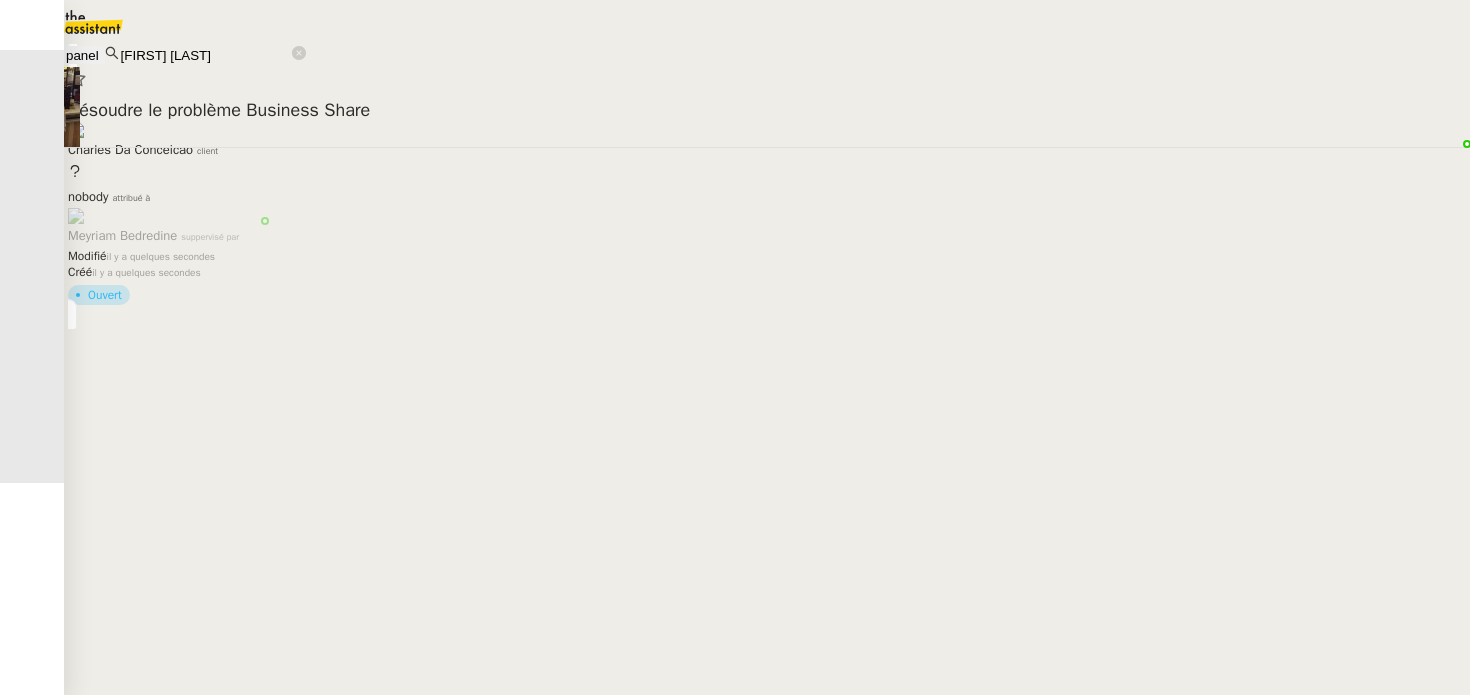 scroll, scrollTop: 0, scrollLeft: 0, axis: both 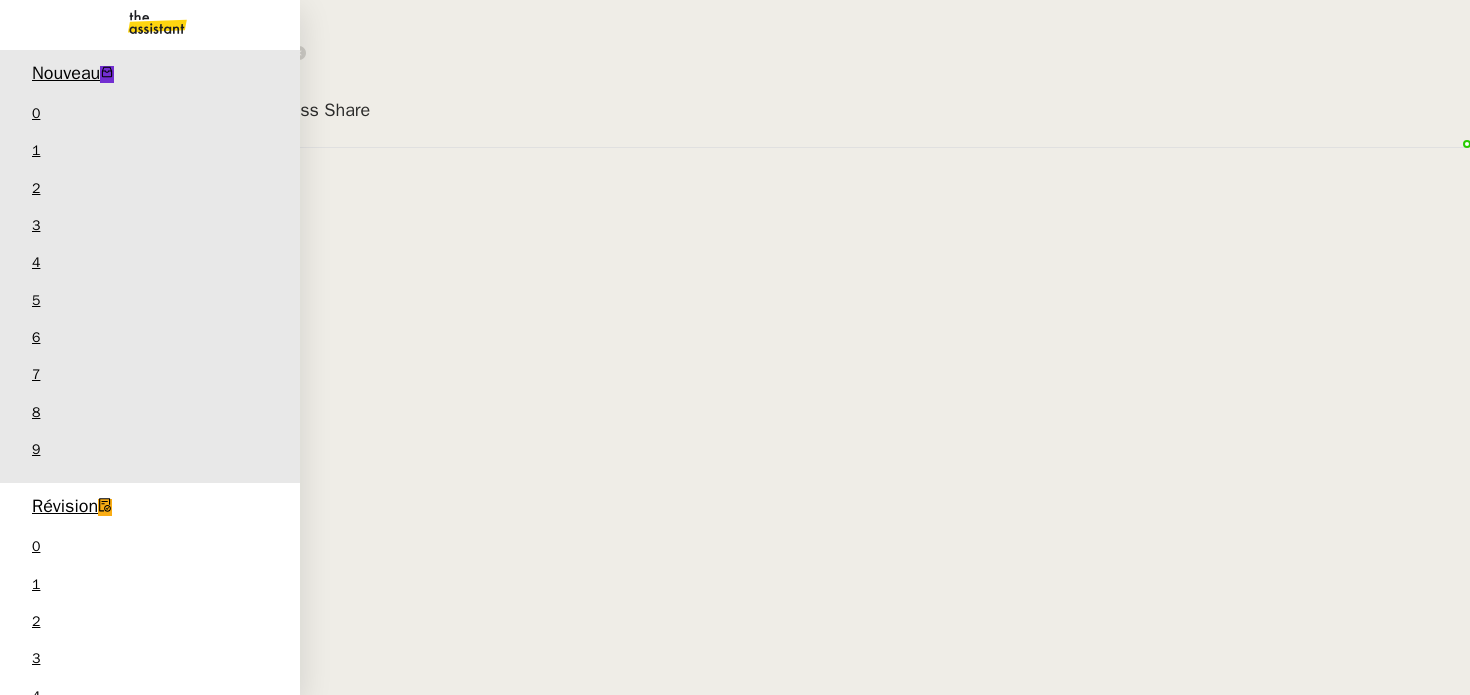 click on "[FIRST] [LAST]    1 demandes en cours" at bounding box center (150, 1996) 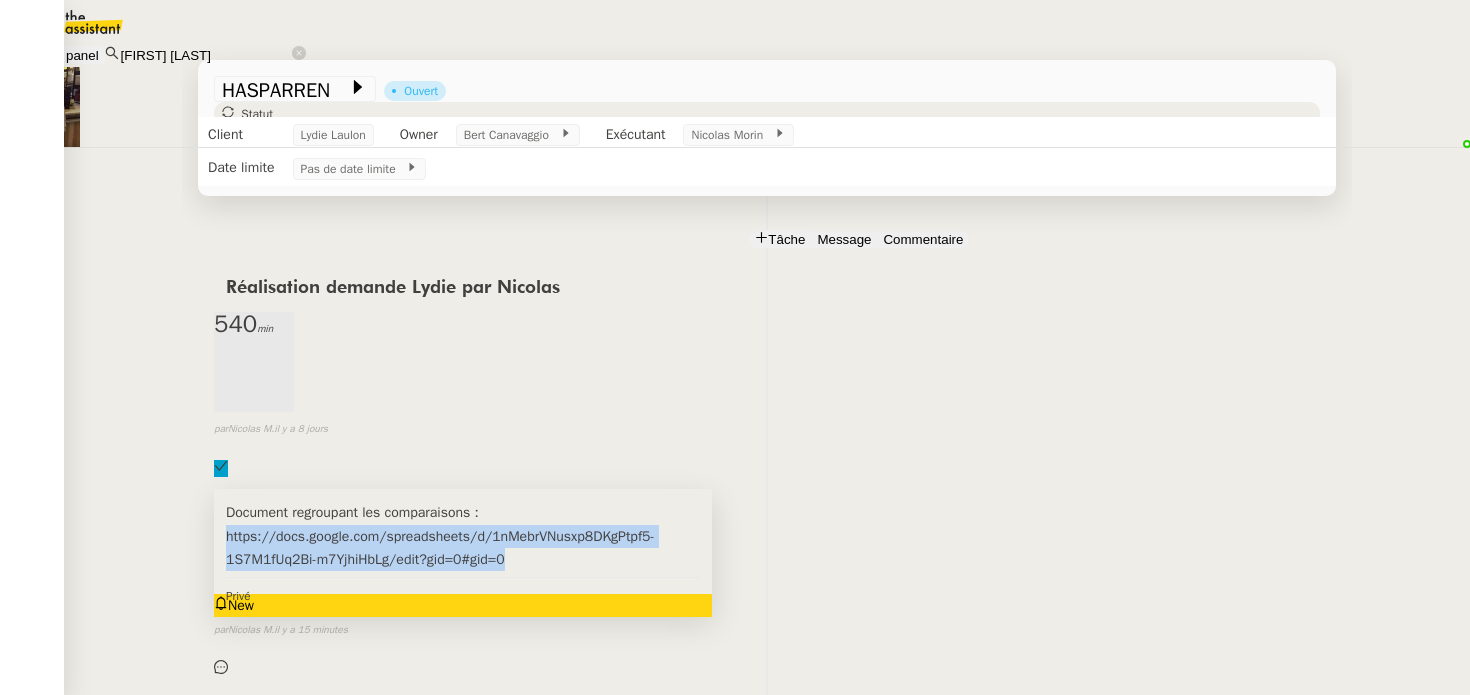 drag, startPoint x: 871, startPoint y: 485, endPoint x: 588, endPoint y: 469, distance: 283.45193 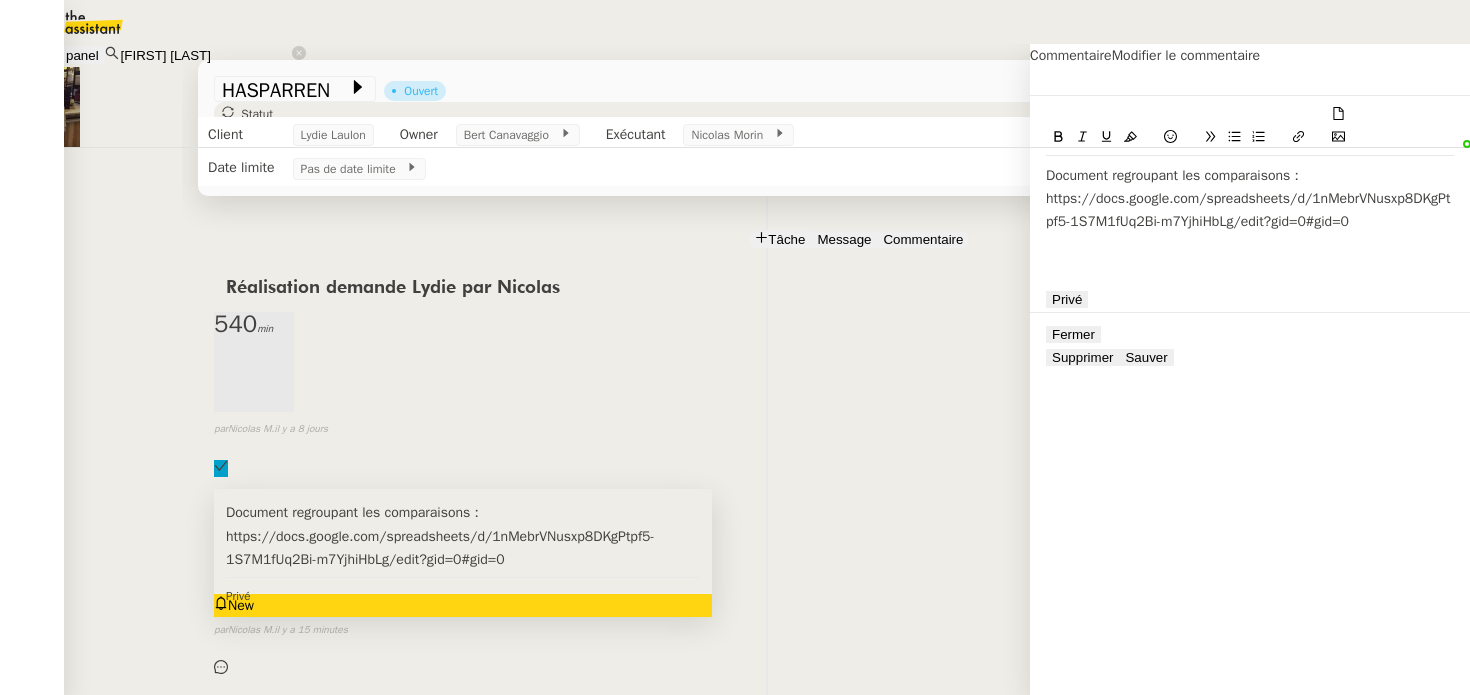 click on "Document regroupant les comparaisons : https://docs.google.com/spreadsheets/d/1nMebrVNusxp8DKgPtpf5-1S7M1fUq2Bi-m7YjhiHbLg/edit?gid=0#gid=0" at bounding box center (1250, 199) 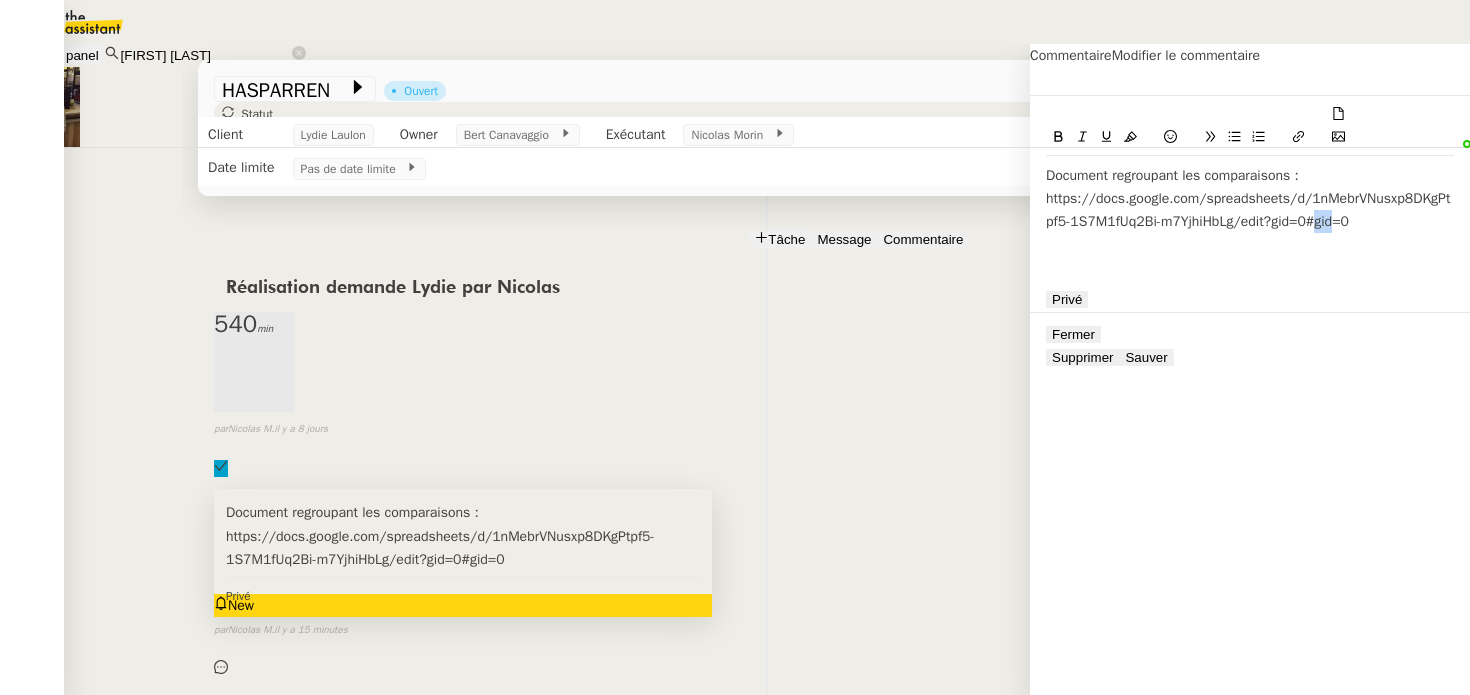 click on "Document regroupant les comparaisons : https://docs.google.com/spreadsheets/d/1nMebrVNusxp8DKgPtpf5-1S7M1fUq2Bi-m7YjhiHbLg/edit?gid=0#gid=0" at bounding box center (1250, 199) 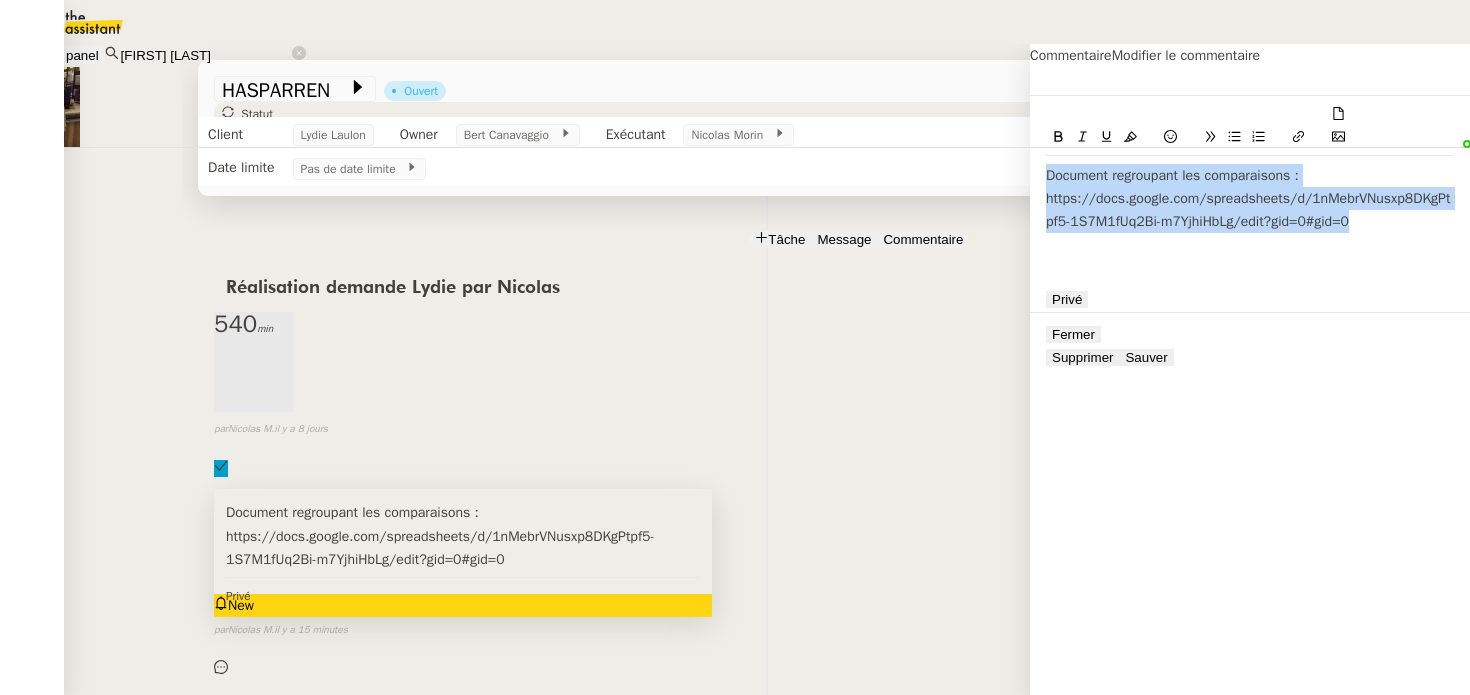 copy on "Document regroupant les comparaisons : https://docs.google.com/spreadsheets/d/1nMebrVNusxp8DKgPtpf5-1S7M1fUq2Bi-m7YjhiHbLg/edit?gid=0#gid=0" 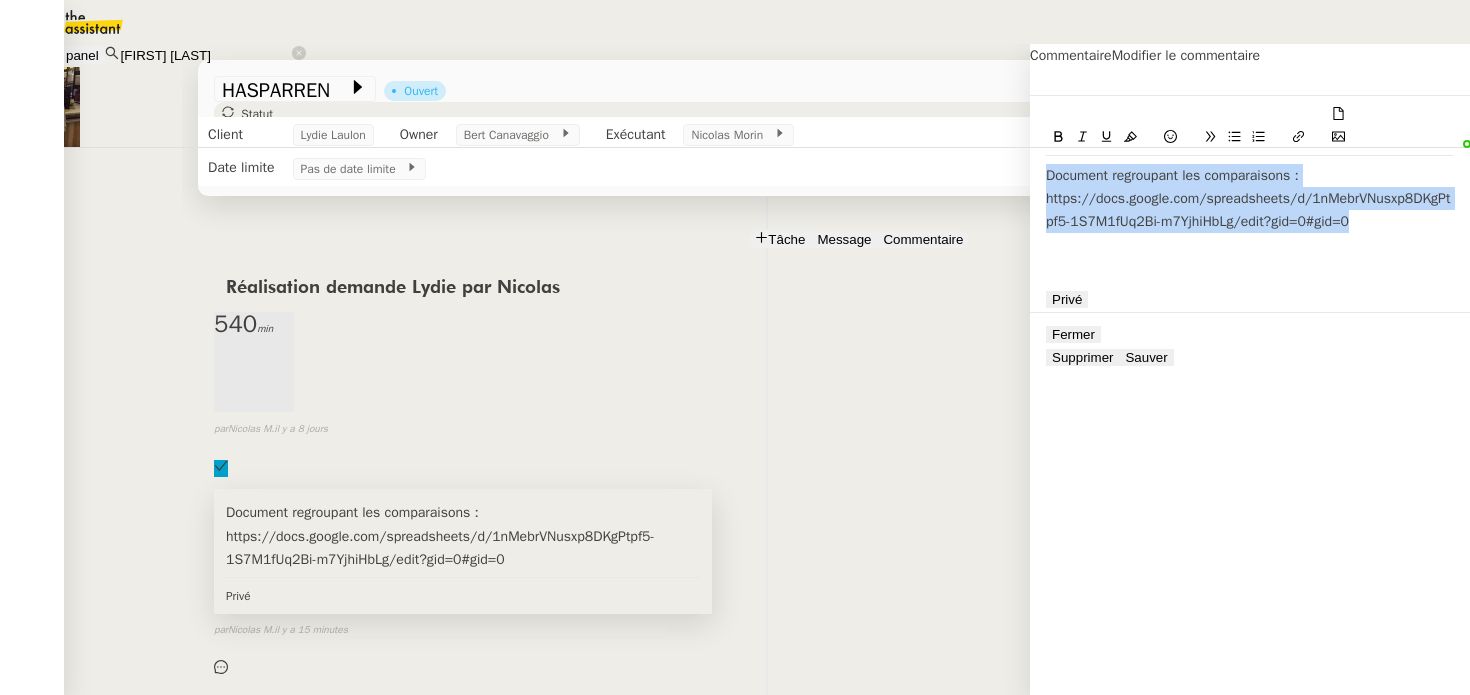 click on "Document regroupant les comparaisons : https://docs.google.com/spreadsheets/d/1nMebrVNusxp8DKgPtpf5-1S7M1fUq2Bi-m7YjhiHbLg/edit?gid=0#gid=0" at bounding box center (1250, 199) 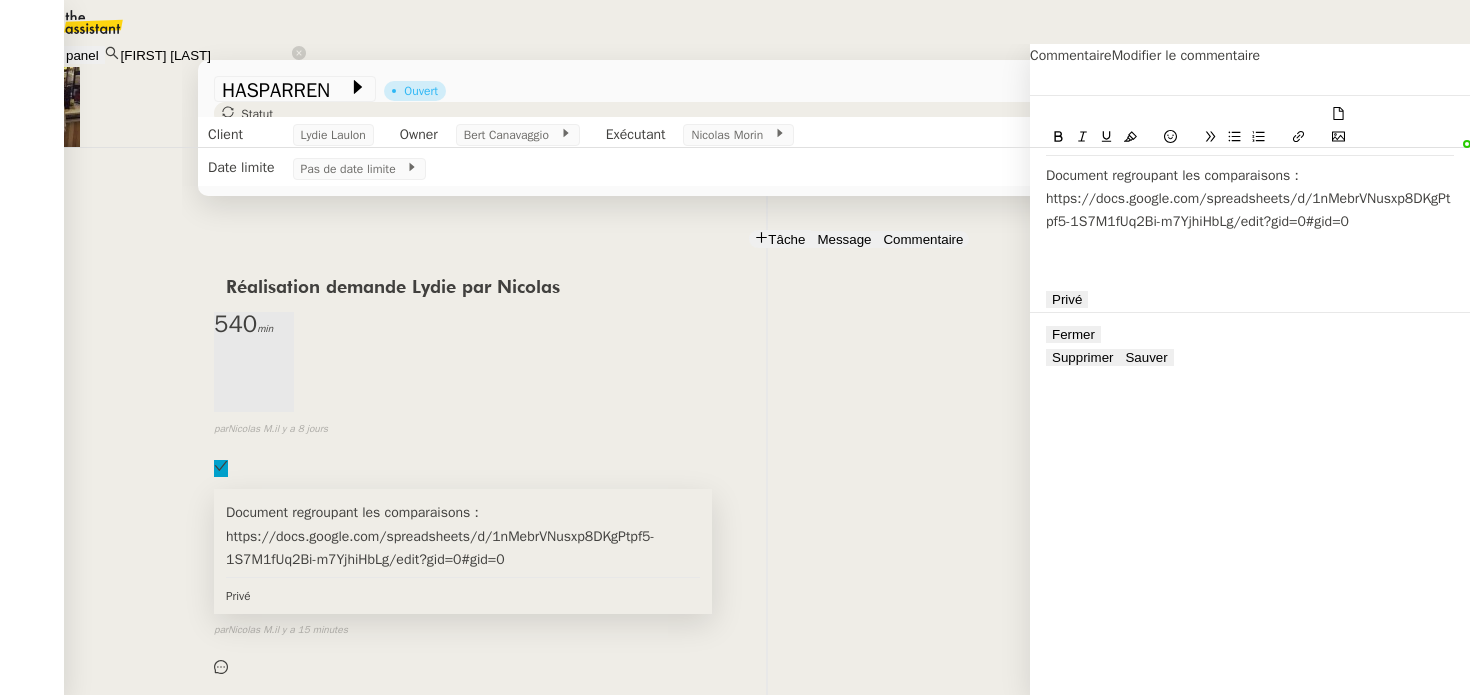 click on "Document regroupant les comparaisons : https://docs.google.com/spreadsheets/d/1nMebrVNusxp8DKgPtpf5-1S7M1fUq2Bi-m7YjhiHbLg/edit?gid=0#gid=0" at bounding box center (1250, 199) 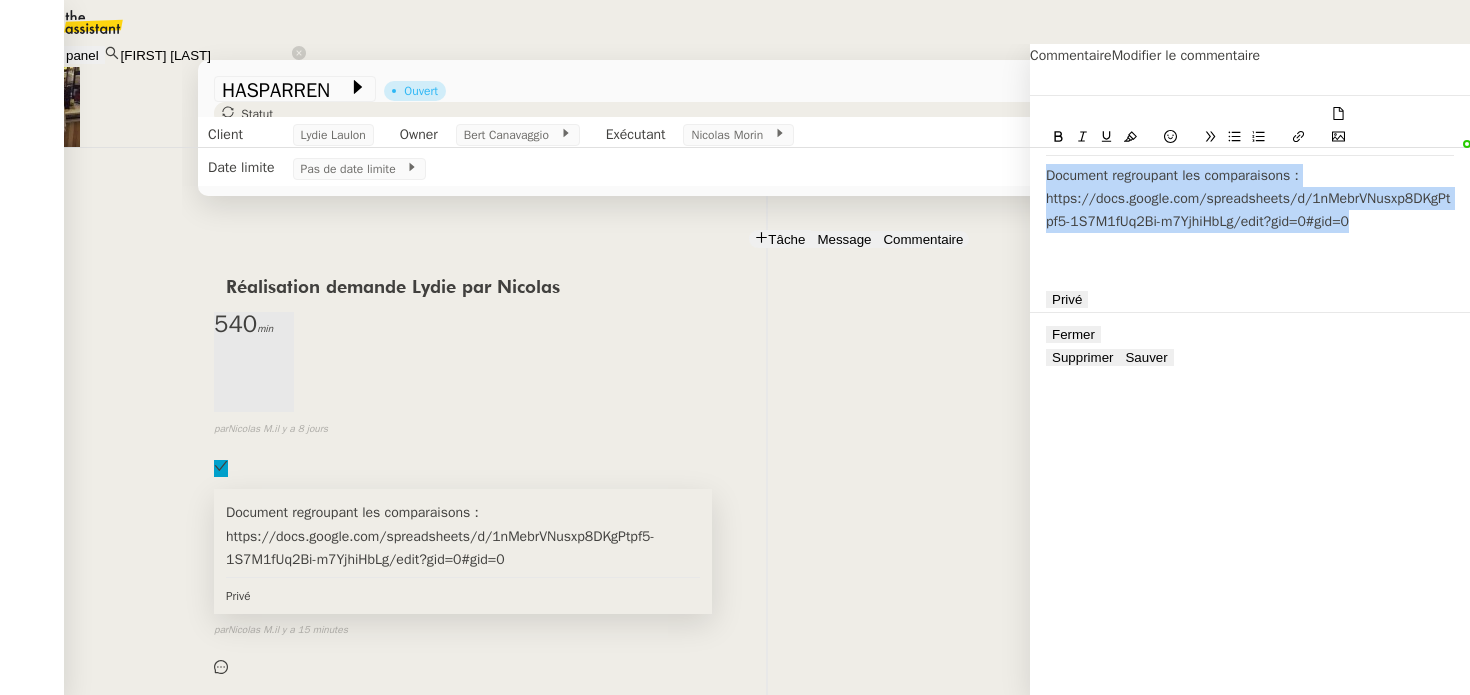 click on "Document regroupant les comparaisons : https://docs.google.com/spreadsheets/d/1nMebrVNusxp8DKgPtpf5-1S7M1fUq2Bi-m7YjhiHbLg/edit?gid=0#gid=0" at bounding box center (1250, 199) 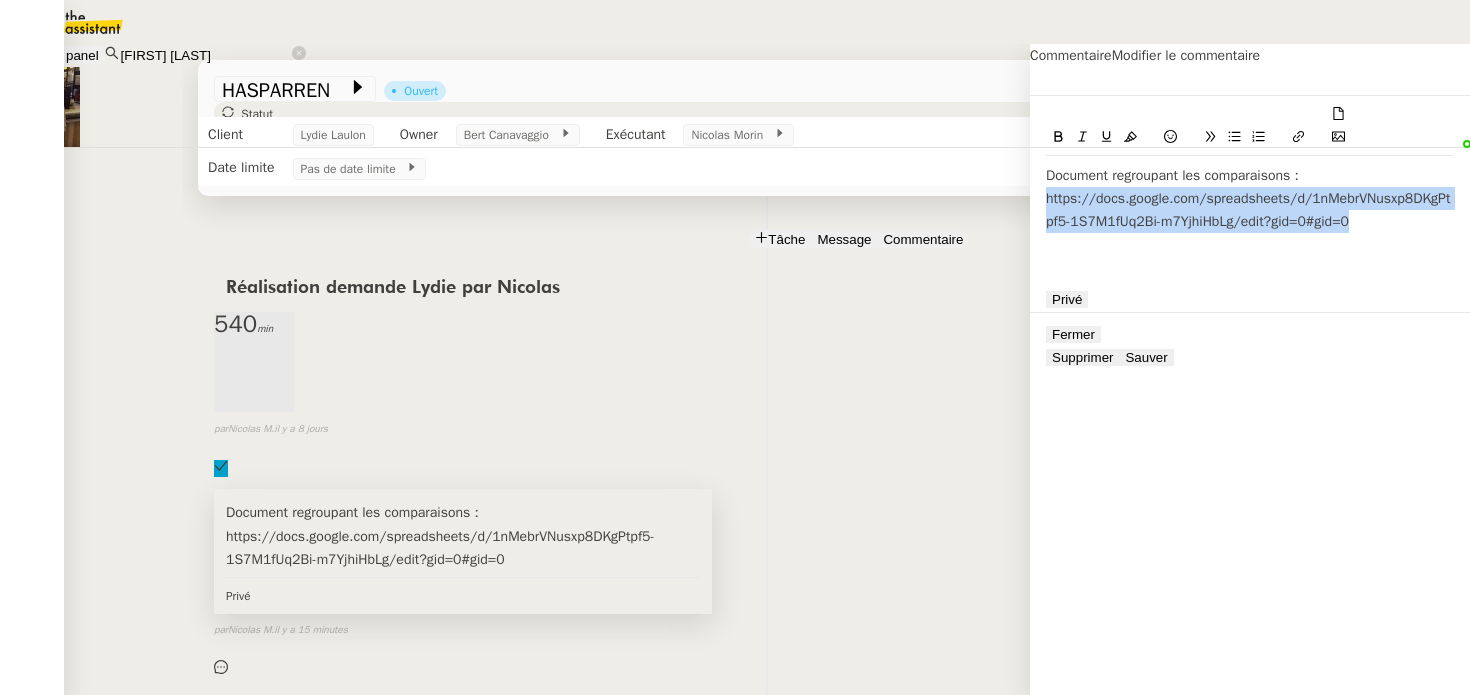 drag, startPoint x: 1319, startPoint y: 188, endPoint x: 1012, endPoint y: 171, distance: 307.47034 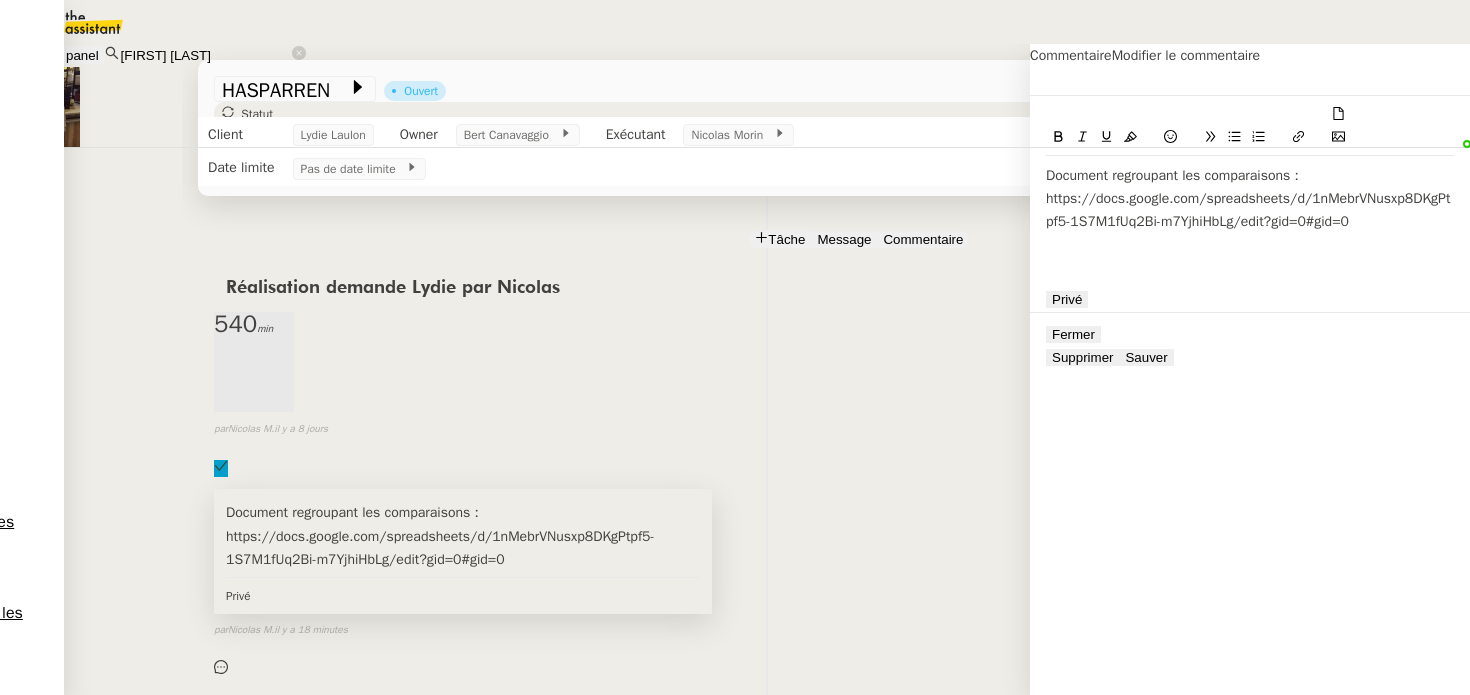 scroll, scrollTop: 0, scrollLeft: 0, axis: both 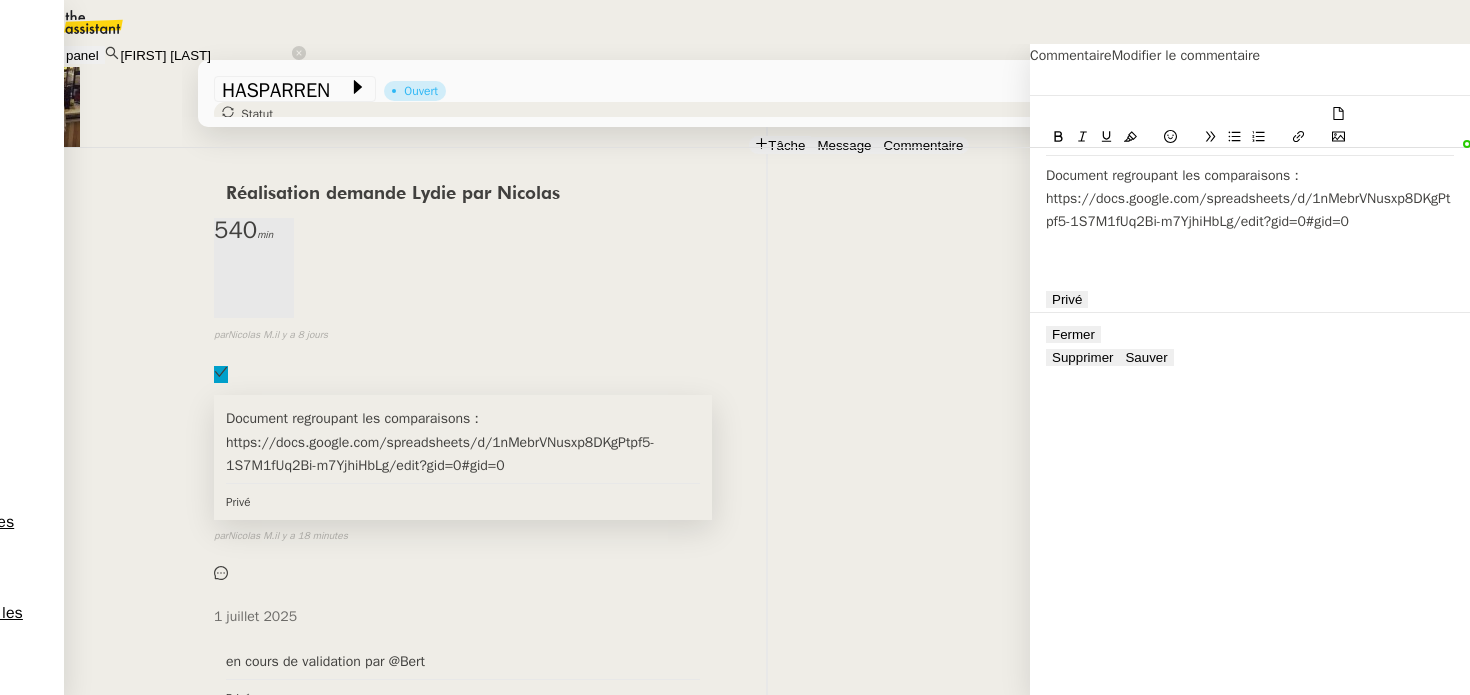click on "Document regroupant les comparaisons : https://docs.google.com/spreadsheets/d/1nMebrVNusxp8DKgPtpf5-1S7M1fUq2Bi-m7YjhiHbLg/edit?gid=0#gid=0 Privé false par   Nicolas M.   il y a 18 minutes" at bounding box center [767, 491] 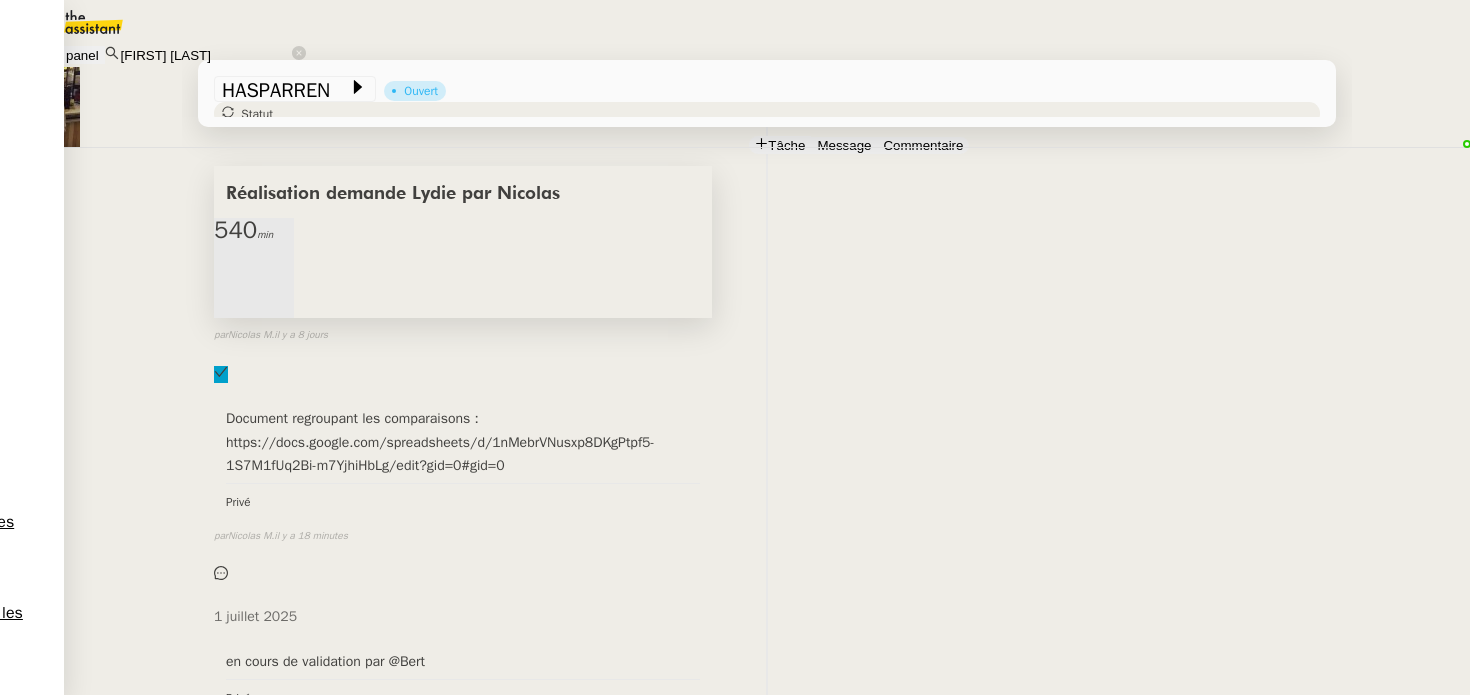 click on "Réalisation demande Lydie par Nicolas" at bounding box center (463, 192) 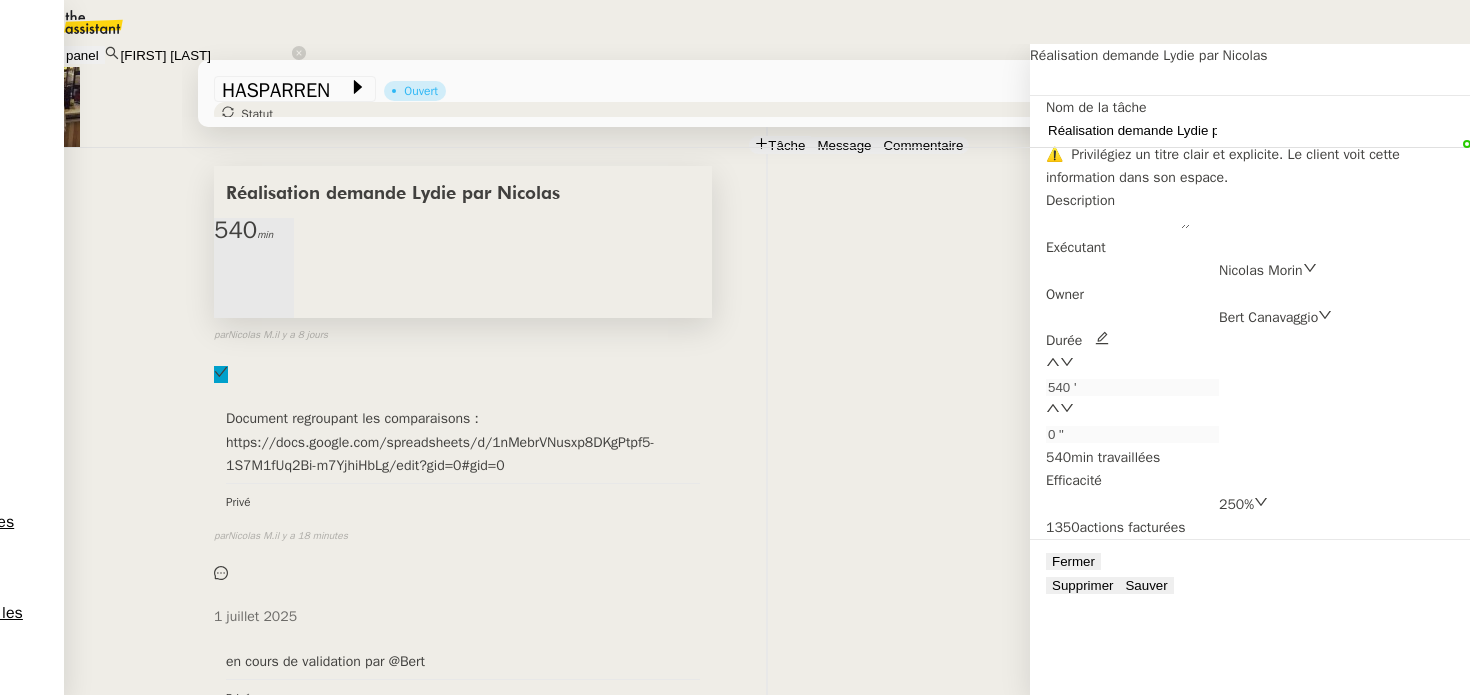 click on "Nom de la tâche Réalisation demande Lydie par Nicolas ⚠️    Privilégiez un titre clair et explicite. Le client voit cette information dans son espace." at bounding box center (1250, 144) 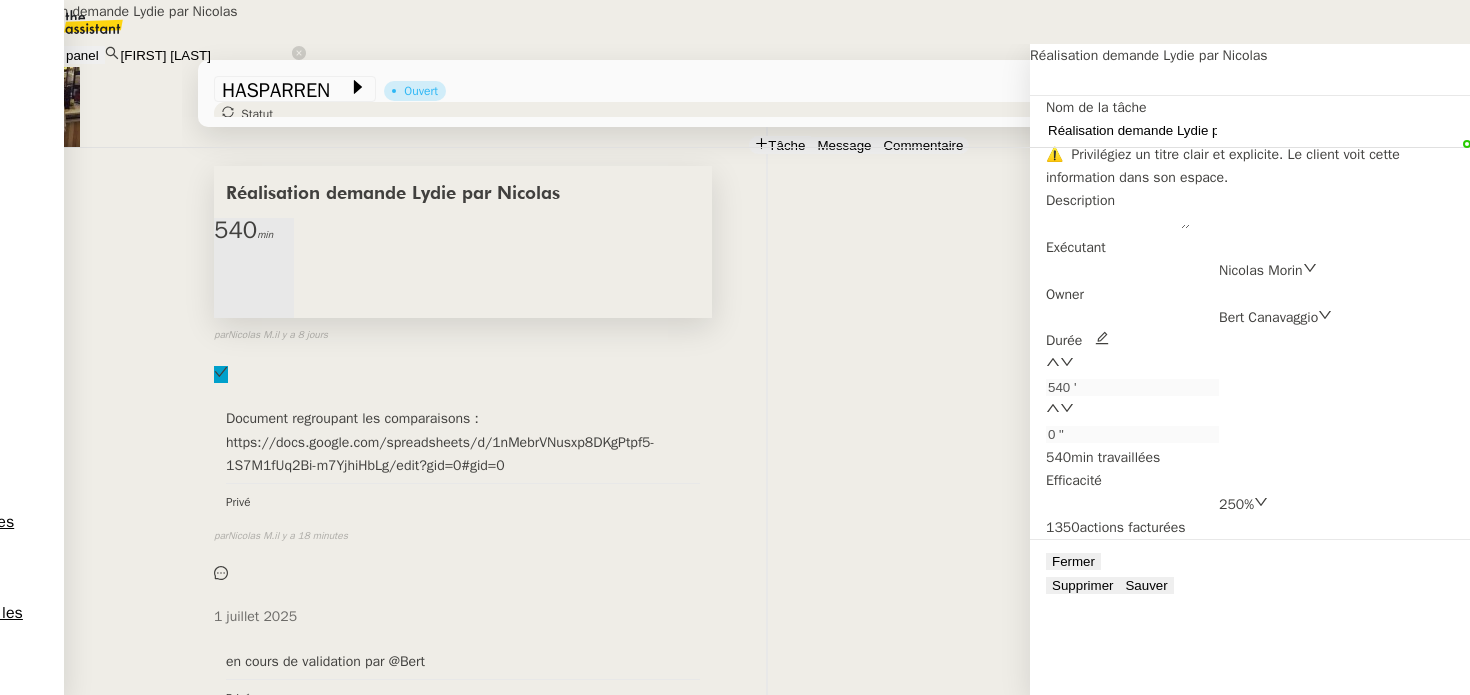 click on "Réalisation demande Lydie par Nicolas" at bounding box center [1132, 130] 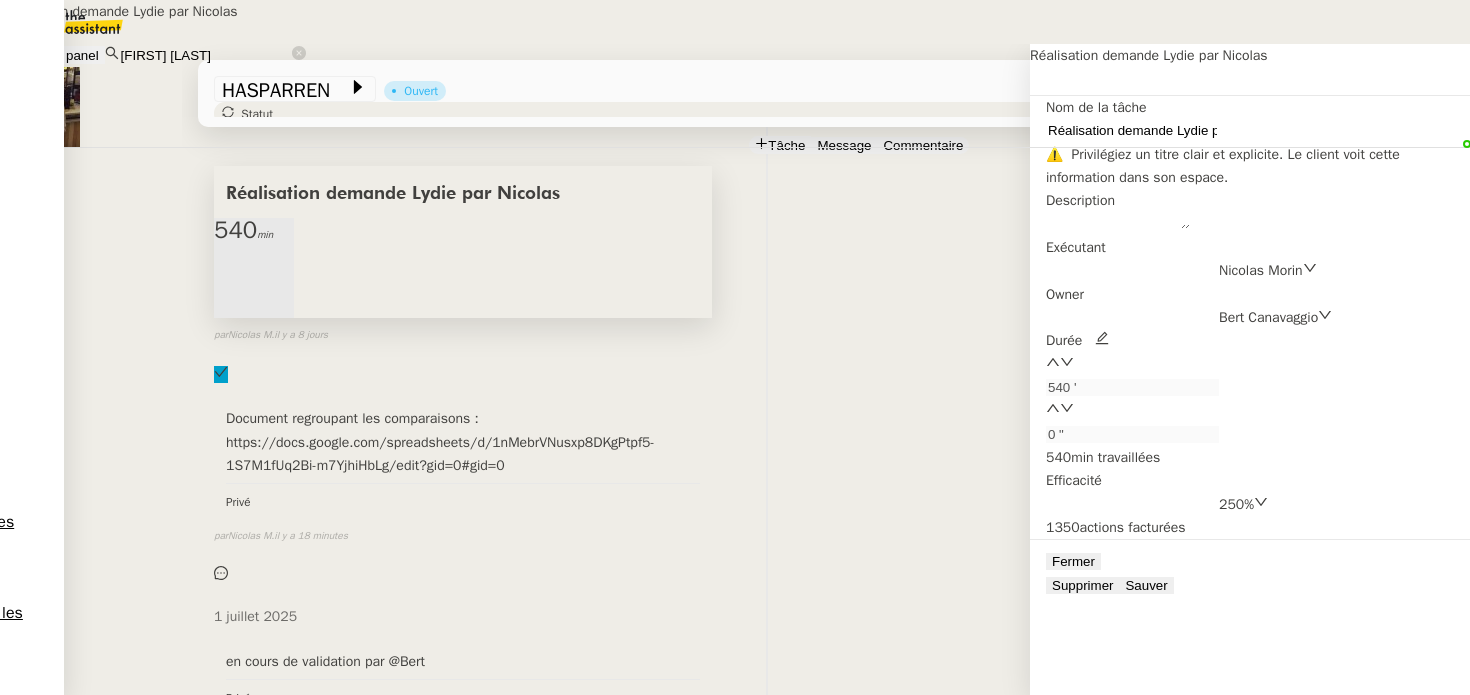 click on "Réalisation demande Lydie par Nicolas" at bounding box center (1132, 130) 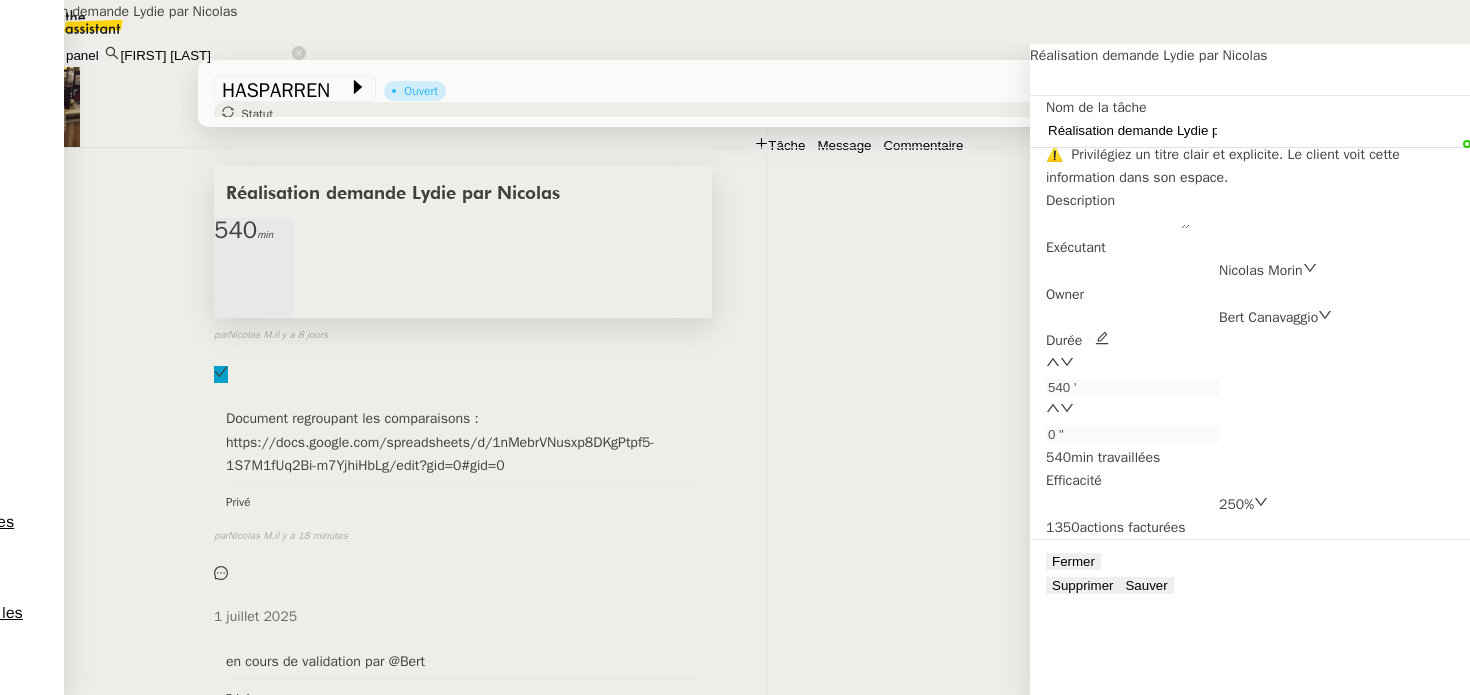 click on "Réalisation demande Lydie par Nicolas" at bounding box center [1132, 130] 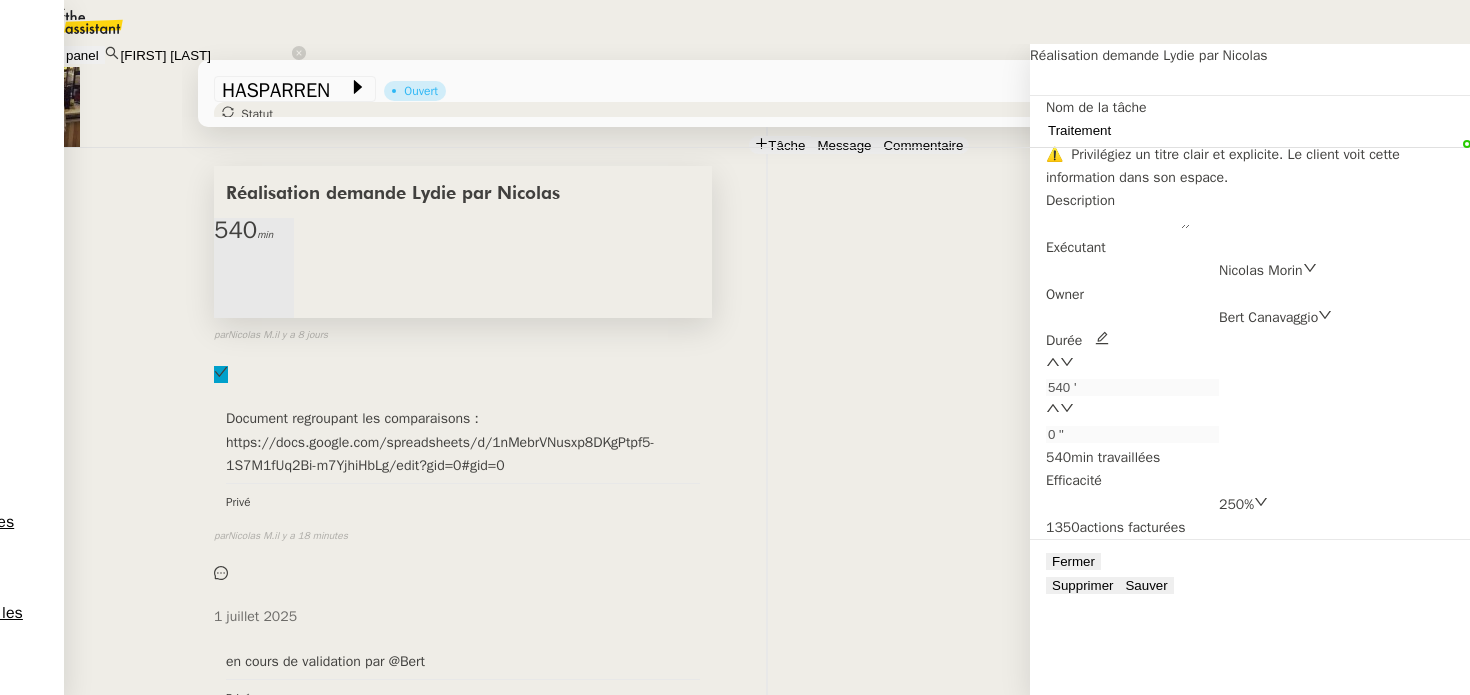type on "Traitement" 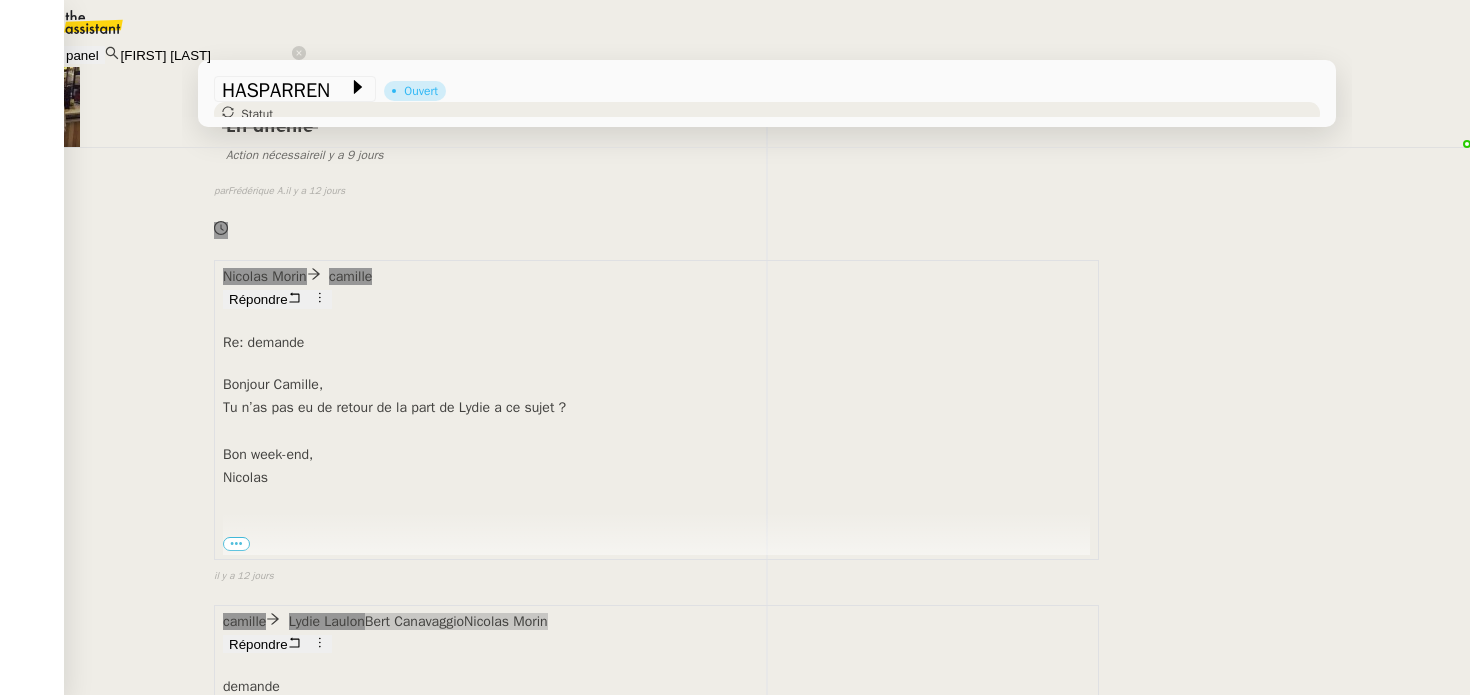 scroll, scrollTop: 0, scrollLeft: 0, axis: both 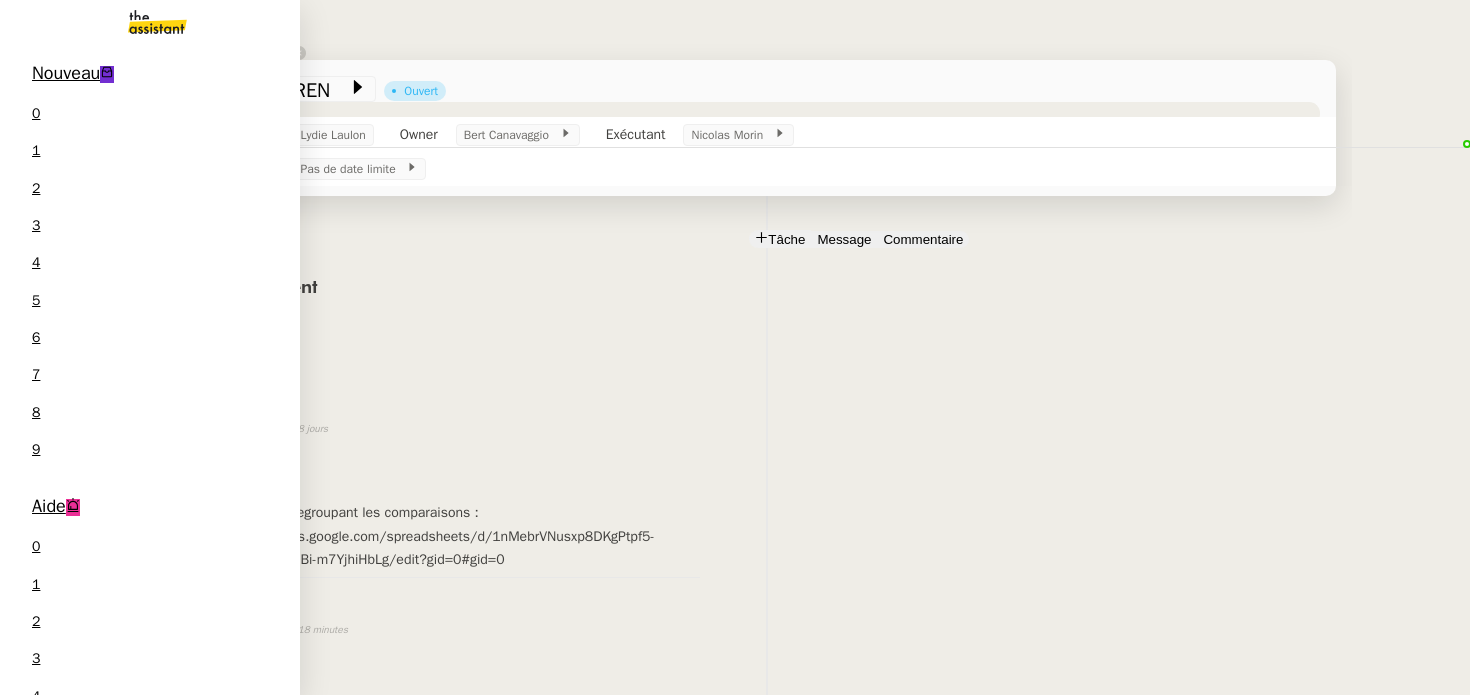 click on "Nouveau" at bounding box center [66, 73] 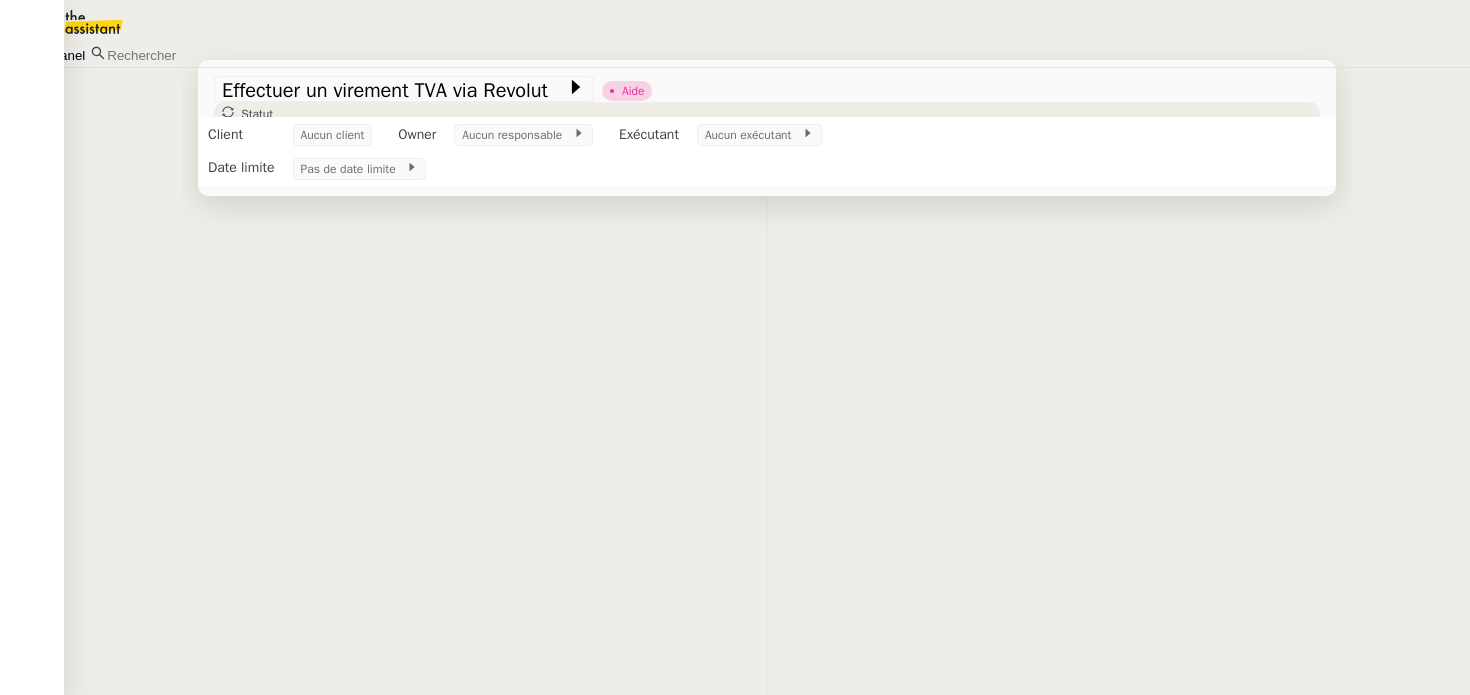scroll, scrollTop: 0, scrollLeft: 0, axis: both 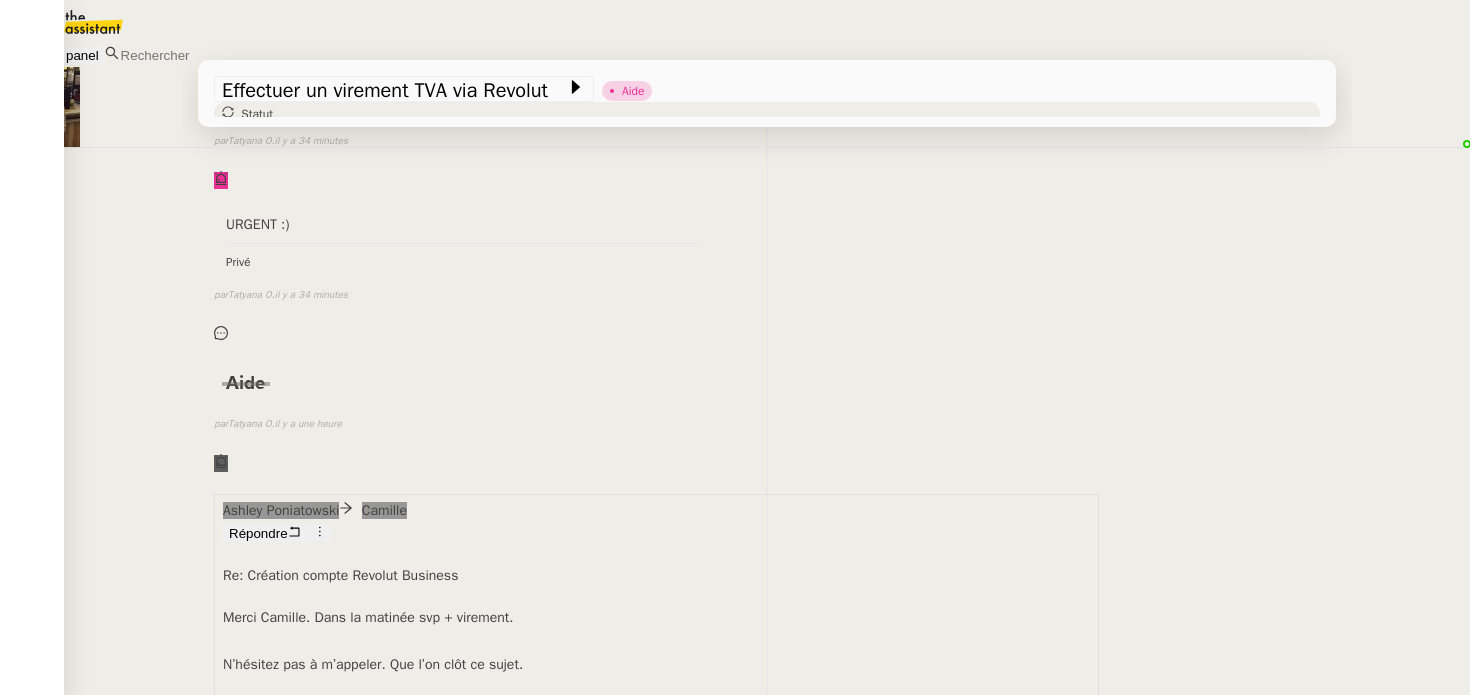 click on "Aide false par   [FIRST] [LAST]   il y a une heure" at bounding box center [767, 416] 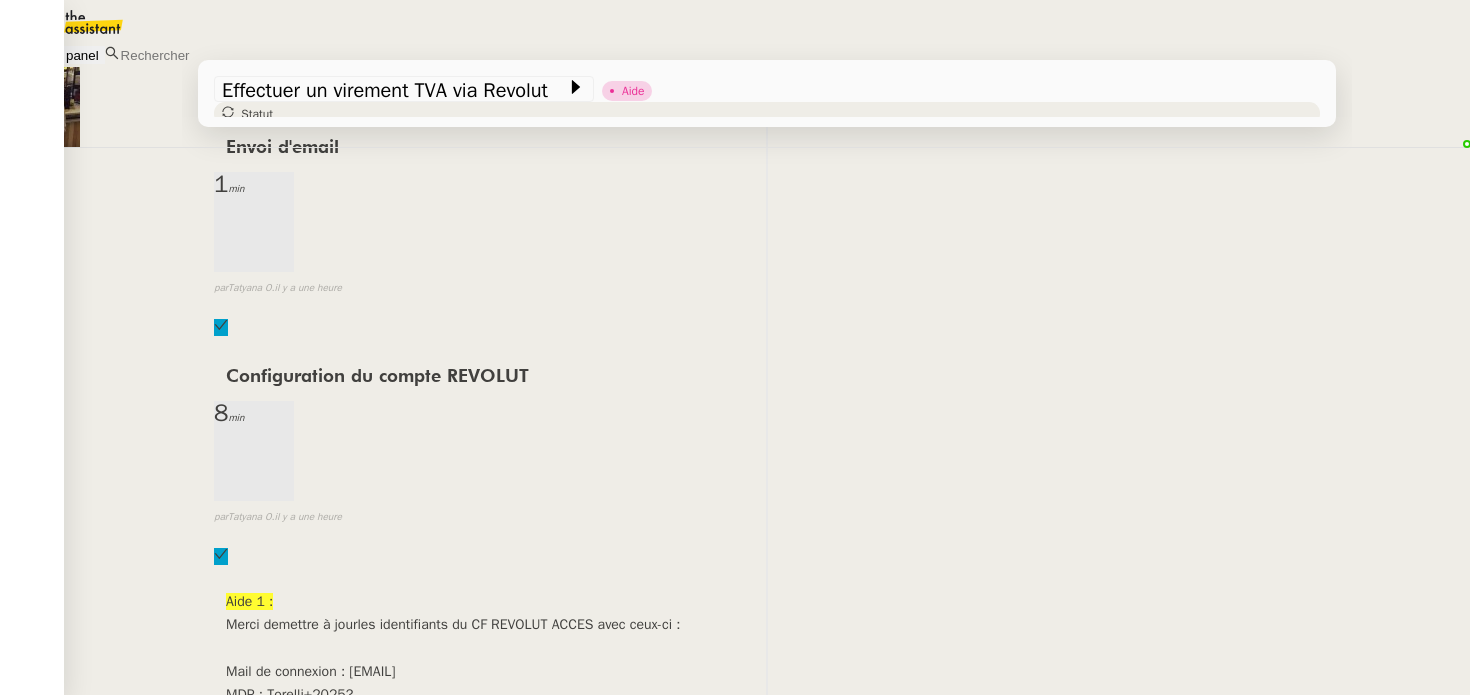 scroll, scrollTop: 1737, scrollLeft: 0, axis: vertical 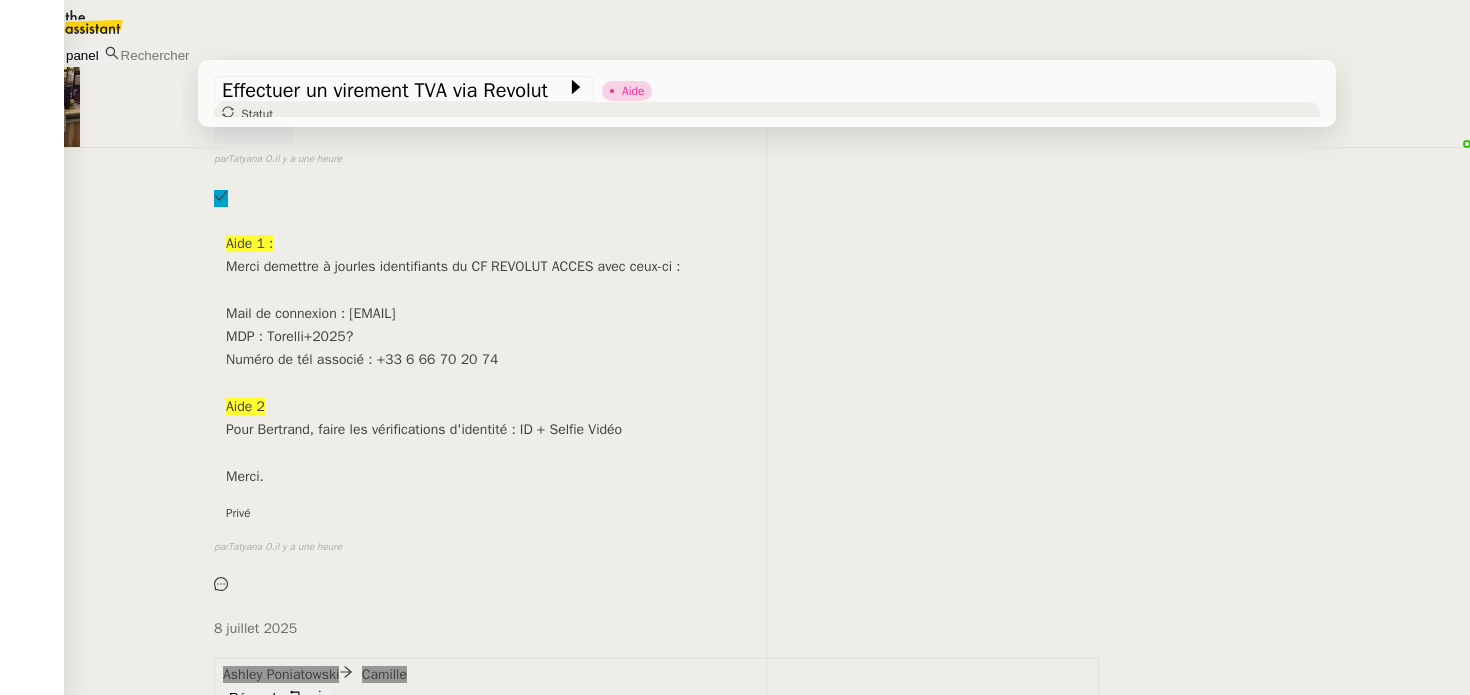 click on "https://business.revolut.com/signup/invite?q=Y2FtaS4uQHRoZWFzc2lzdGFudC5jb218fHxUb3JlbGxp&i=OGIzMjMwZWMtNGE4OC0zYTAwLTllMDktM2ZkZTRmOTFmNThl&inv=N2YzNTVlMTQtMjViNi00MjIzLTk1Y2QtNzI2M2E5ODVlZjRj" at bounding box center (784, 840) 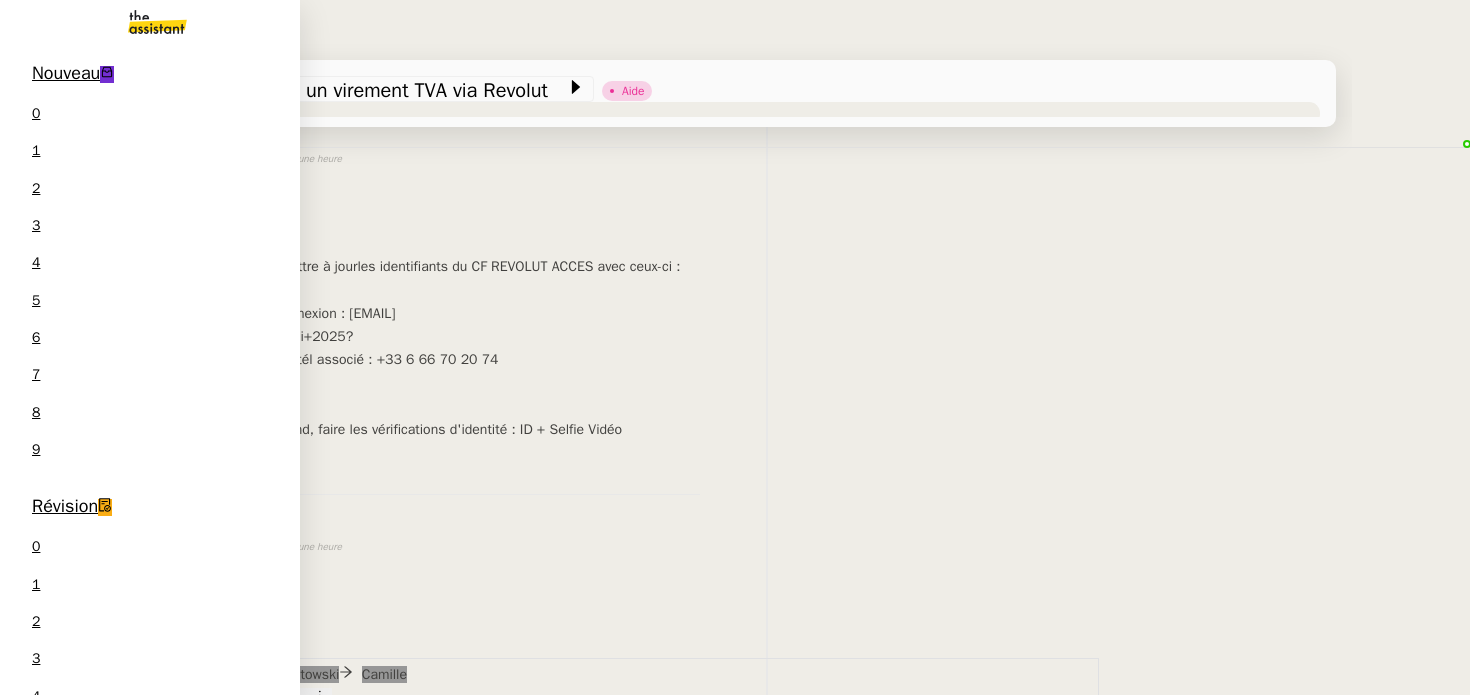click on "Nouveau" at bounding box center [66, 73] 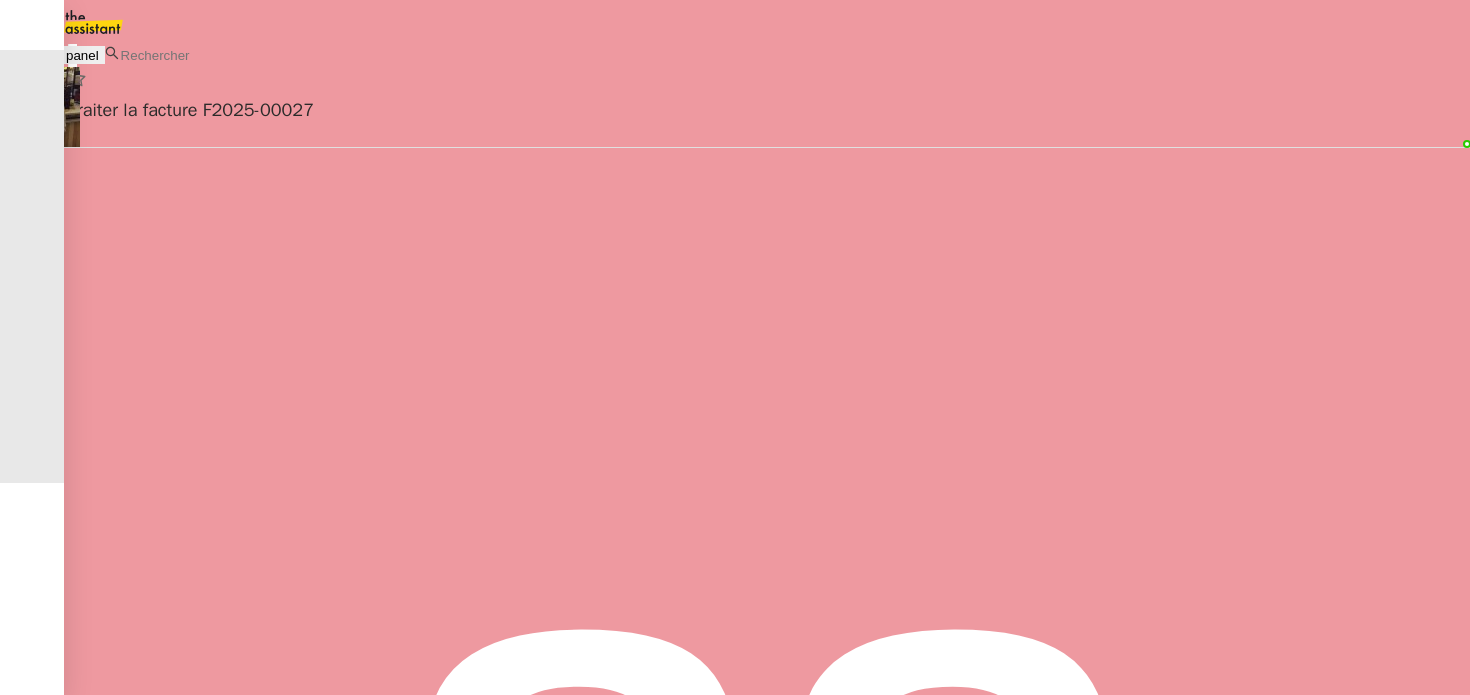 click on "[FIRST] [LAST]    client" at bounding box center (767, 832) 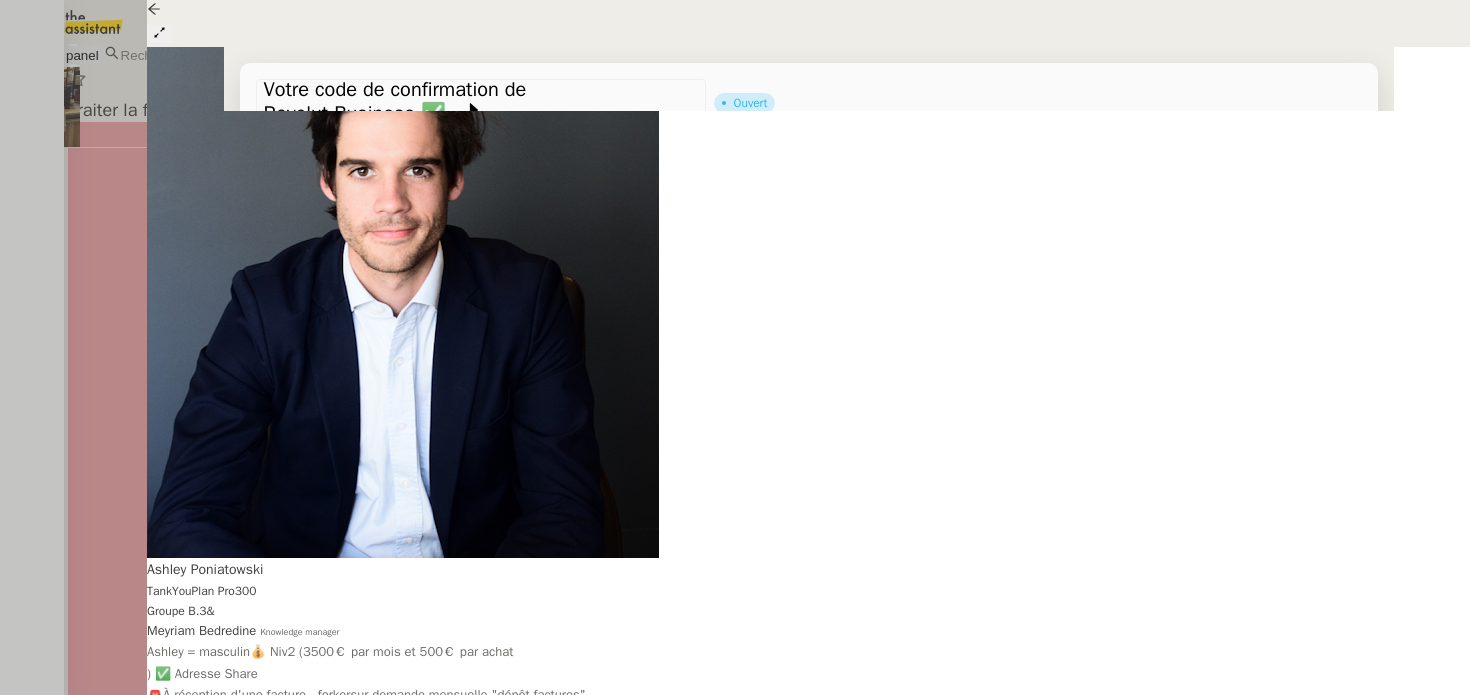 scroll, scrollTop: 255, scrollLeft: 0, axis: vertical 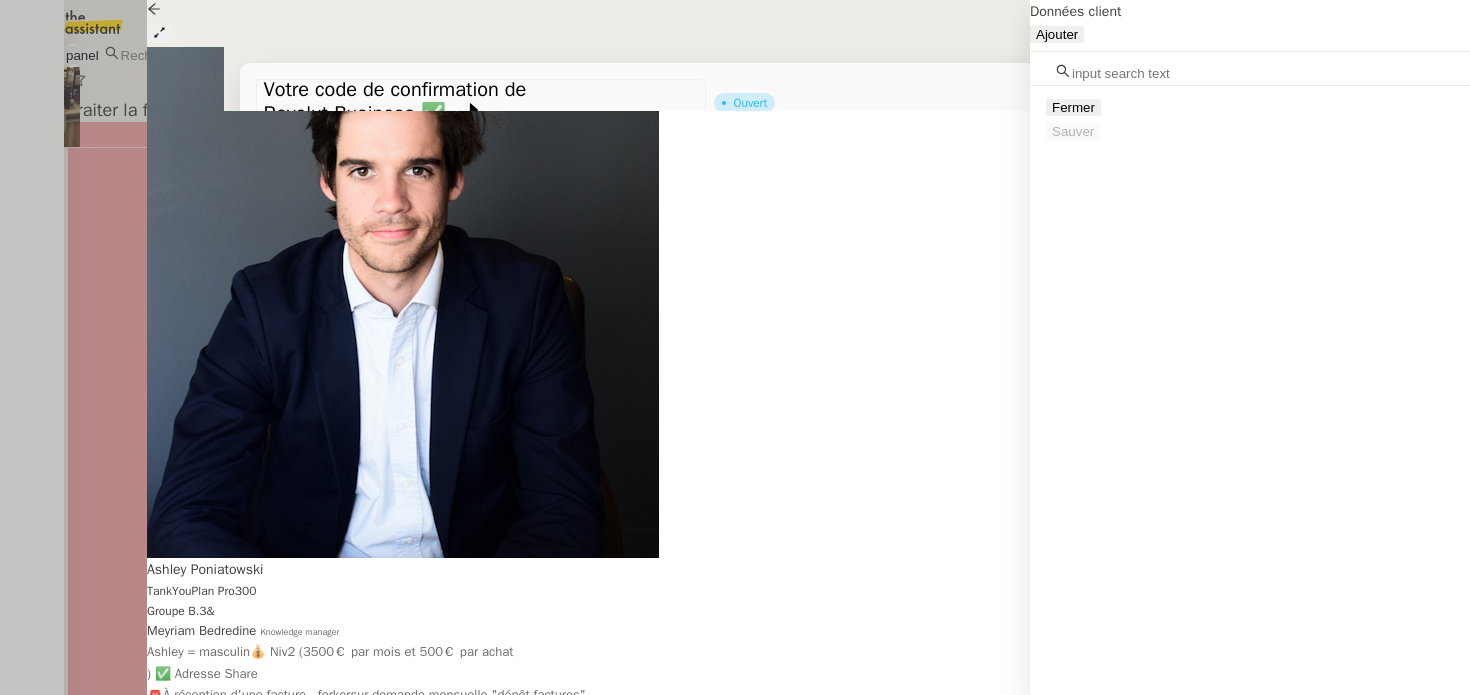 click on "Tâche Message Commentaire Veuillez patienter une erreur s'est produite 👌👌👌 message envoyé ✌️✌️✌️ Veuillez d'abord attribuer un client Une erreur s'est produite, veuillez réessayer Initialisation de la demande Responsable Exécutant  :      S'auto-attribuer     Groupe b.3     Ouvert false il y a quelques secondes 👌👌👌 message envoyé ✌️✌️✌️ une erreur s'est produite 👌👌👌 message envoyé ✌️✌️✌️ Votre message va être revu ✌️✌️✌️ une erreur s'est produite La taille des fichiers doit être de 10Mb au maximum.  Revolut Business      camille  Répondre Votre code de confirmation de Revolut Business ✅
Voici votre code de confirmation 317-154 Bonjour, Utilisez ce code pour vous connecter à l'application web ou mobile Revolut Business. L'essentiel à retenir Ce code ne sera valide que pendant 2 minutes. Cordialement, Revolut Business       ©  Revolut Ltd
••• false il y a quelques secondes" at bounding box center (809, 315) 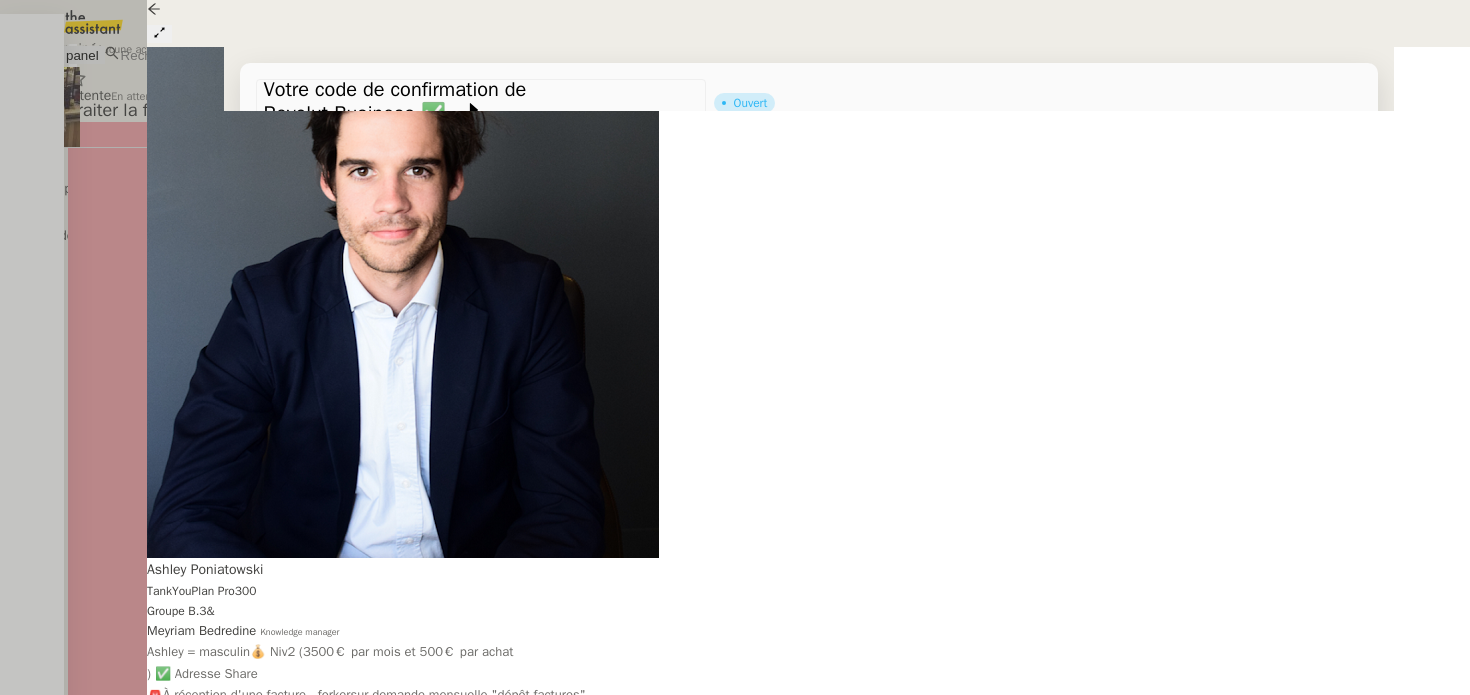 click on "La demande doit être ignorée." at bounding box center [213, 49] 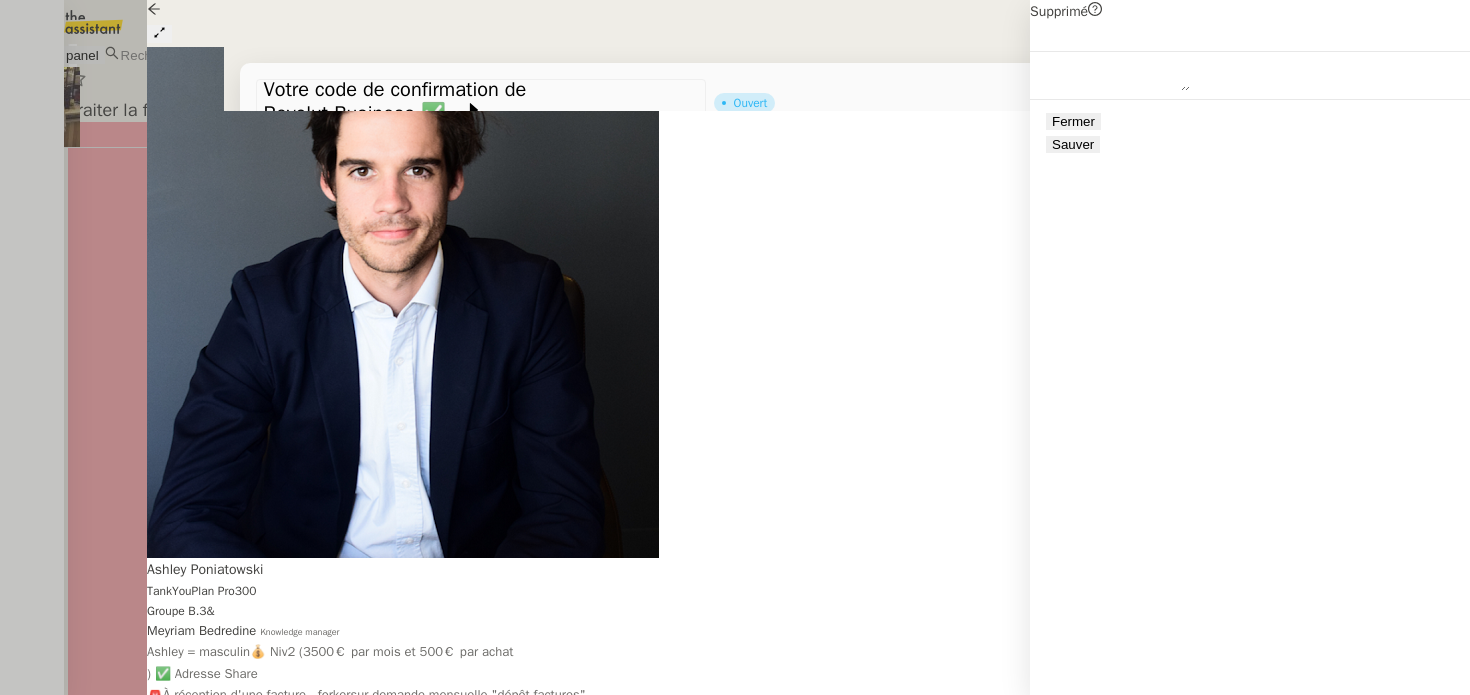 click on "Sauver" at bounding box center (1073, 144) 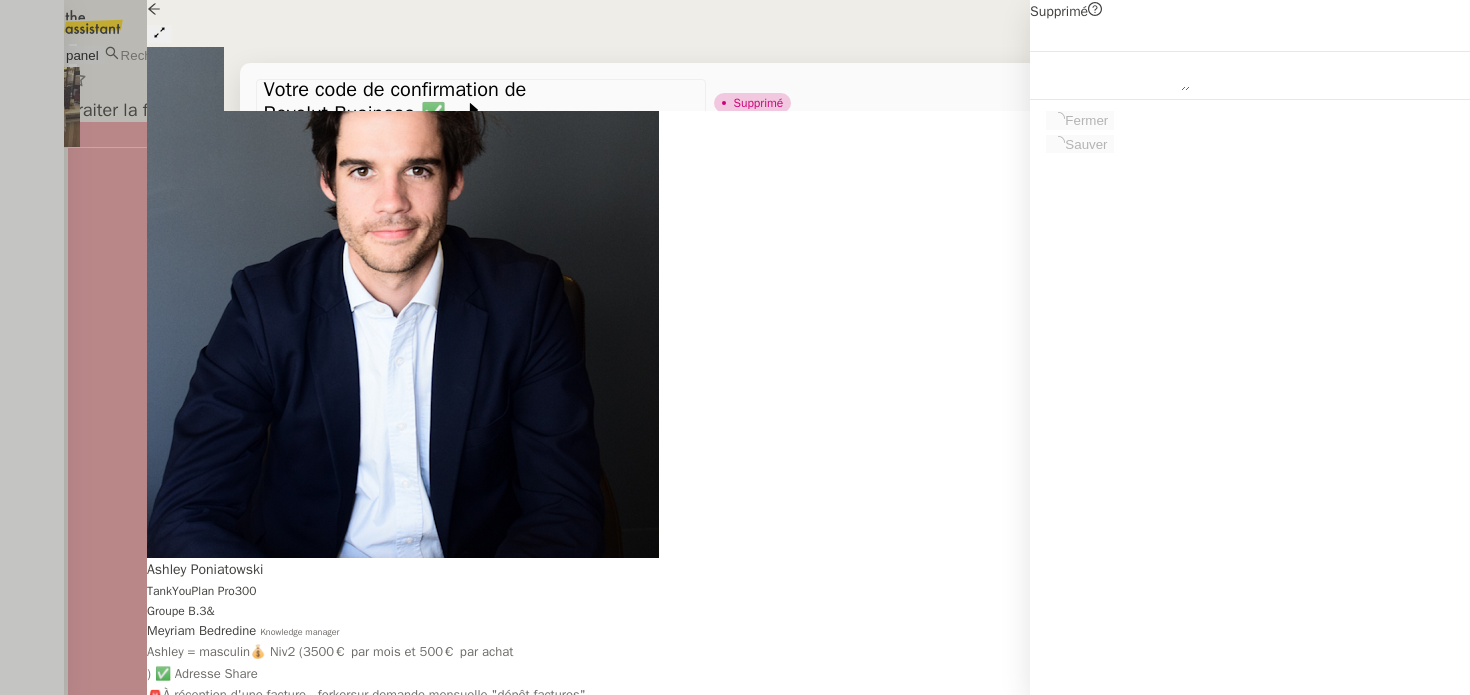 click at bounding box center (735, 347) 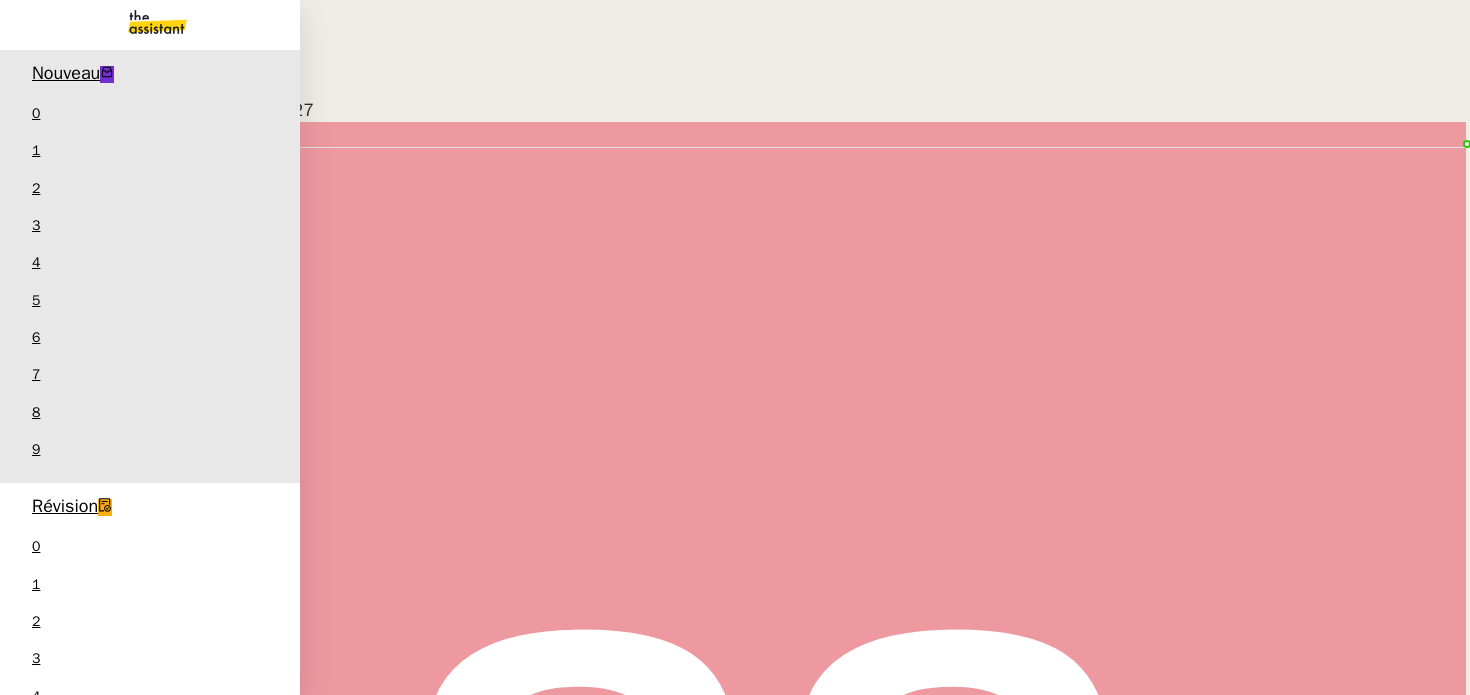 click on "Nicolas Morin    1 demandes en cours" at bounding box center [150, 1686] 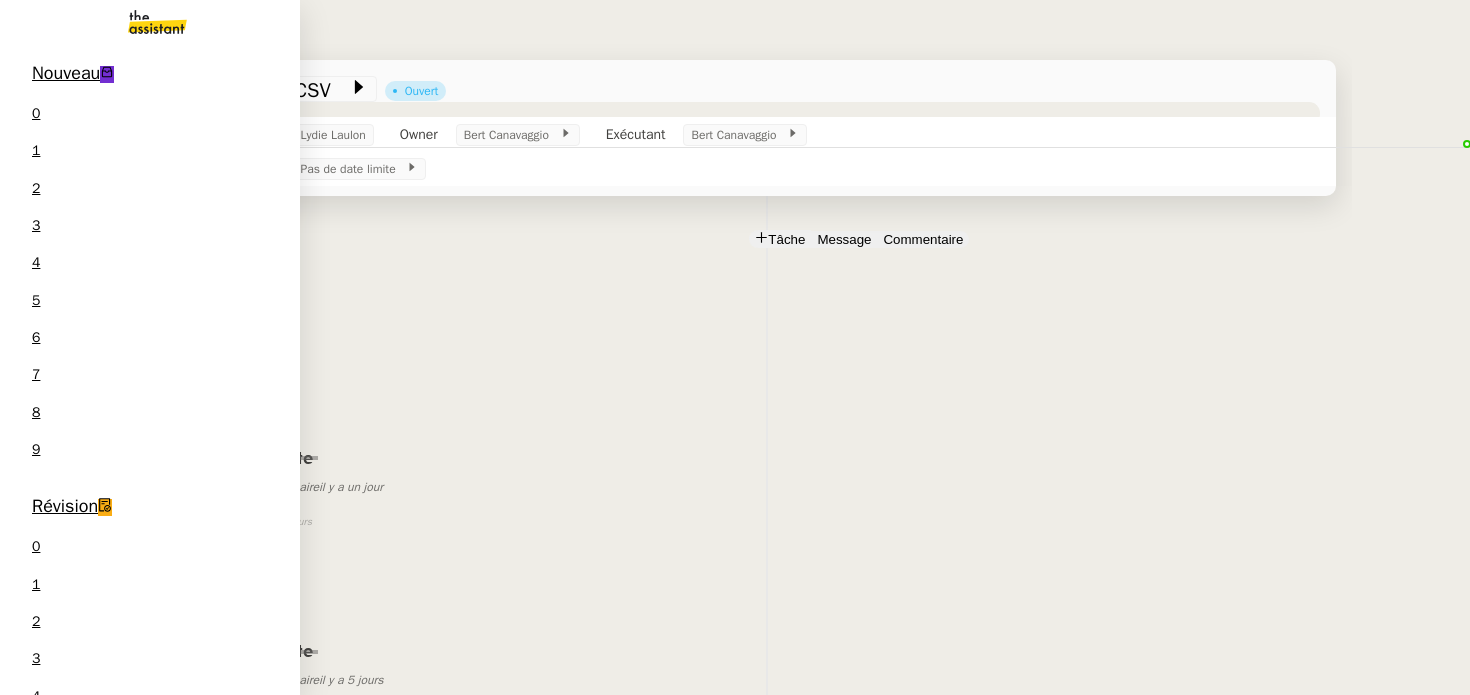 click on "HASPARREN" at bounding box center (75, 2023) 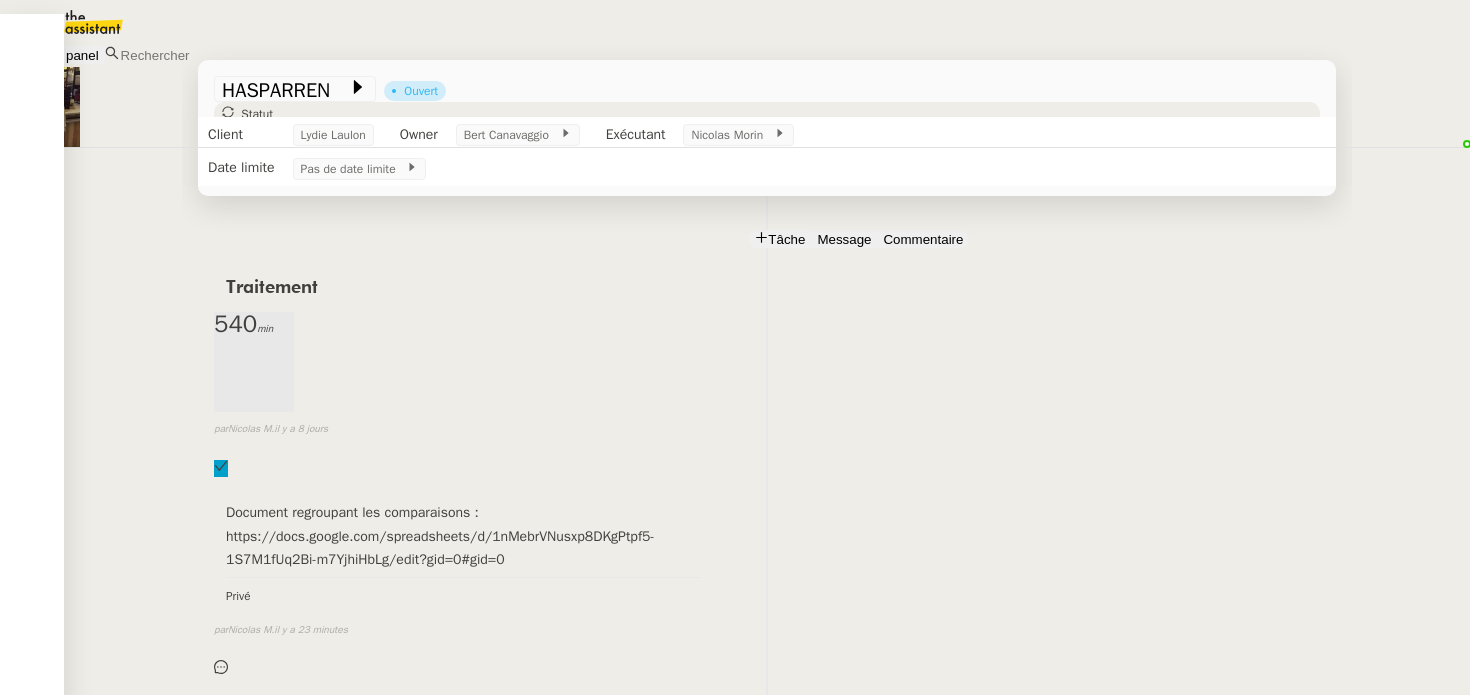click on "Traitement     540 min false par   Nicolas M.   il y a 8 jours" at bounding box center [767, 370] 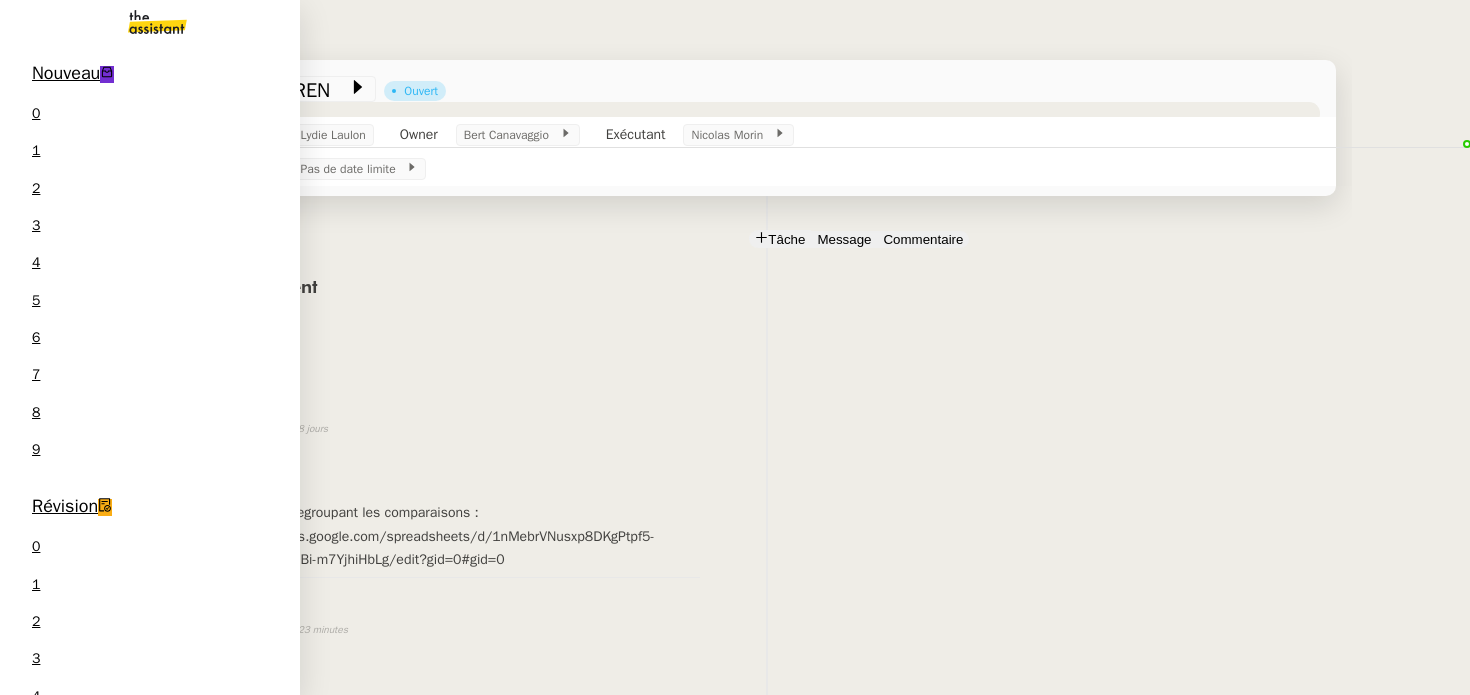 click on "Créer un fichier d'évolution des taux AT    Lydie Laulon" at bounding box center [150, 1415] 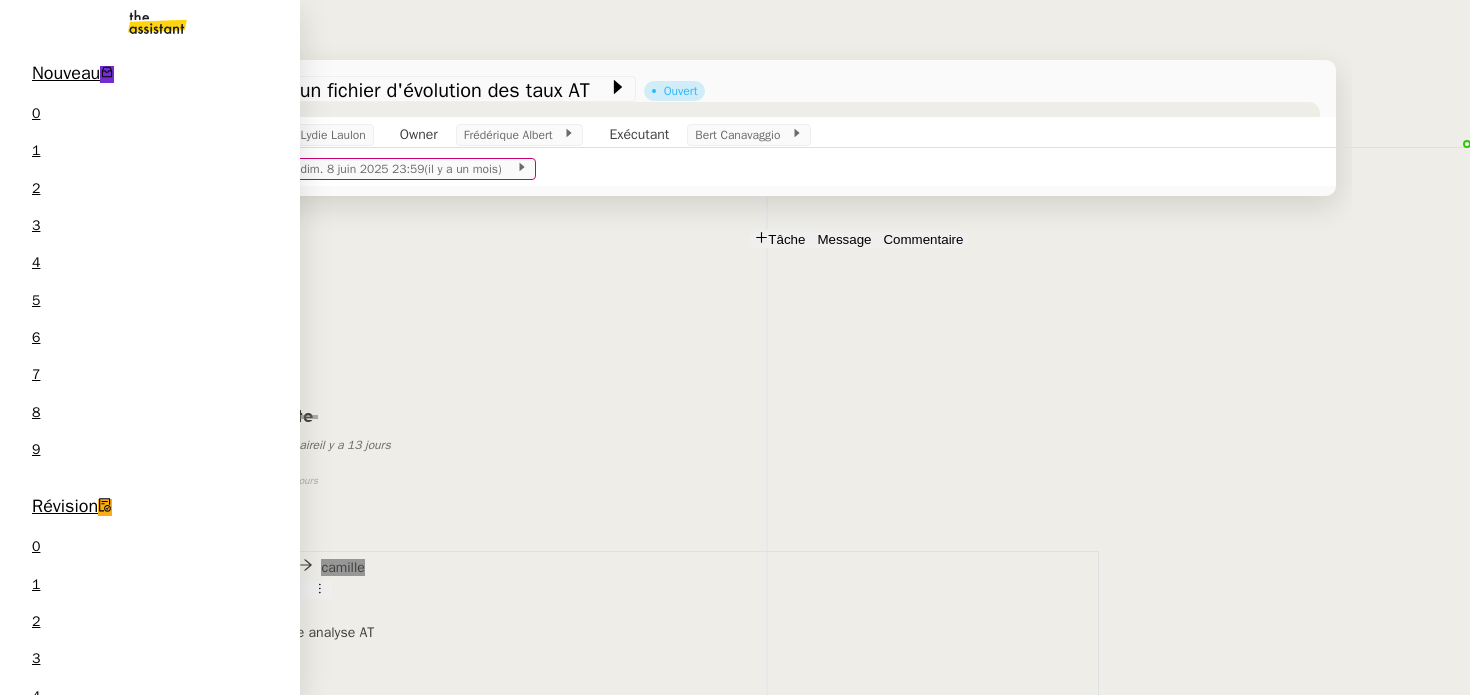 click on "Lydie Laulon" at bounding box center [154, 1638] 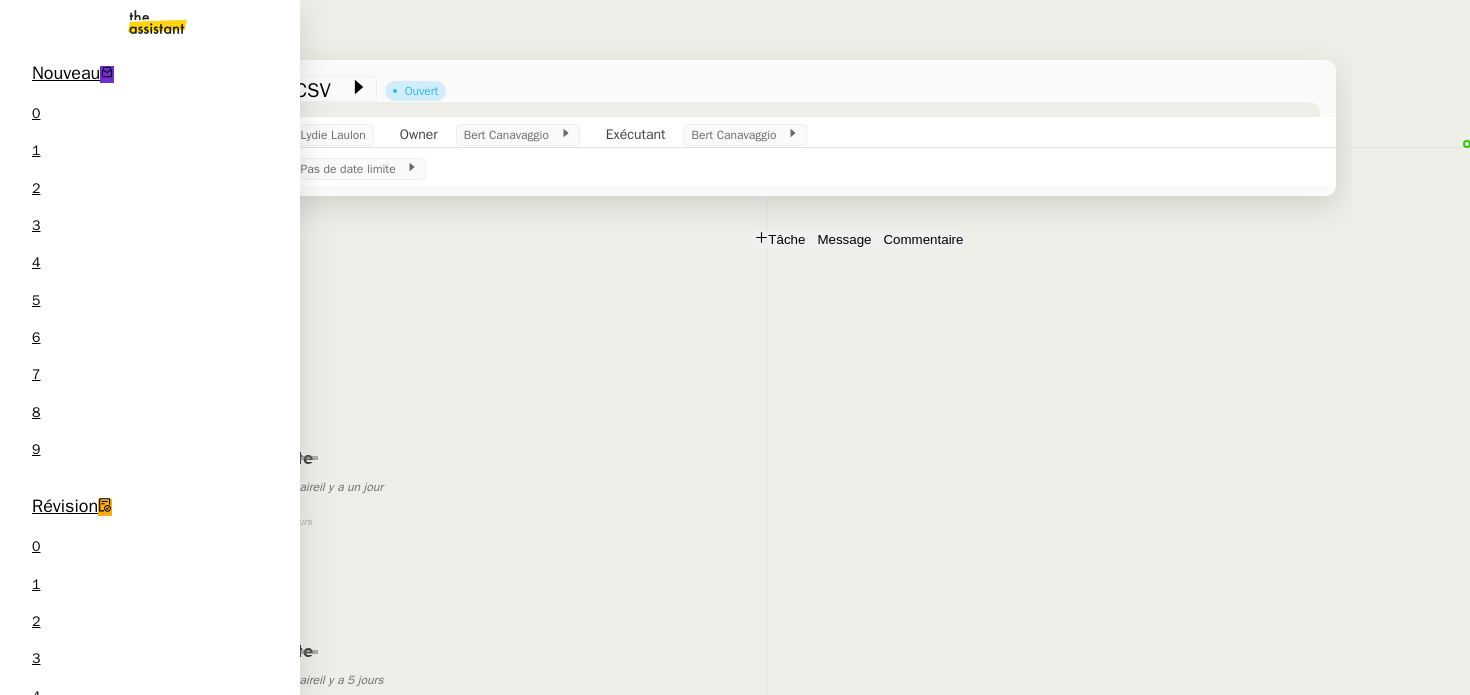click on "Nouveau  0   1   2   3   4   5   6   7   8   9" at bounding box center [150, 266] 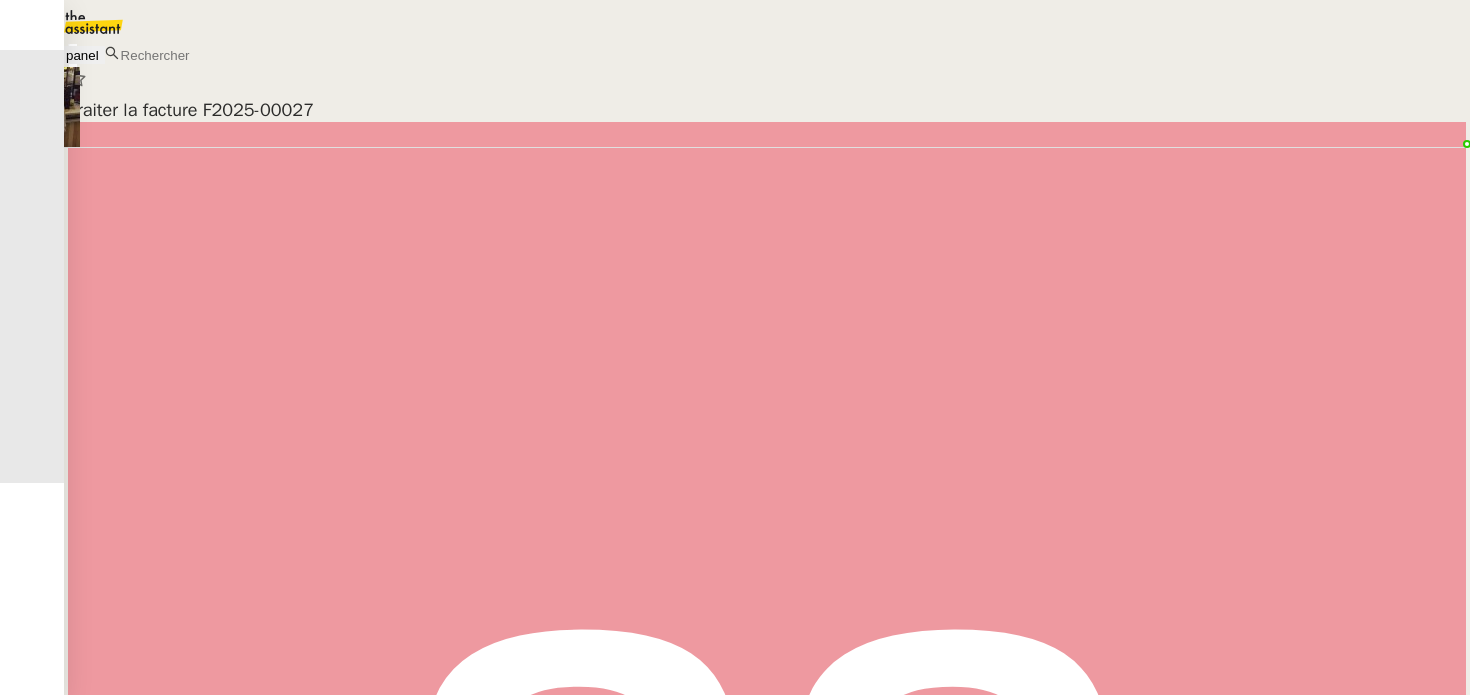 click at bounding box center (205, 55) 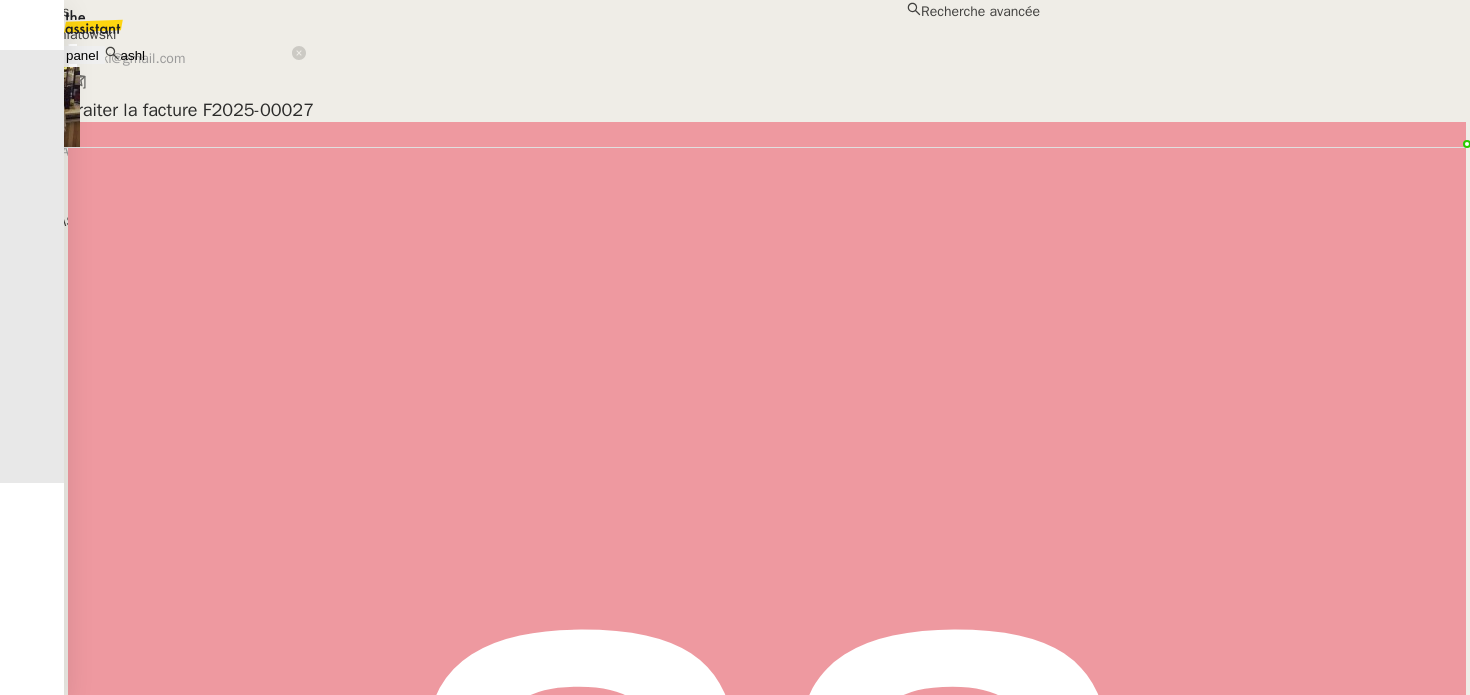 click on "Ashley Poniatowski" at bounding box center (520, 34) 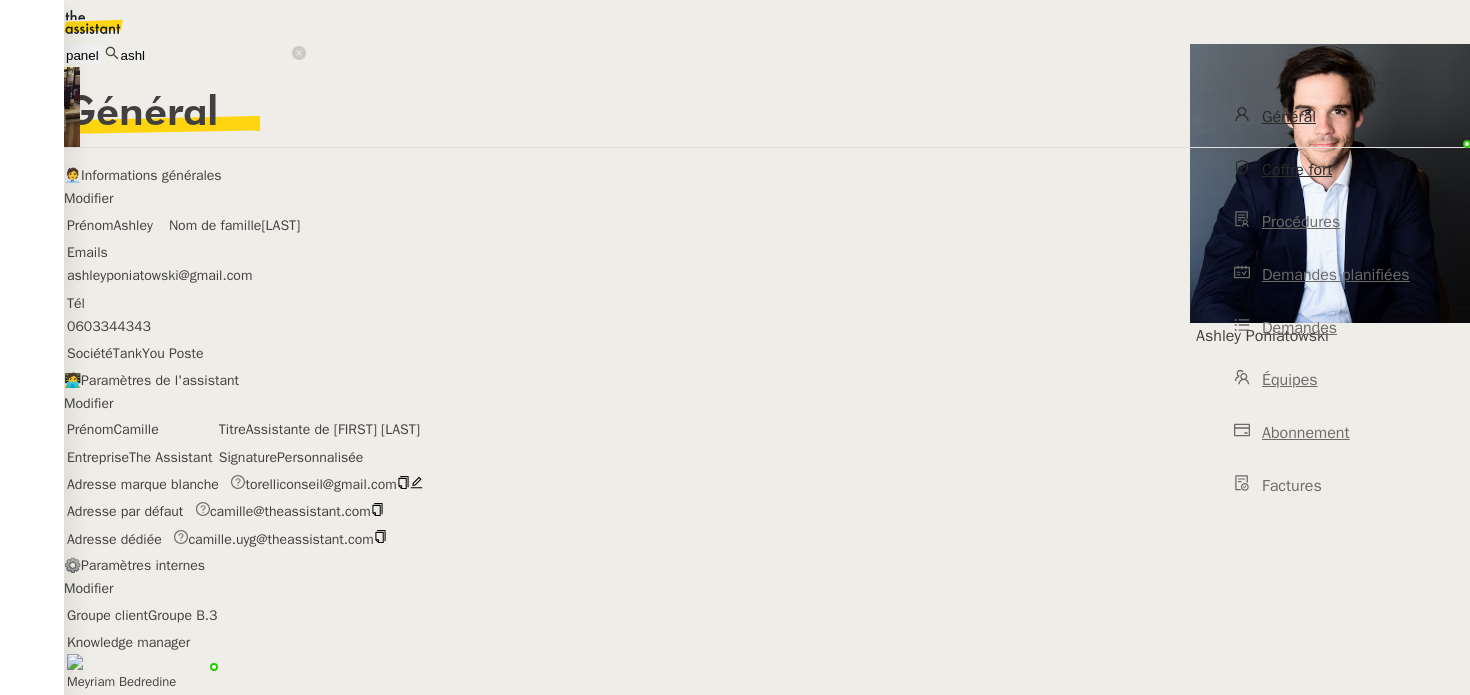 click on "Coffre fort" at bounding box center (1297, 170) 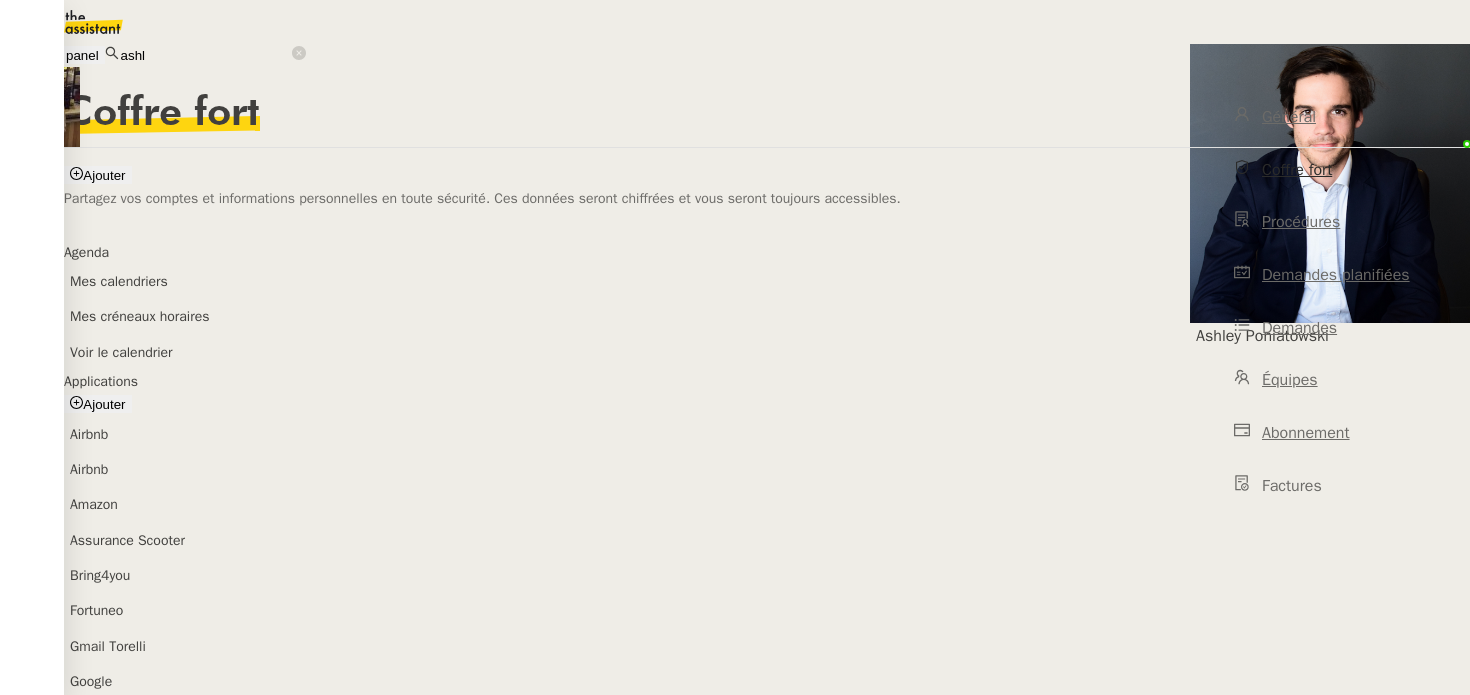 click on "REVOLUT - Accès" at bounding box center [122, 893] 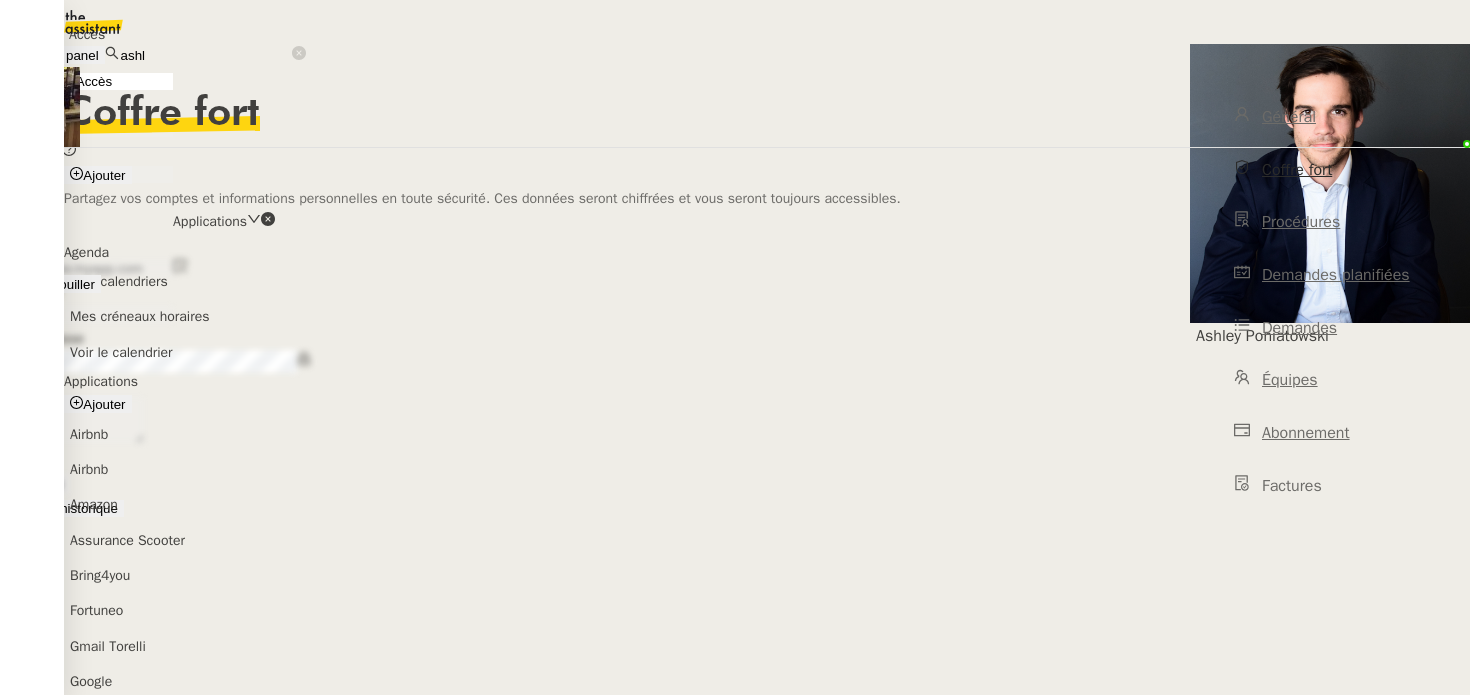 click on "Déverrouiller" at bounding box center (57, 284) 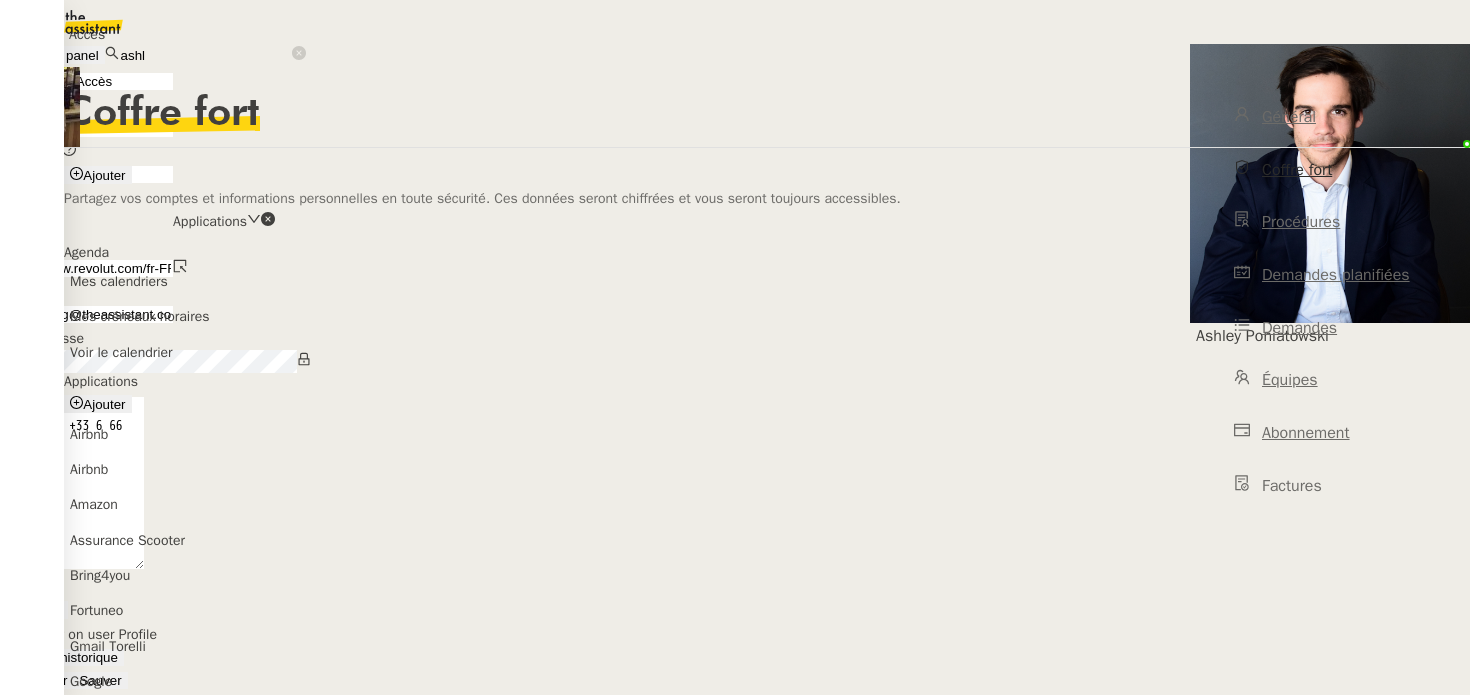 click at bounding box center [304, 359] 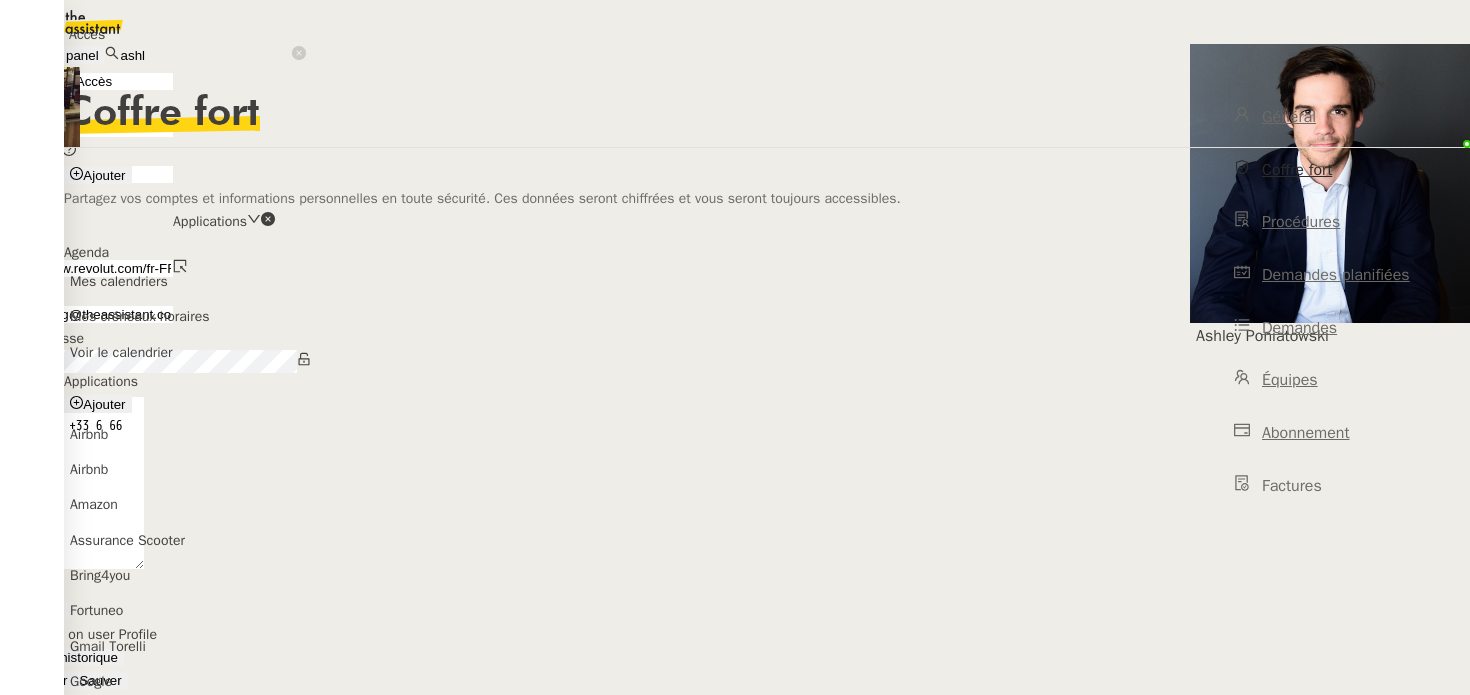 click at bounding box center [12, 11] 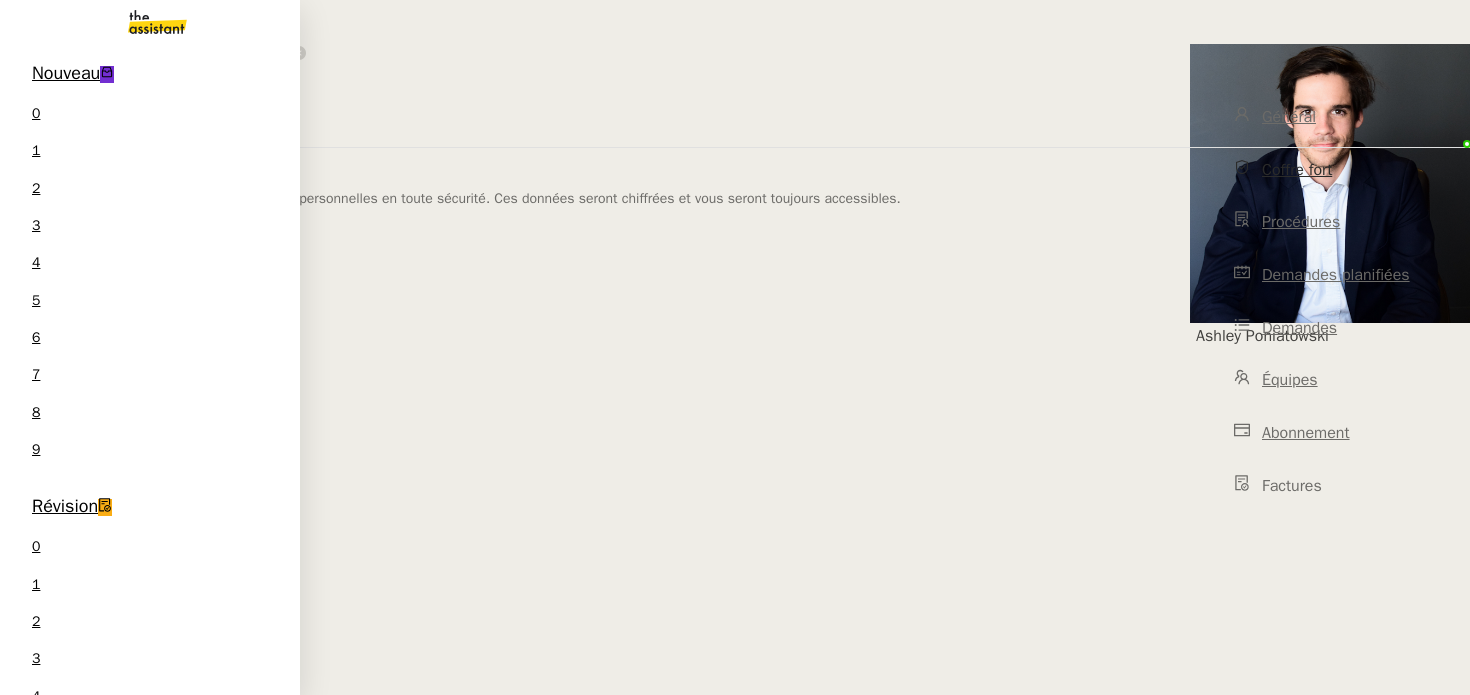 click on "Charles Guillot    1 demandes en cours" at bounding box center [150, 2070] 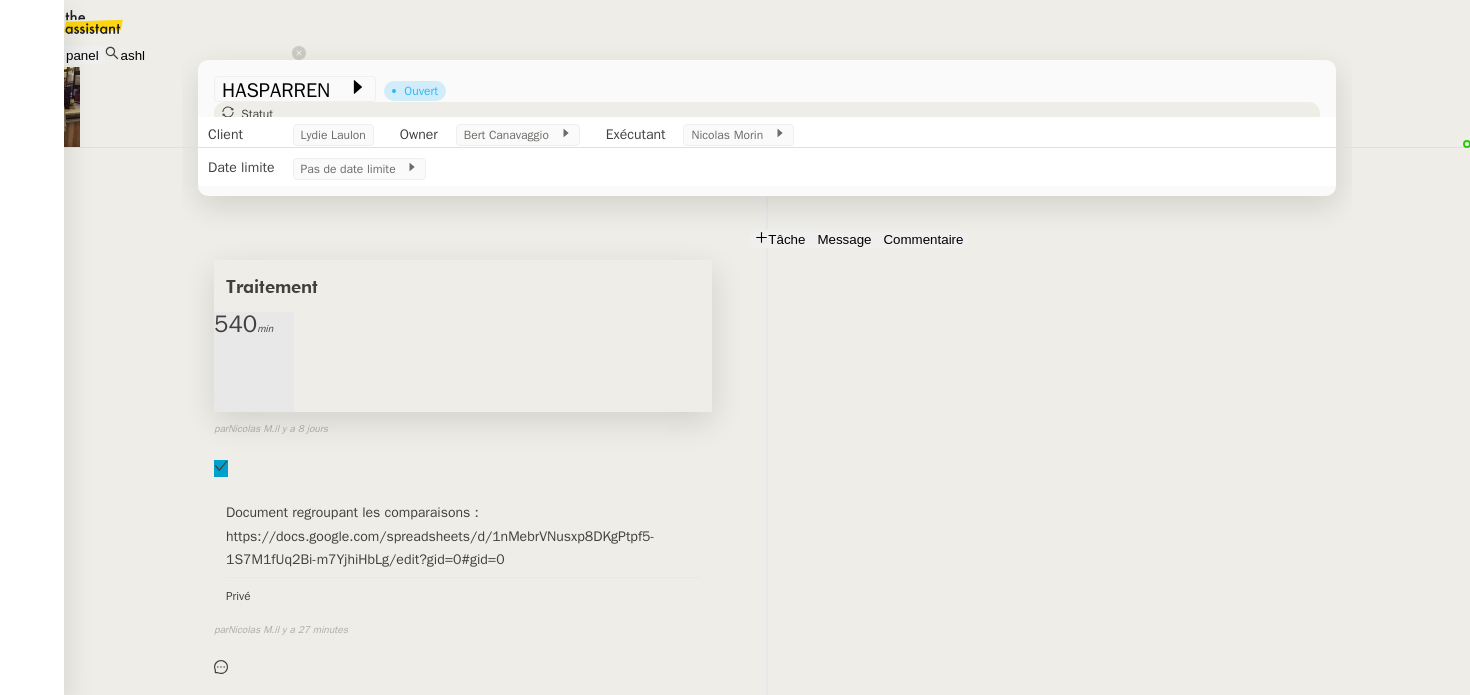 click on "Traitement" at bounding box center (463, 286) 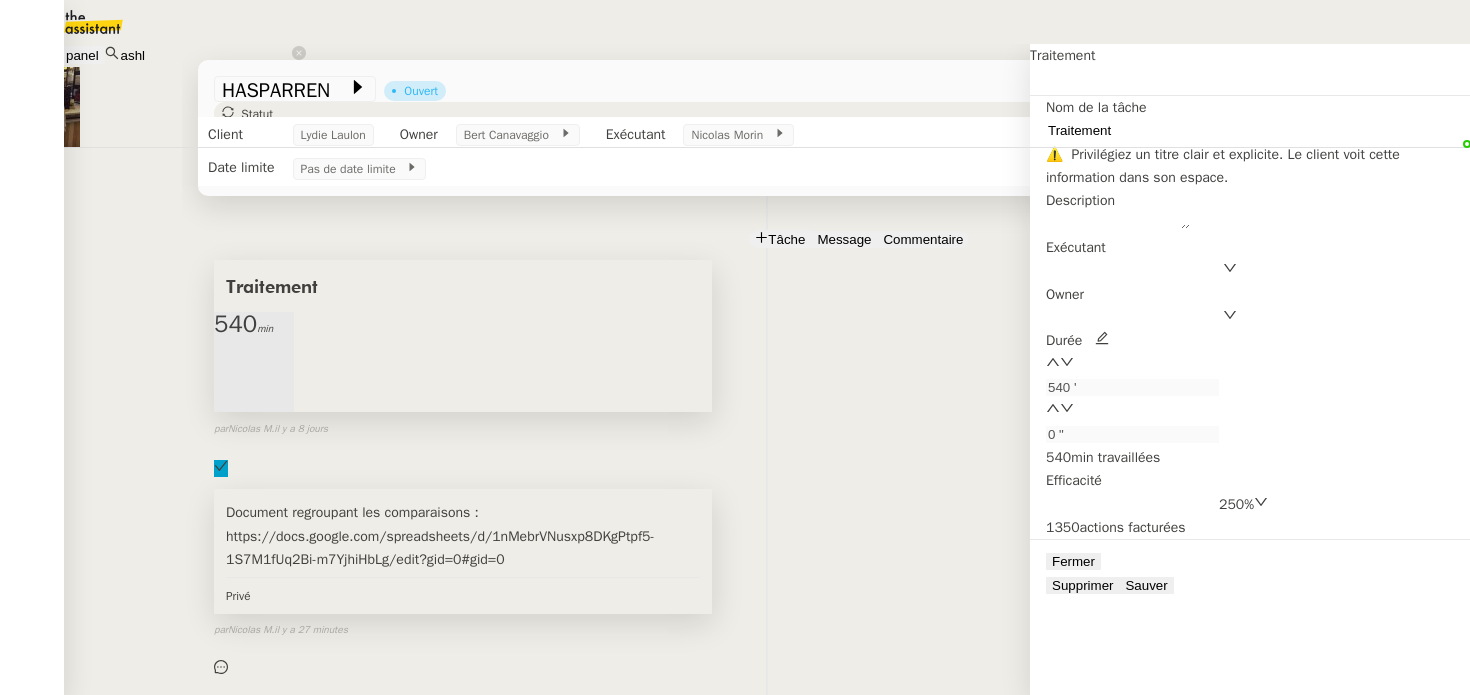 click on "Document regroupant les comparaisons : https://docs.google.com/spreadsheets/d/1nMebrVNusxp8DKgPtpf5-1S7M1fUq2Bi-m7YjhiHbLg/edit?gid=0#gid=0" at bounding box center [463, 536] 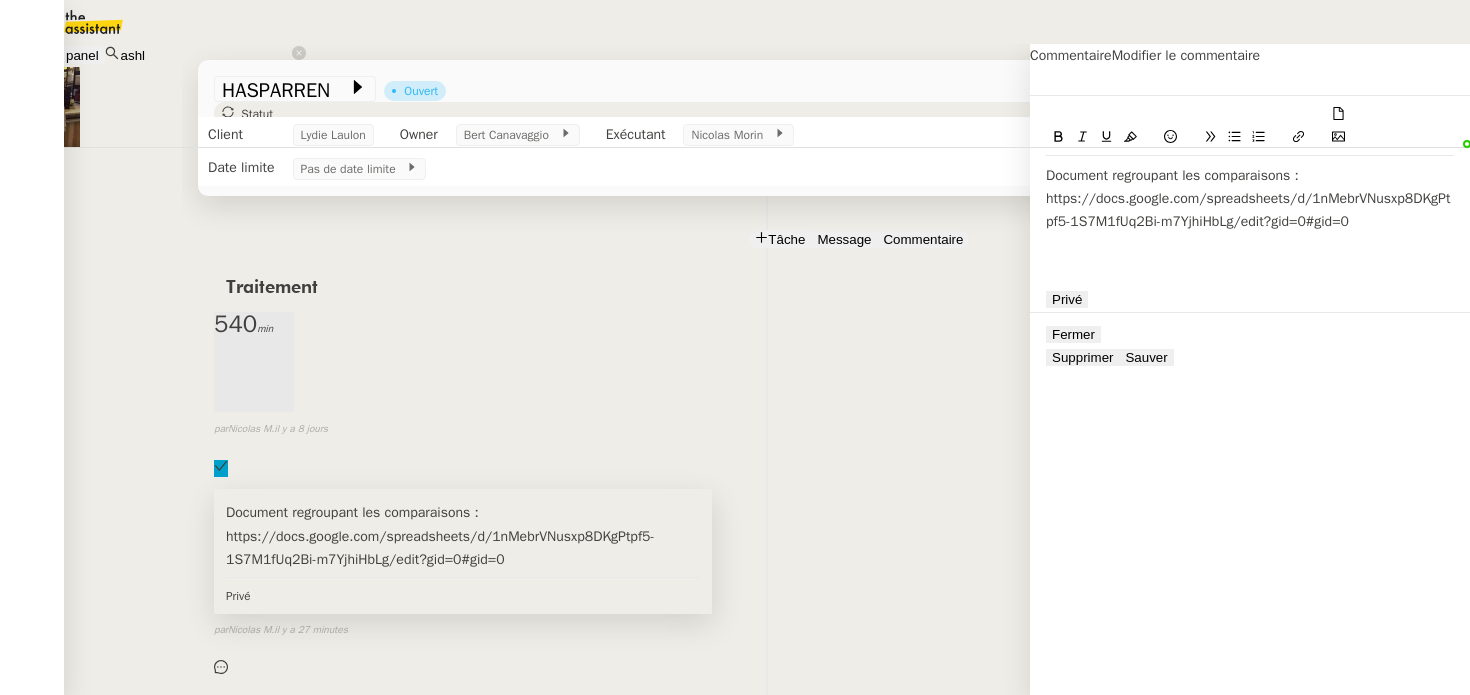 click on "Document regroupant les comparaisons : https://docs.google.com/spreadsheets/d/1nMebrVNusxp8DKgPtpf5-1S7M1fUq2Bi-m7YjhiHbLg/edit?gid=0#gid=0" at bounding box center [1250, 199] 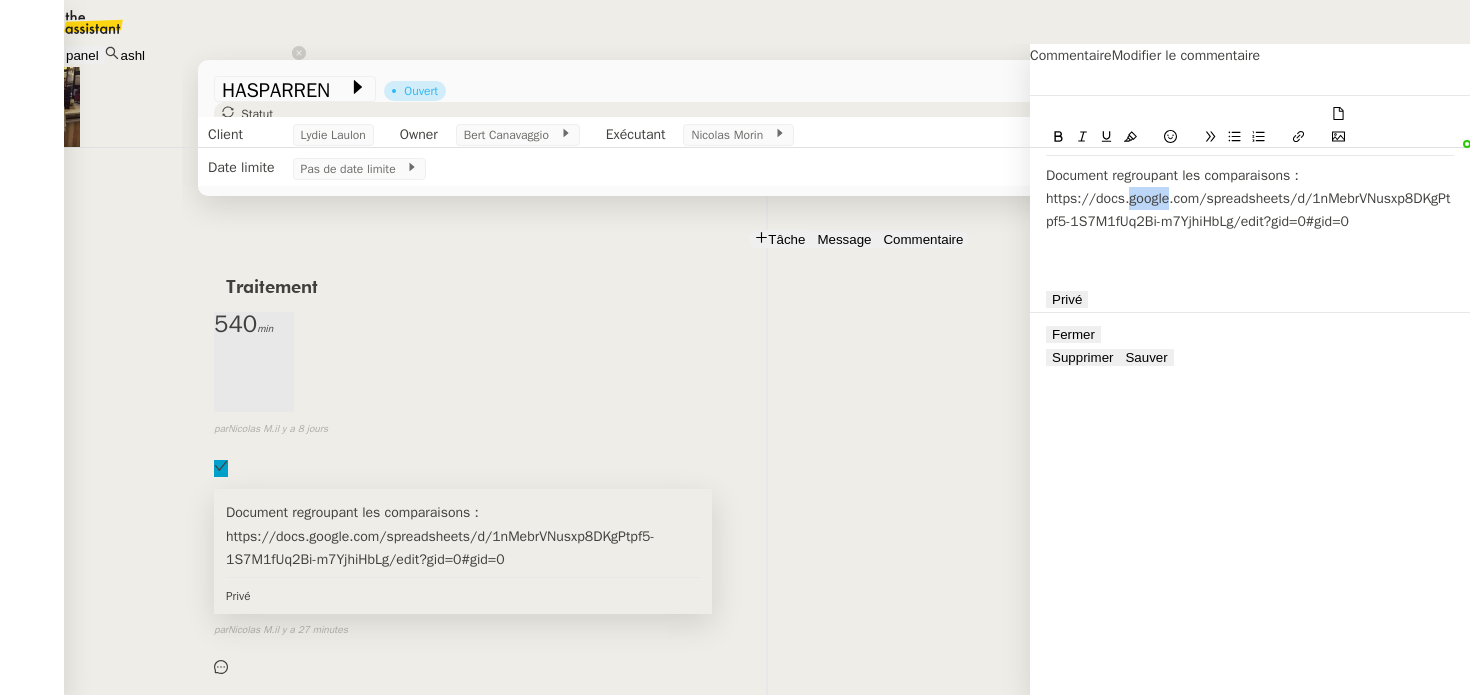 click on "Document regroupant les comparaisons : https://docs.google.com/spreadsheets/d/1nMebrVNusxp8DKgPtpf5-1S7M1fUq2Bi-m7YjhiHbLg/edit?gid=0#gid=0" at bounding box center [1250, 199] 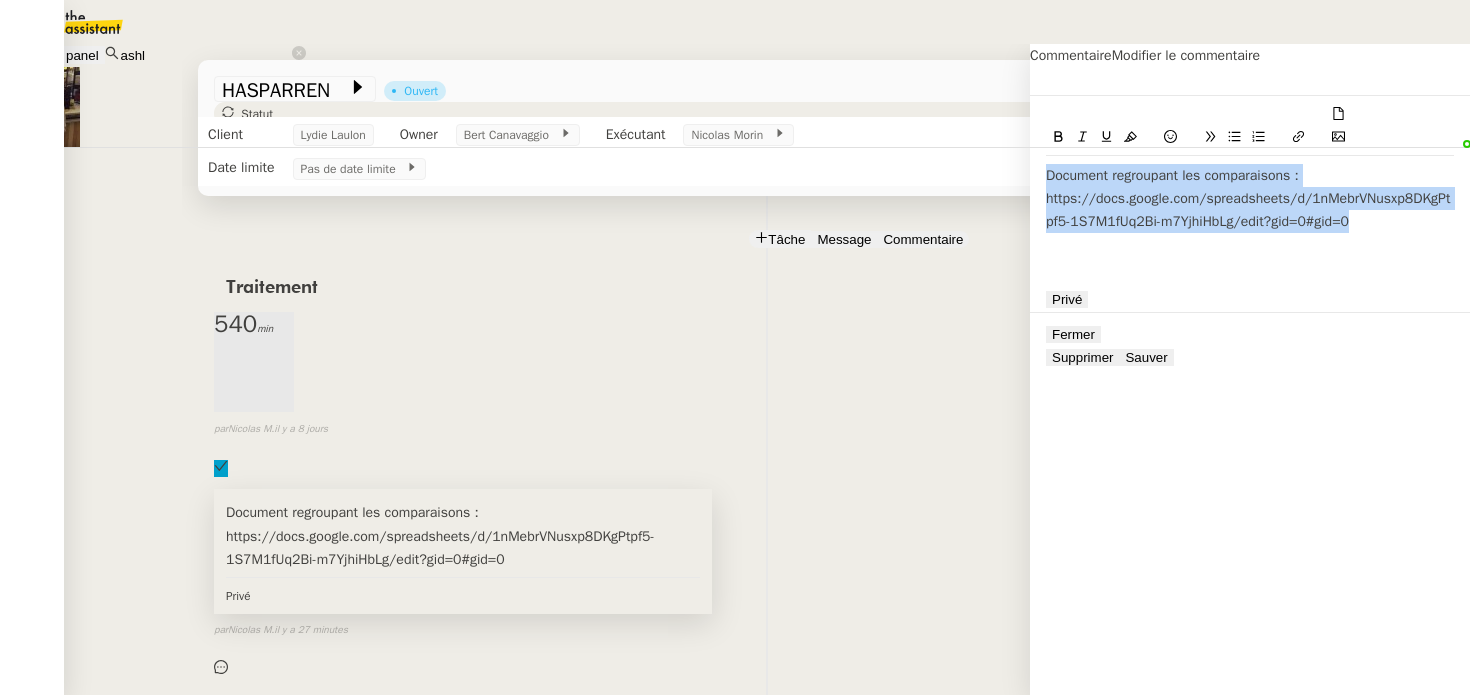 click on "Document regroupant les comparaisons : https://docs.google.com/spreadsheets/d/1nMebrVNusxp8DKgPtpf5-1S7M1fUq2Bi-m7YjhiHbLg/edit?gid=0#gid=0" at bounding box center (1250, 199) 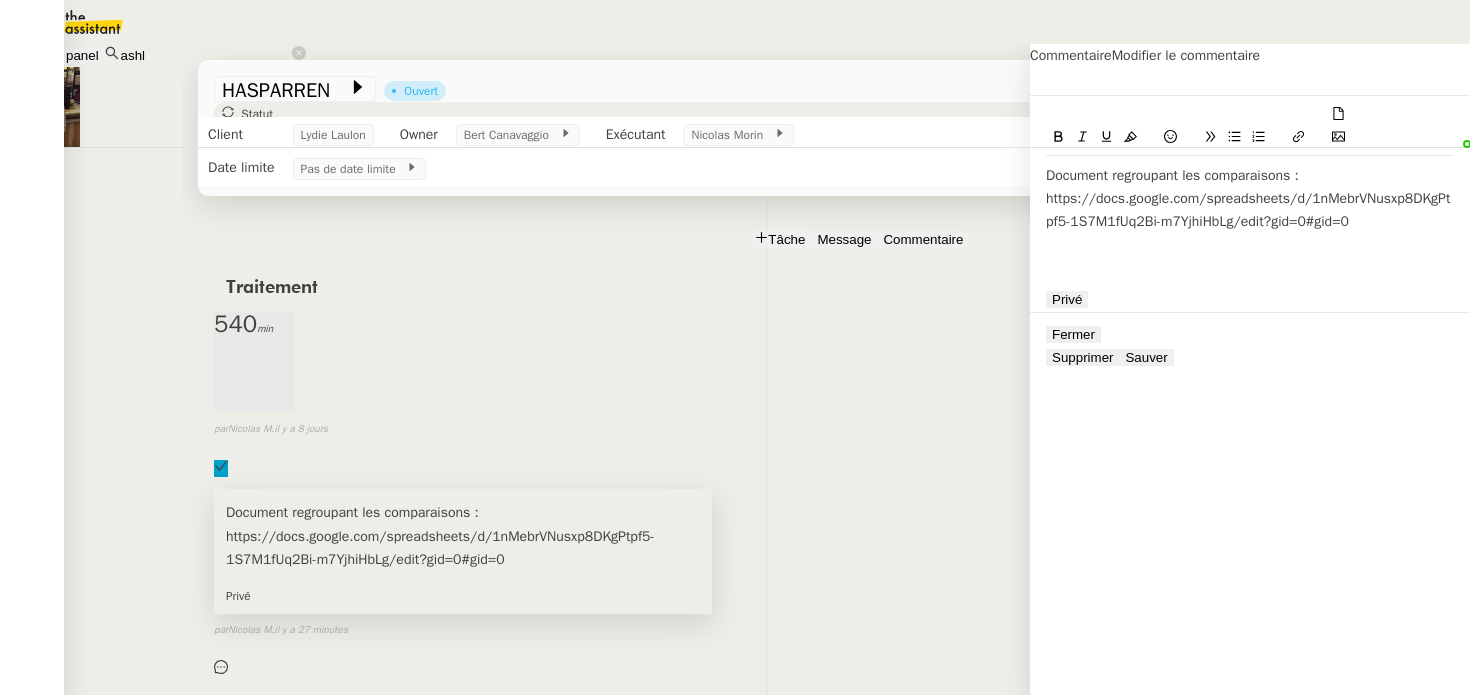 click on "Document regroupant les comparaisons : https://docs.google.com/spreadsheets/d/1nMebrVNusxp8DKgPtpf5-1S7M1fUq2Bi-m7YjhiHbLg/edit?gid=0#gid=0" at bounding box center [1250, 199] 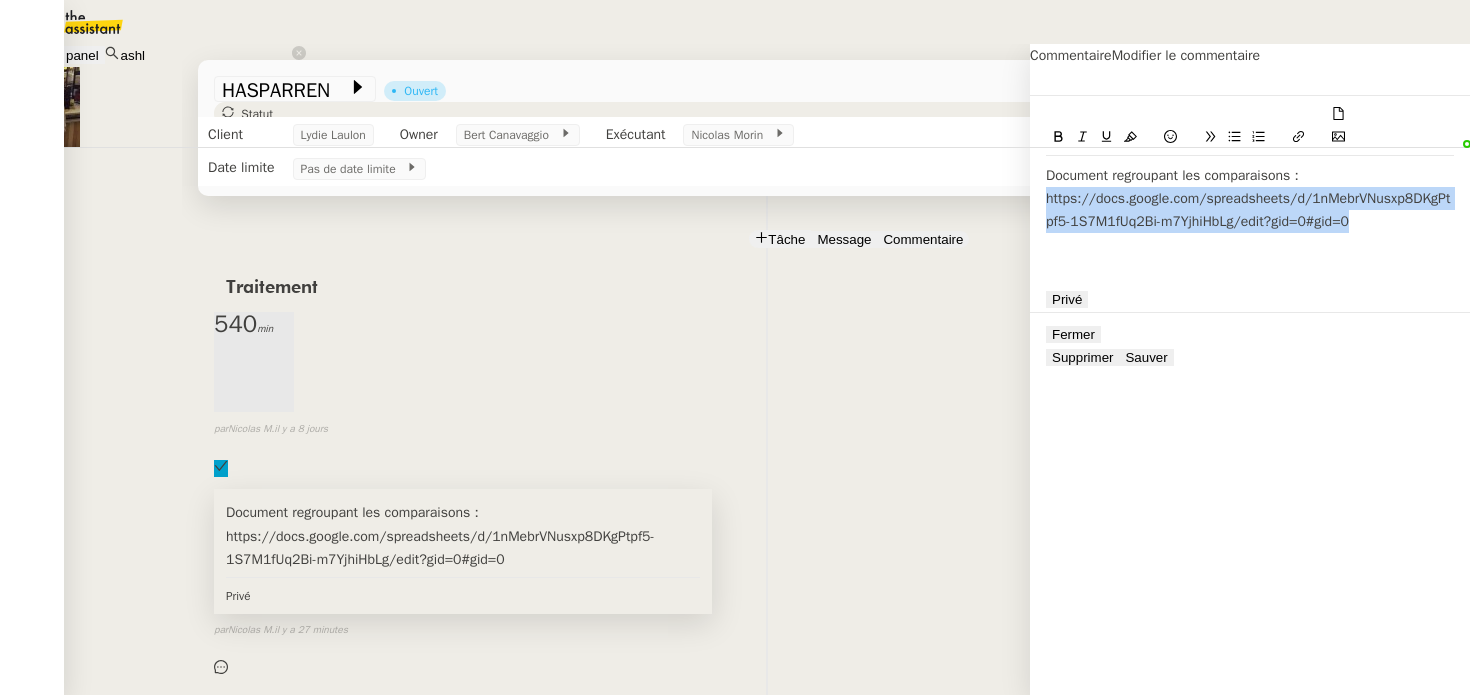 drag, startPoint x: 1324, startPoint y: 184, endPoint x: 1004, endPoint y: 173, distance: 320.189 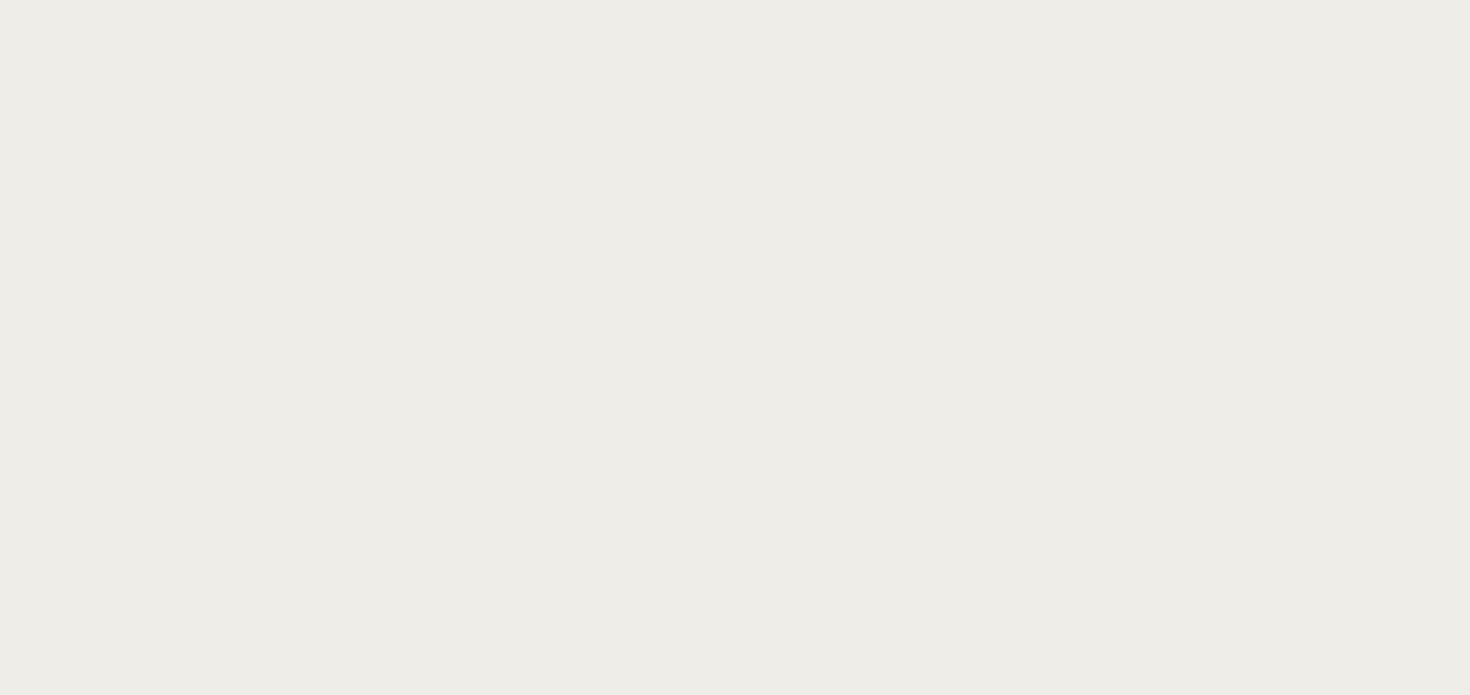 scroll, scrollTop: 0, scrollLeft: 0, axis: both 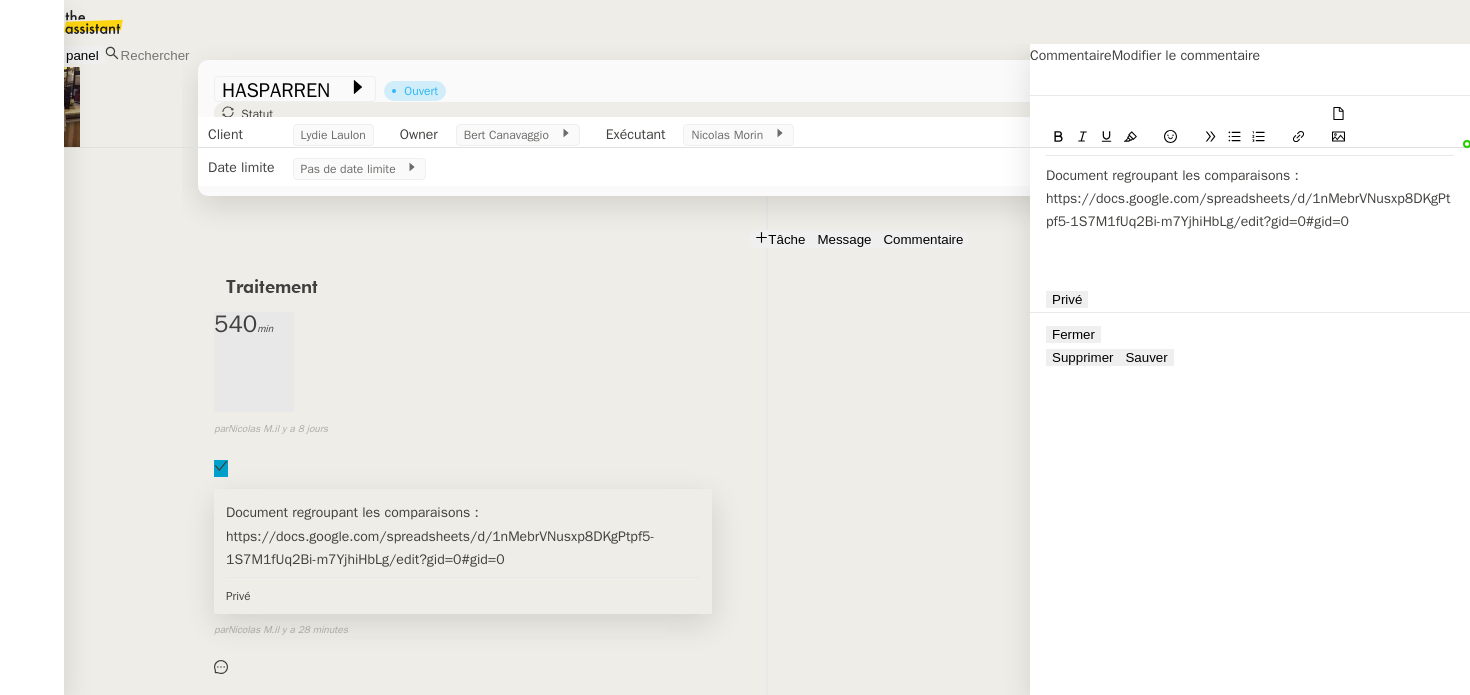 click on "Document regroupant les comparaisons : https://docs.google.com/spreadsheets/d/1nMebrVNusxp8DKgPtpf5-1S7M1fUq2Bi-m7YjhiHbLg/edit?gid=0#gid=0" at bounding box center (1250, 199) 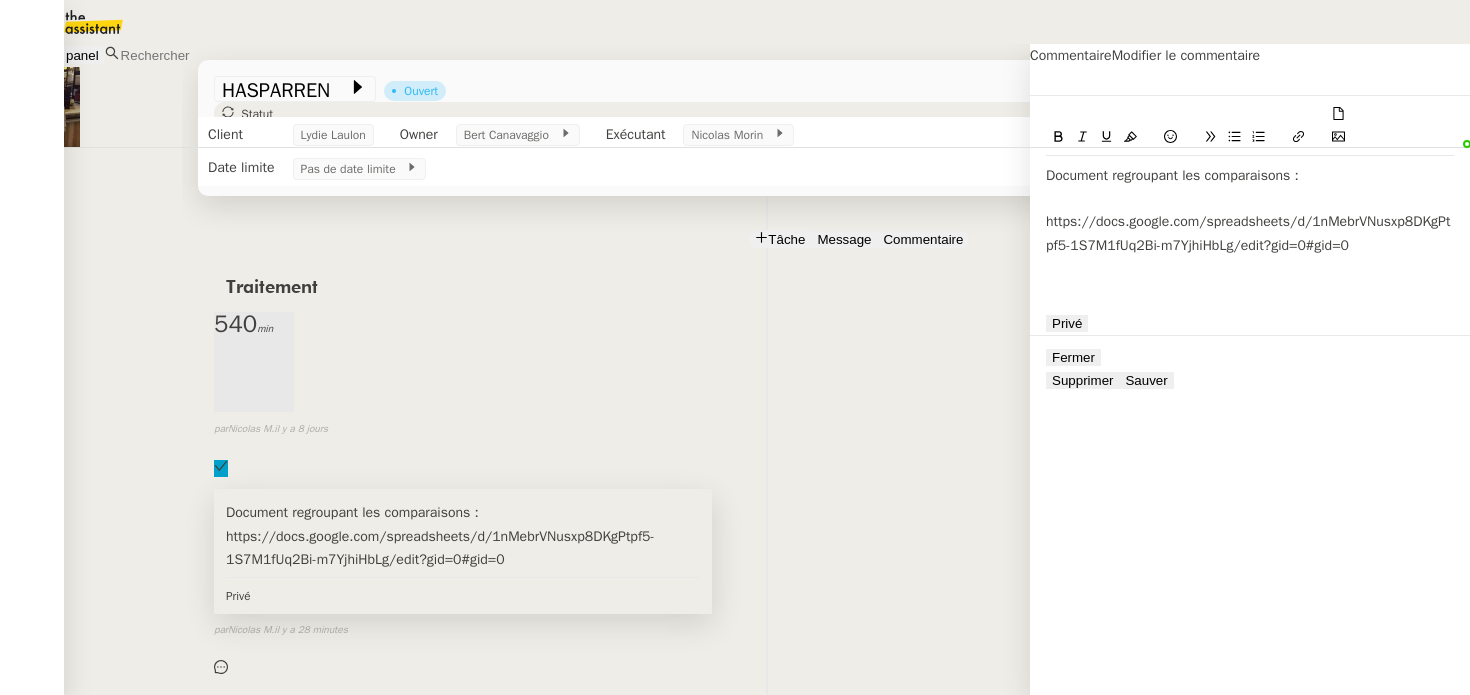 click on "https://docs.google.com/spreadsheets/d/1nMebrVNusxp8DKgPtpf5-1S7M1fUq2Bi-m7YjhiHbLg/edit?gid=0#gid=0" at bounding box center [1250, 233] 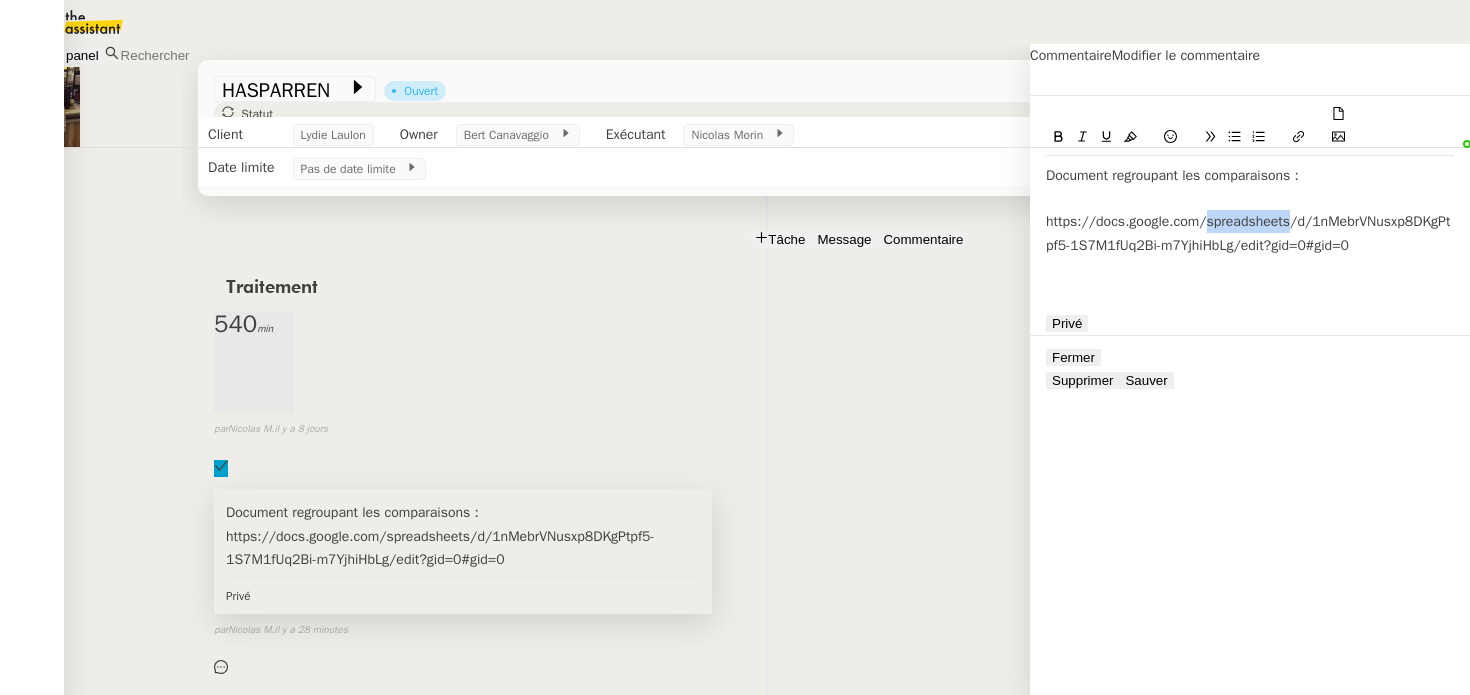 click on "https://docs.google.com/spreadsheets/d/1nMebrVNusxp8DKgPtpf5-1S7M1fUq2Bi-m7YjhiHbLg/edit?gid=0#gid=0" at bounding box center [1250, 233] 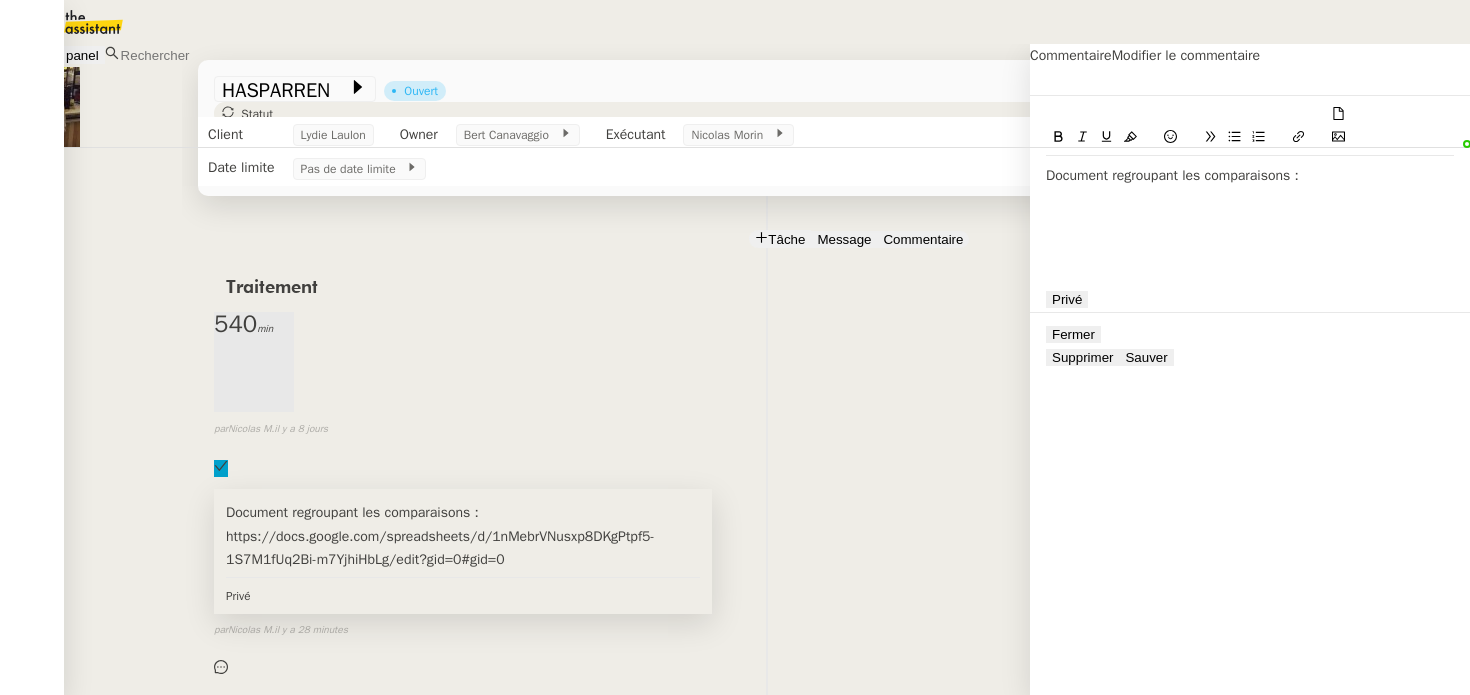 click on "Document regroupant les comparaisons :" at bounding box center [1250, 175] 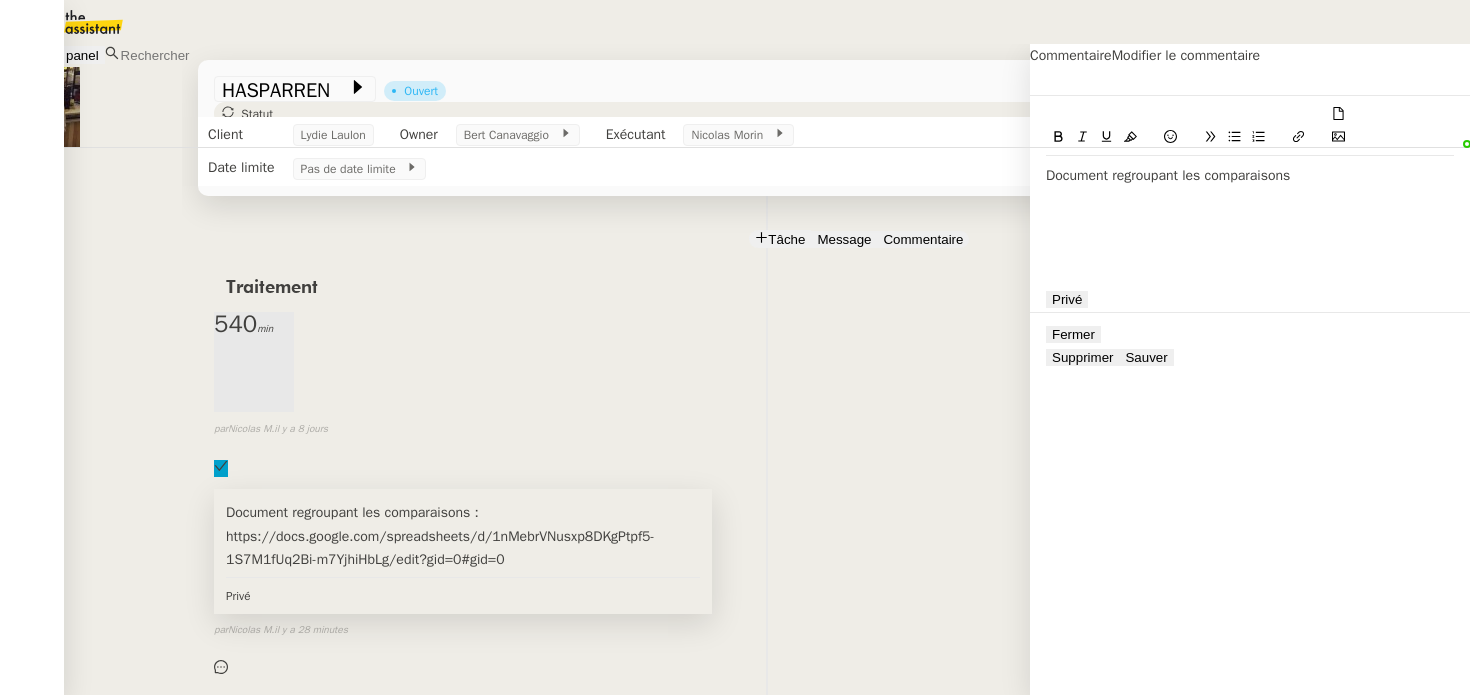 click on "Document regroupant les comparaisons" at bounding box center [1250, 175] 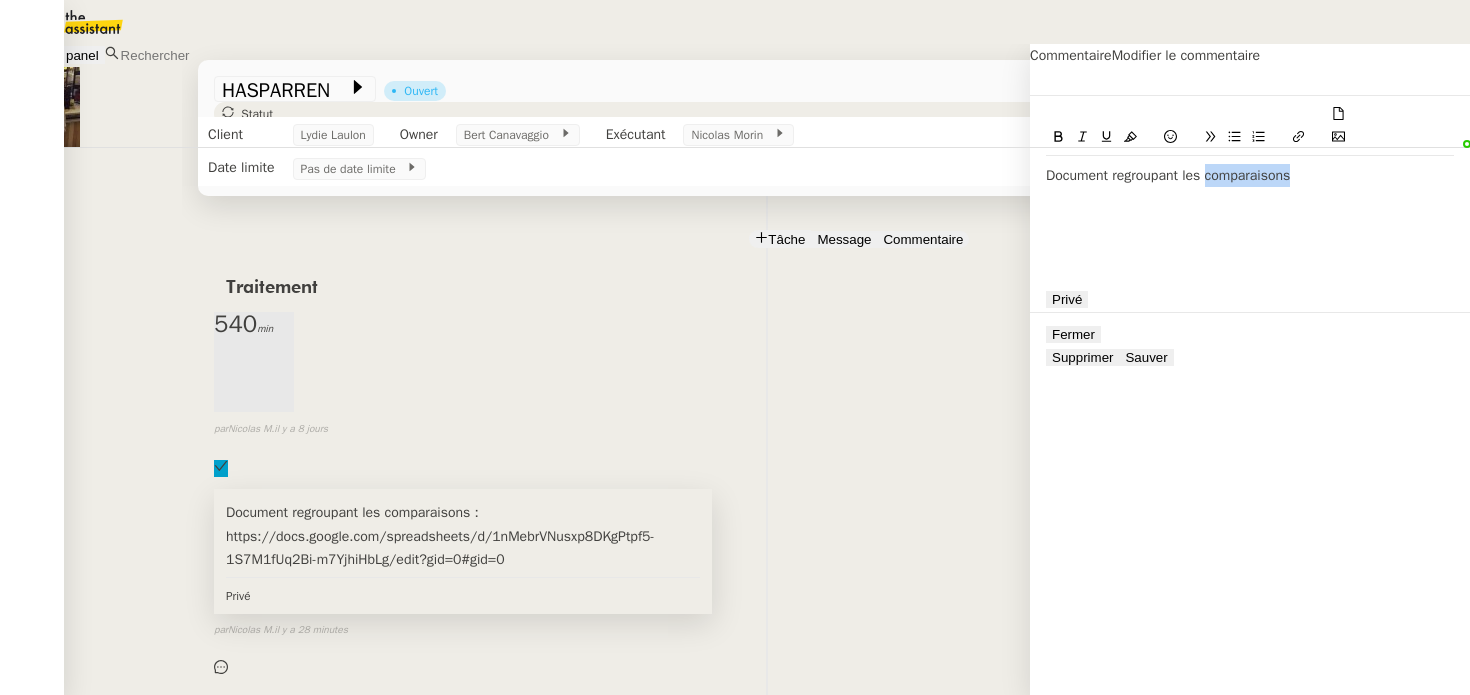 click on "Document regroupant les comparaisons" at bounding box center (1250, 175) 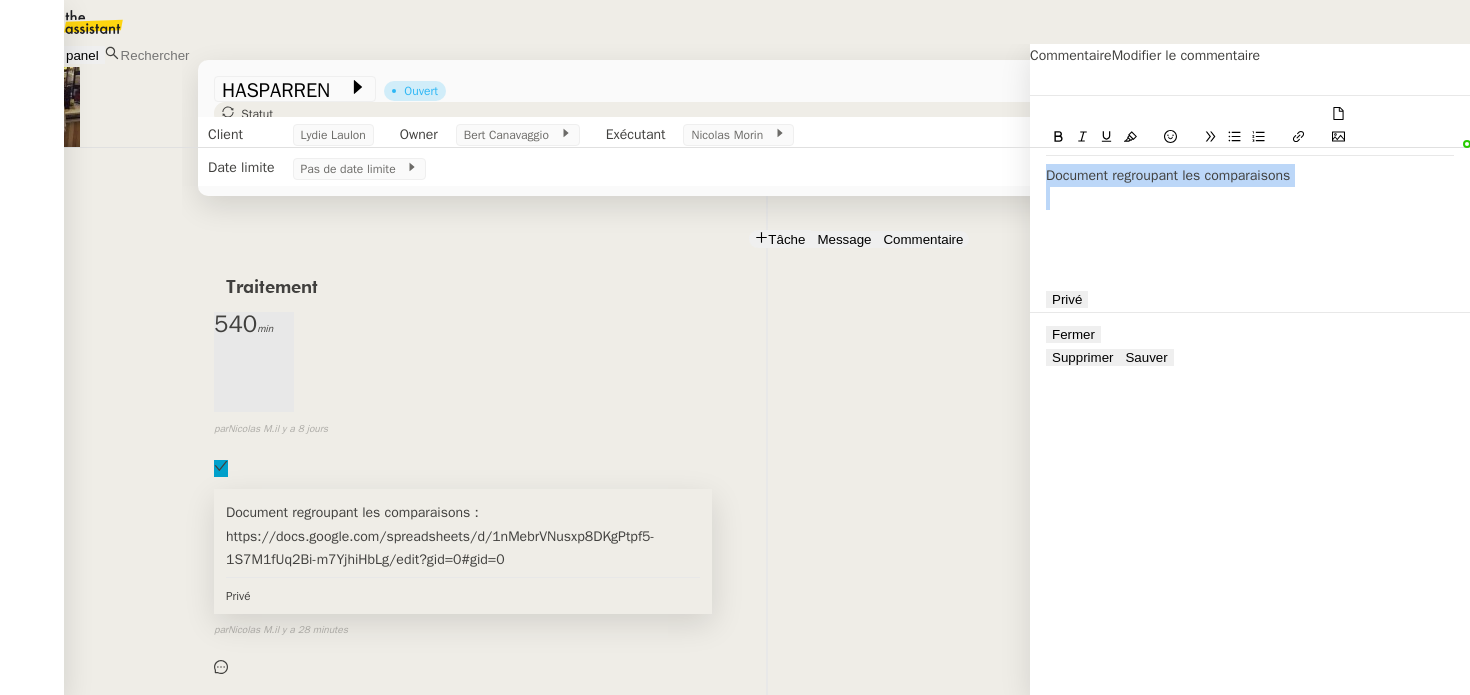 click at bounding box center [1058, 138] 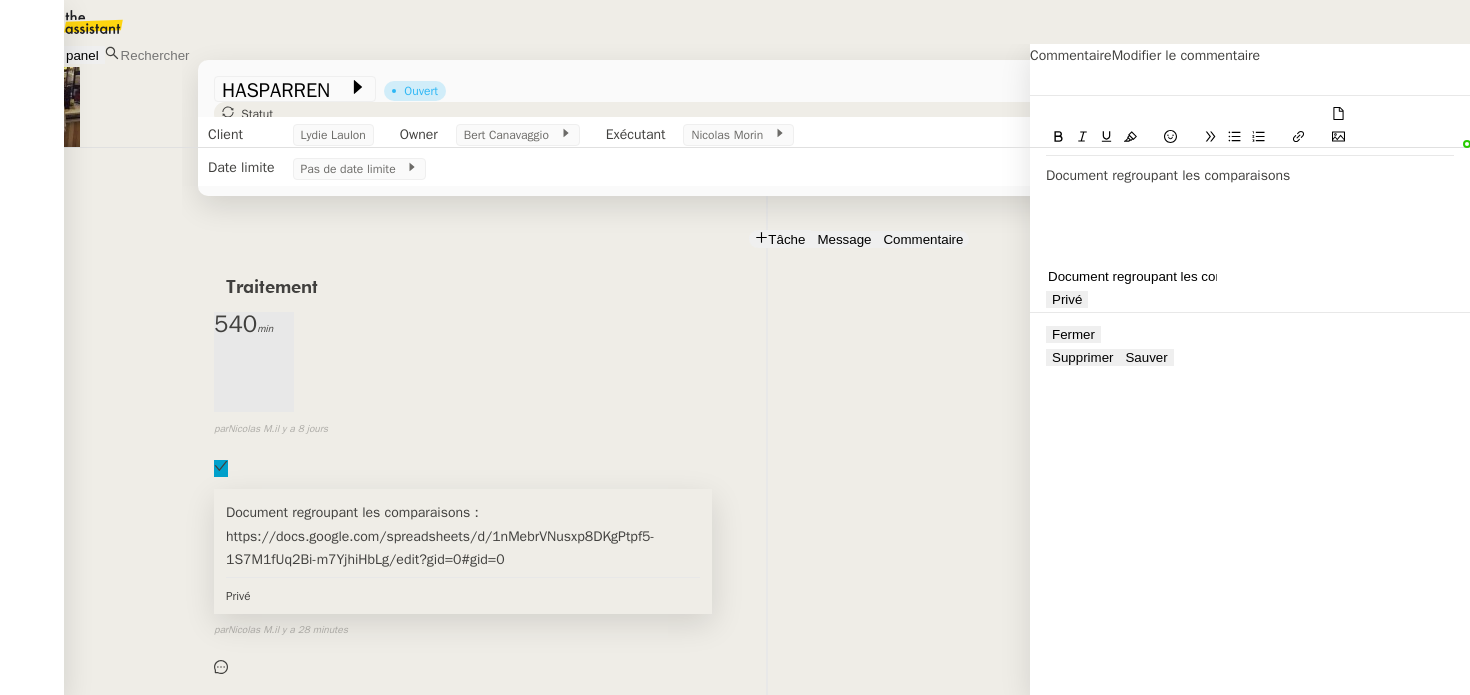 paste on "https://docs.google.com/spreadsheets/d/1nMebrVNusxp8DKgPtpf5-1S7M1fUq2Bi-m7YjhiHbLg/edit?gid=0#gid=0" 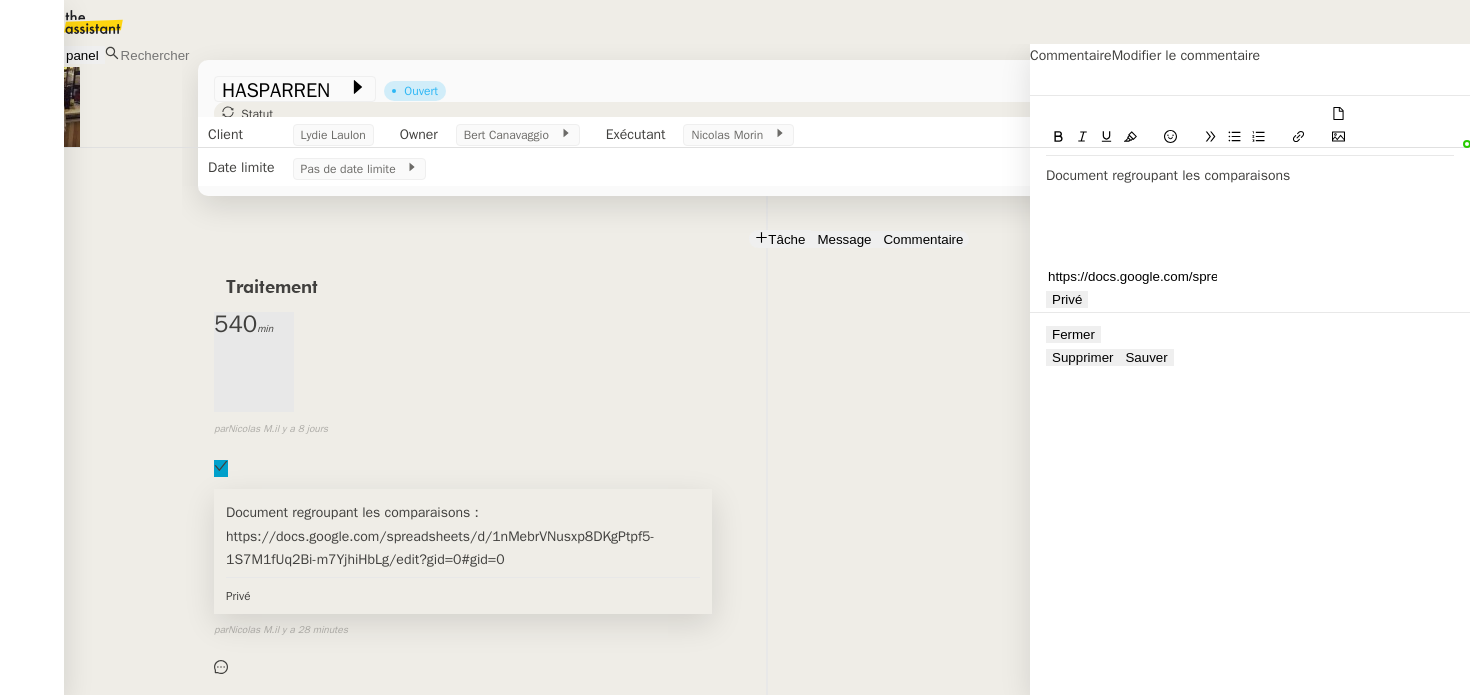 scroll, scrollTop: 0, scrollLeft: 491, axis: horizontal 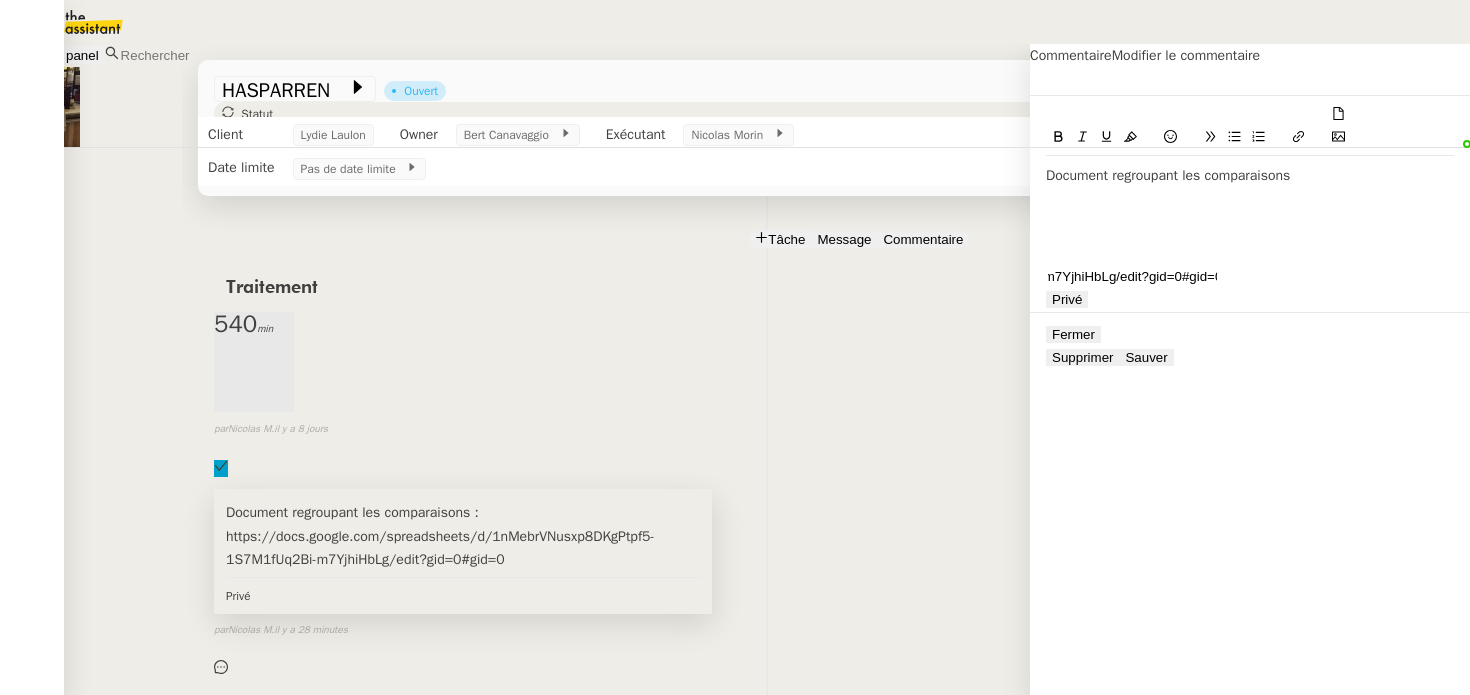 type on "https://docs.google.com/spreadsheets/d/1nMebrVNusxp8DKgPtpf5-1S7M1fUq2Bi-m7YjhiHbLg/edit?gid=0#gid=0" 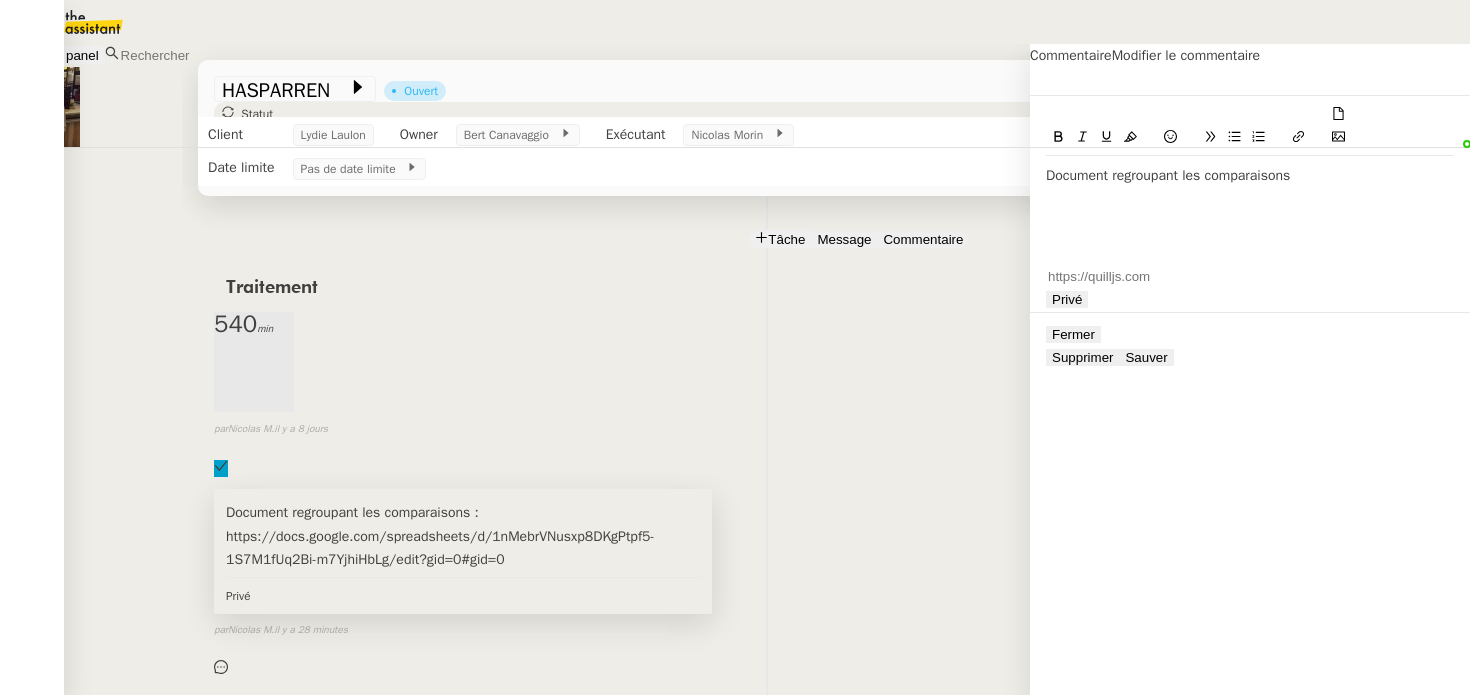 scroll, scrollTop: 0, scrollLeft: 0, axis: both 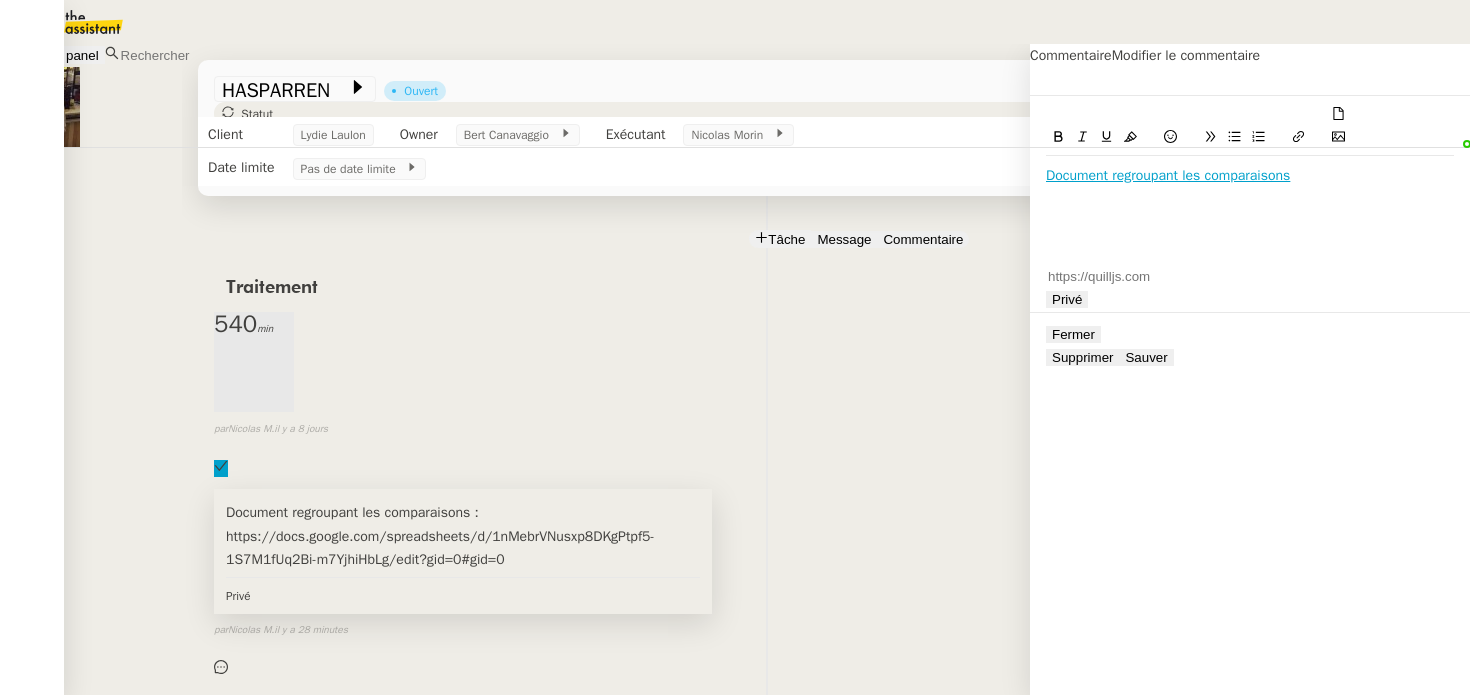 click on "Sauver" at bounding box center [1146, 357] 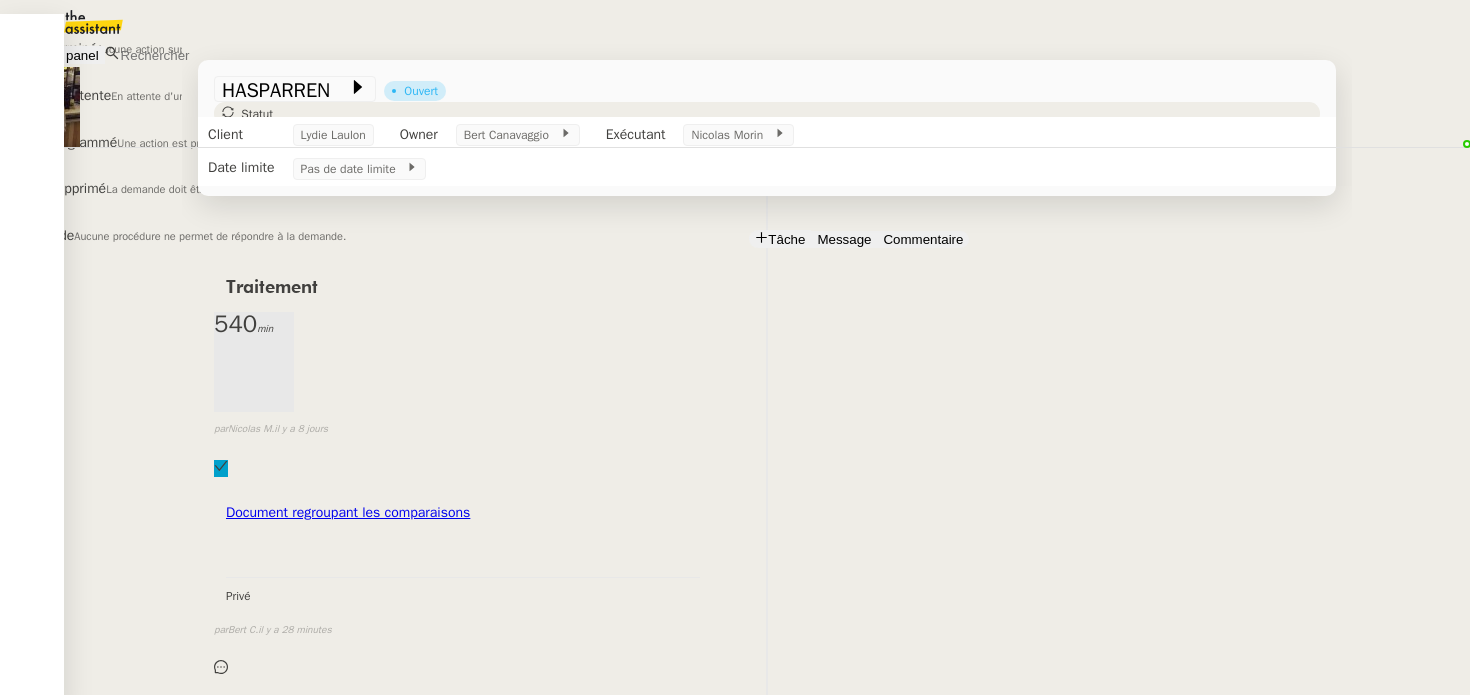 click on "Terminé" at bounding box center (72, 48) 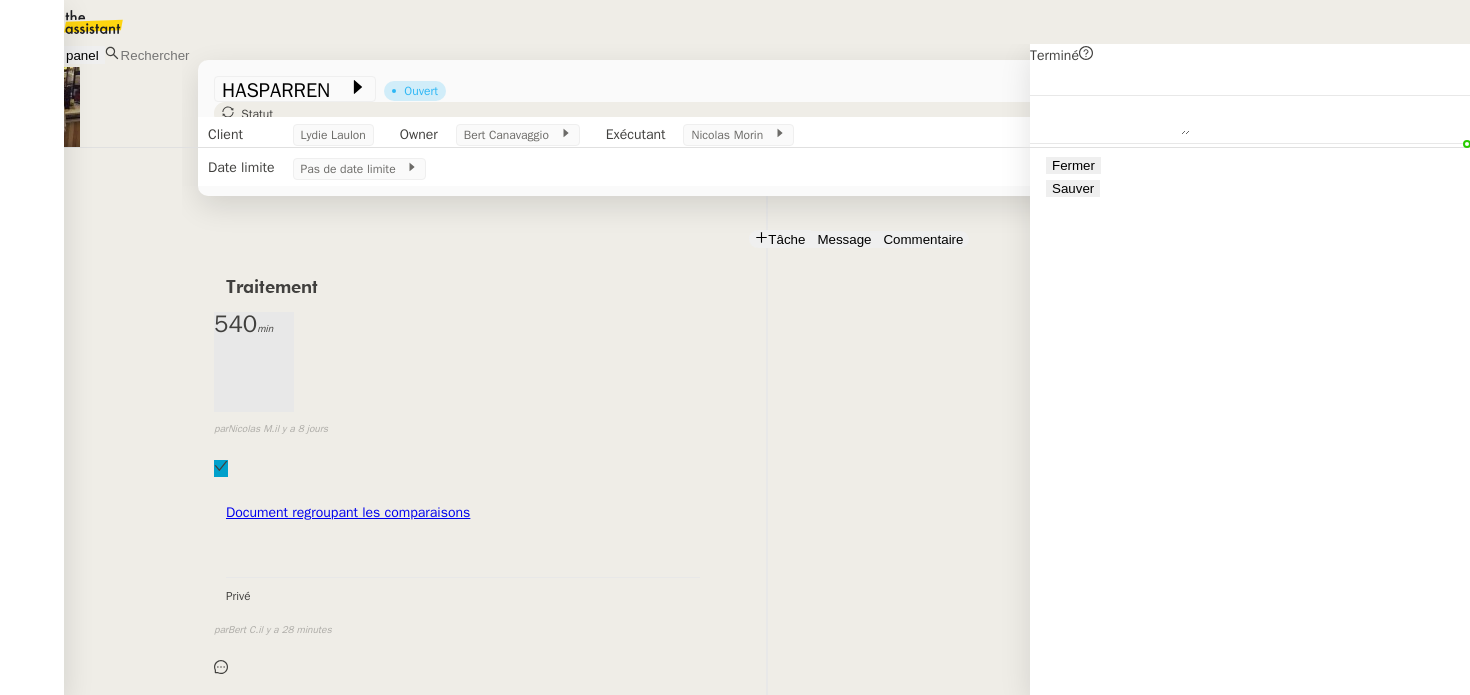 click on "Sauver" at bounding box center (1073, 188) 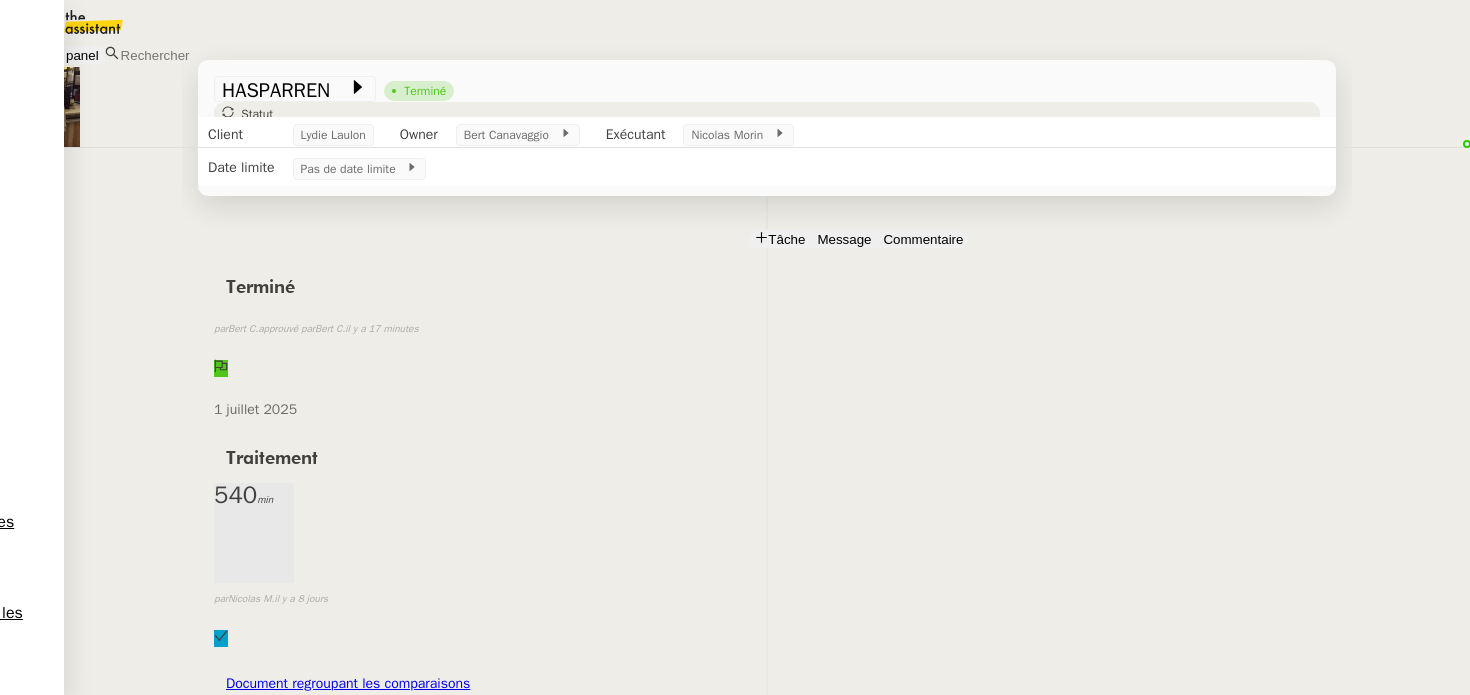 click at bounding box center [77, 22] 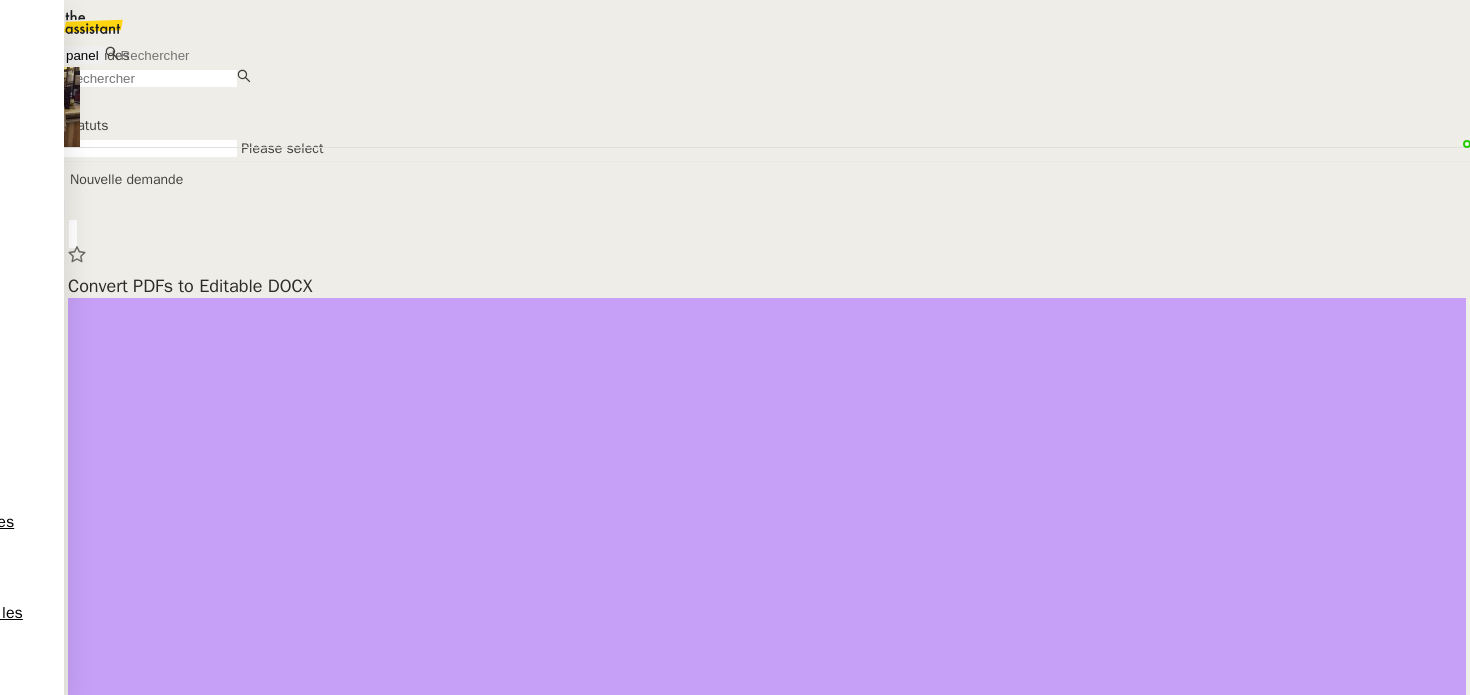 click at bounding box center (198, 55) 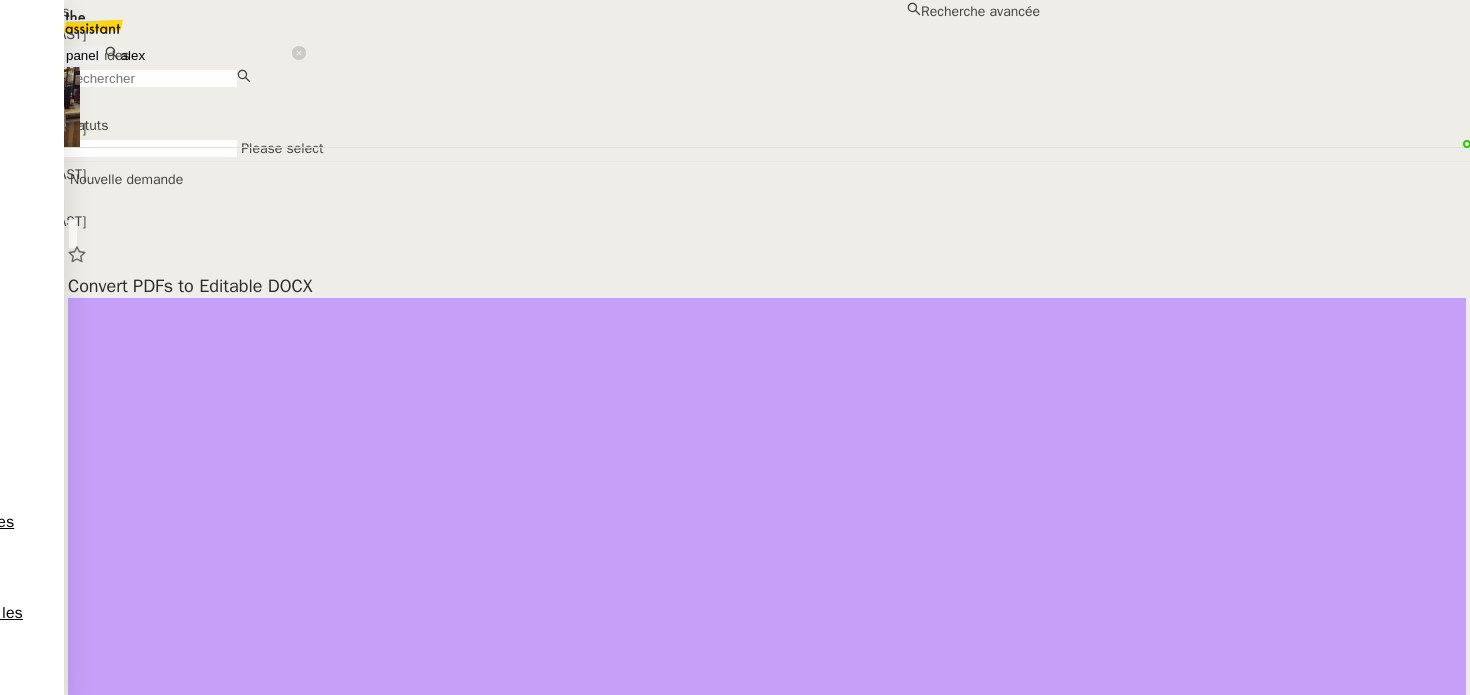 click at bounding box center (77, 22) 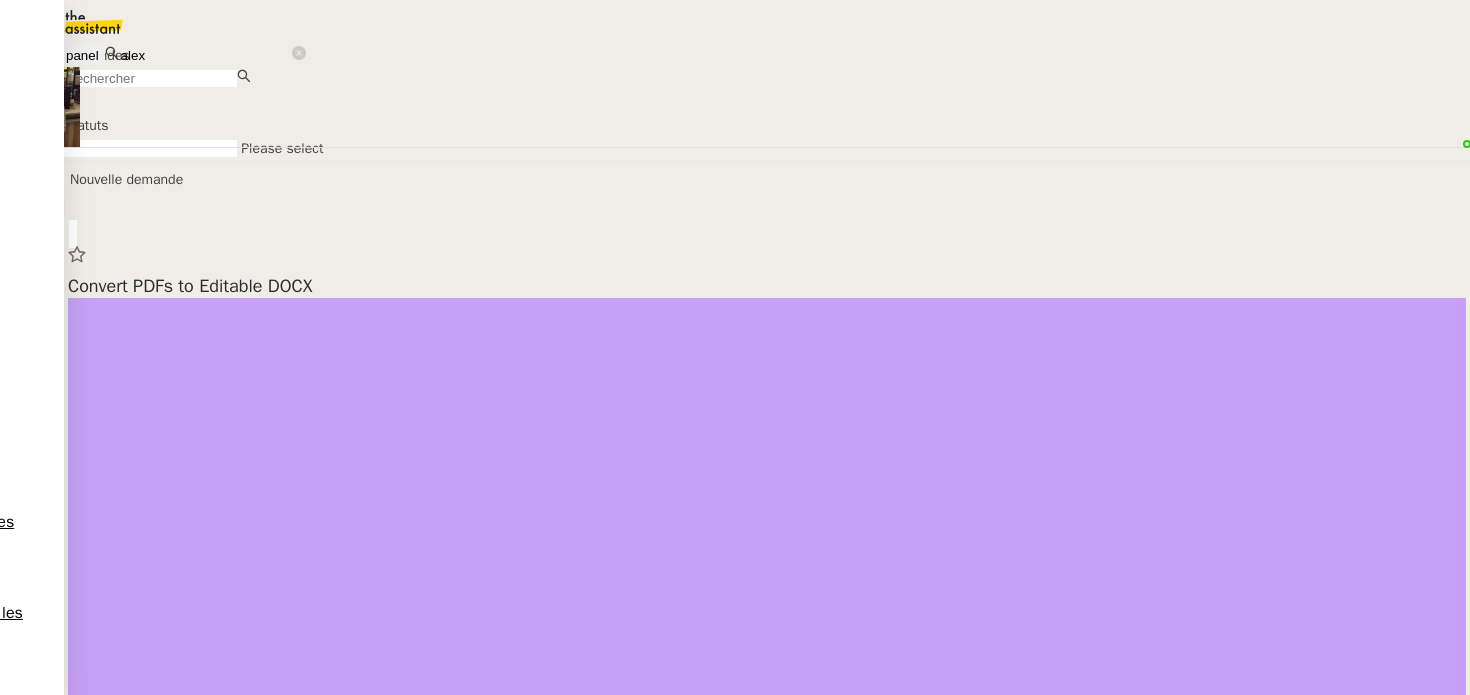 click at bounding box center (150, 78) 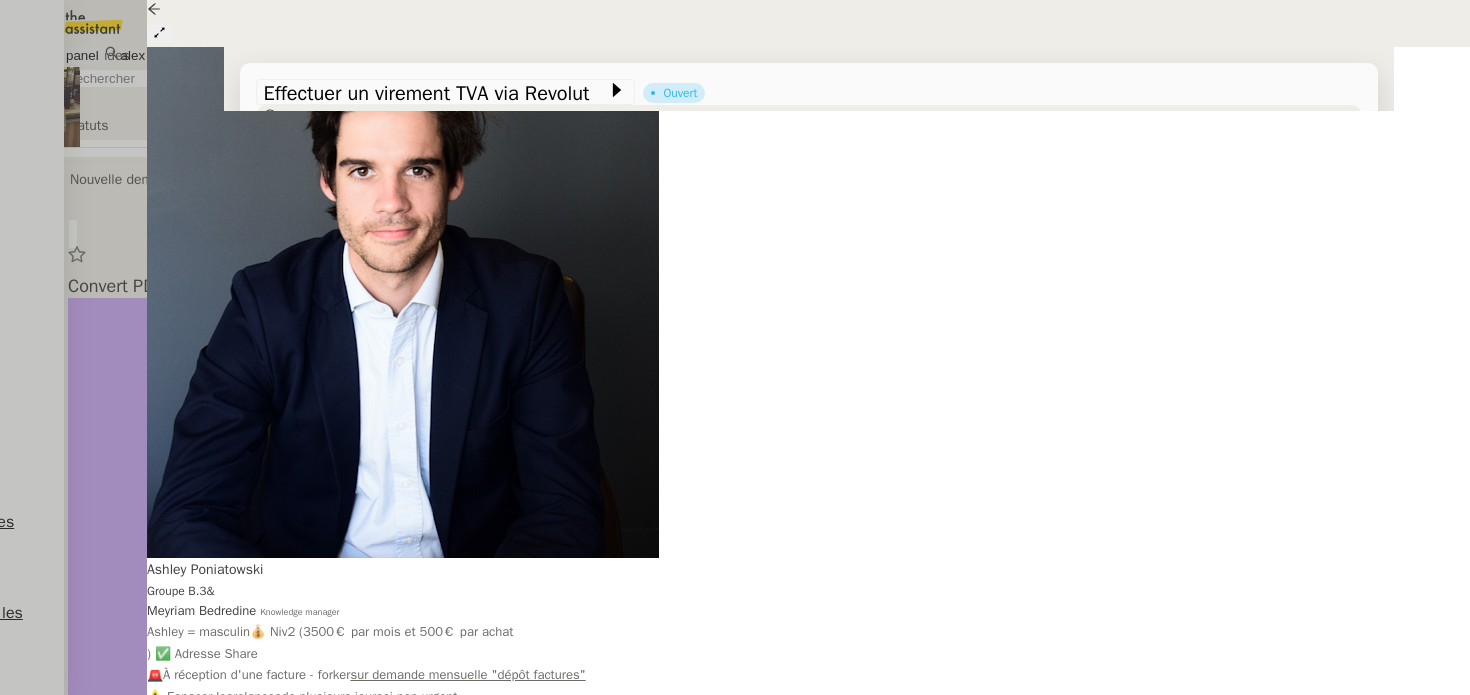 click on "👌👌👌 message envoyé ✌️✌️✌️ une erreur s'est produite" at bounding box center (809, 546) 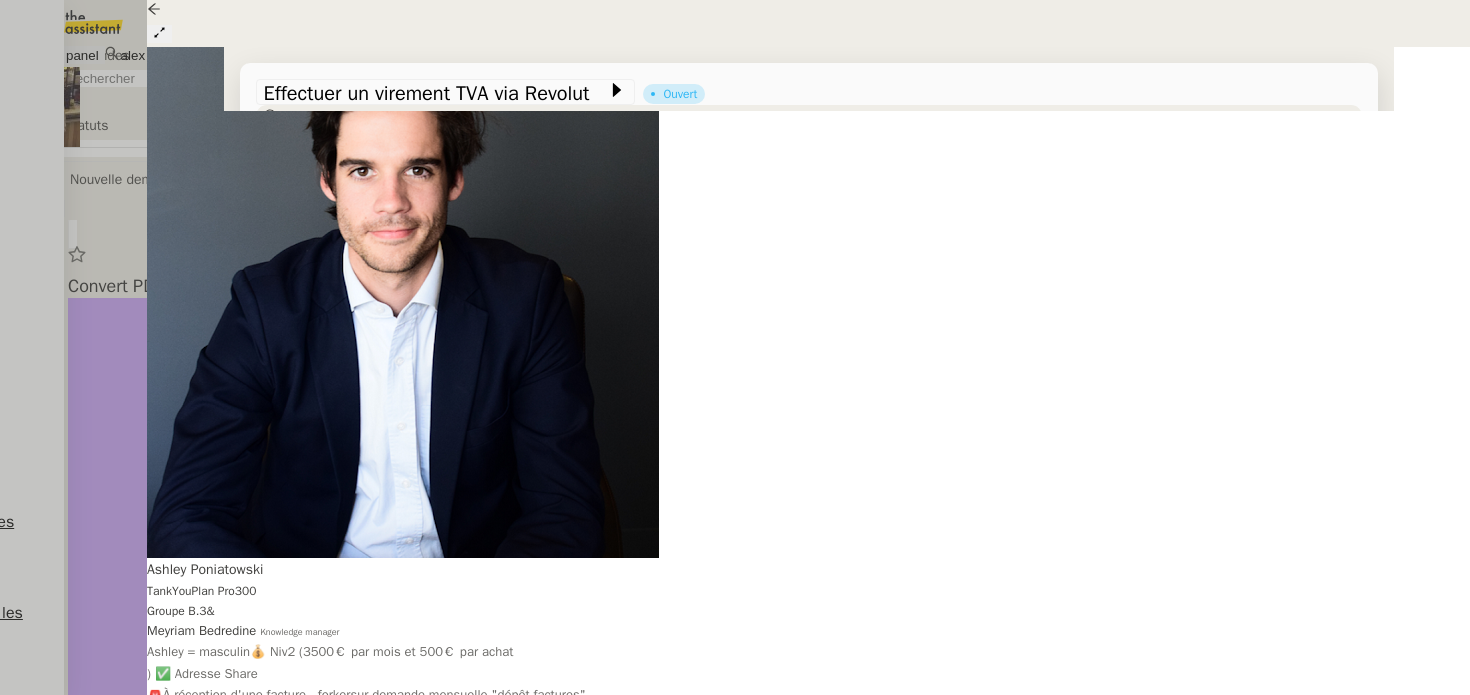 scroll, scrollTop: 210, scrollLeft: 0, axis: vertical 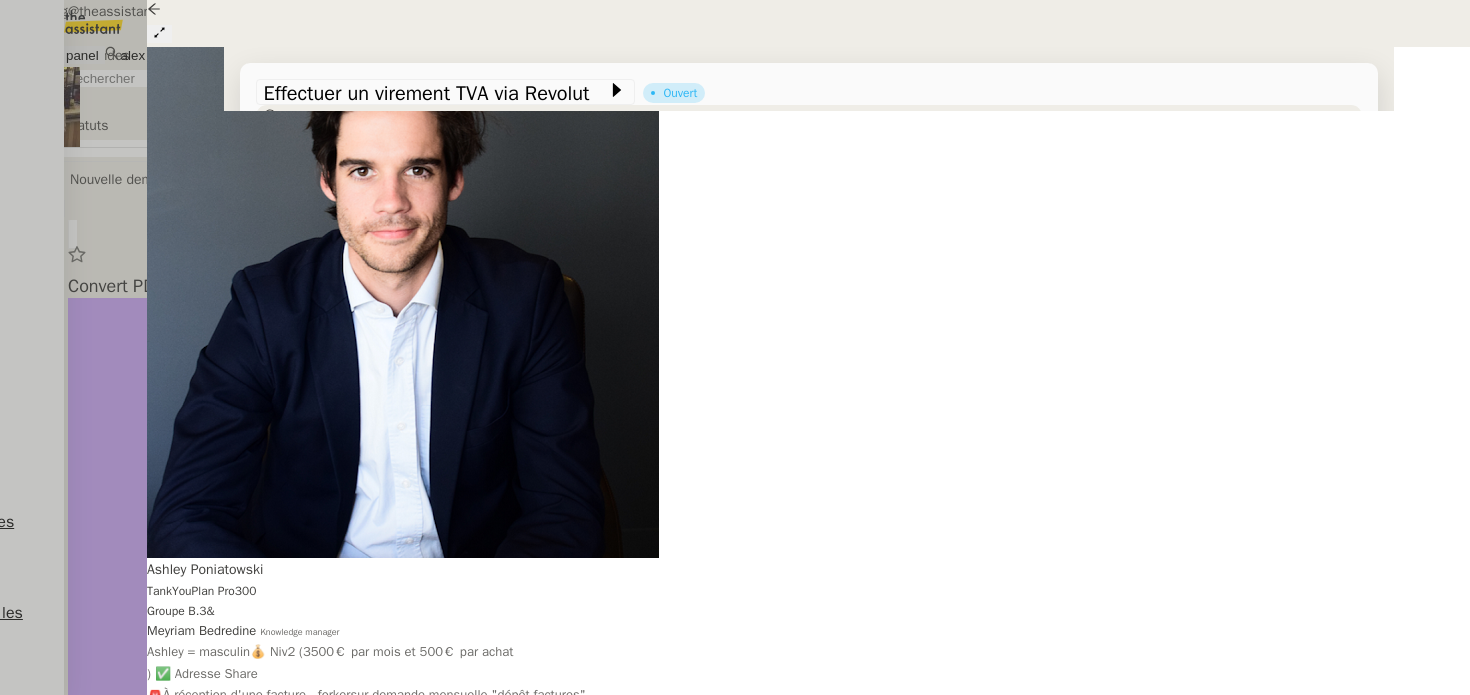 click on "camille.uyg@theassistant.com" at bounding box center [145, 11] 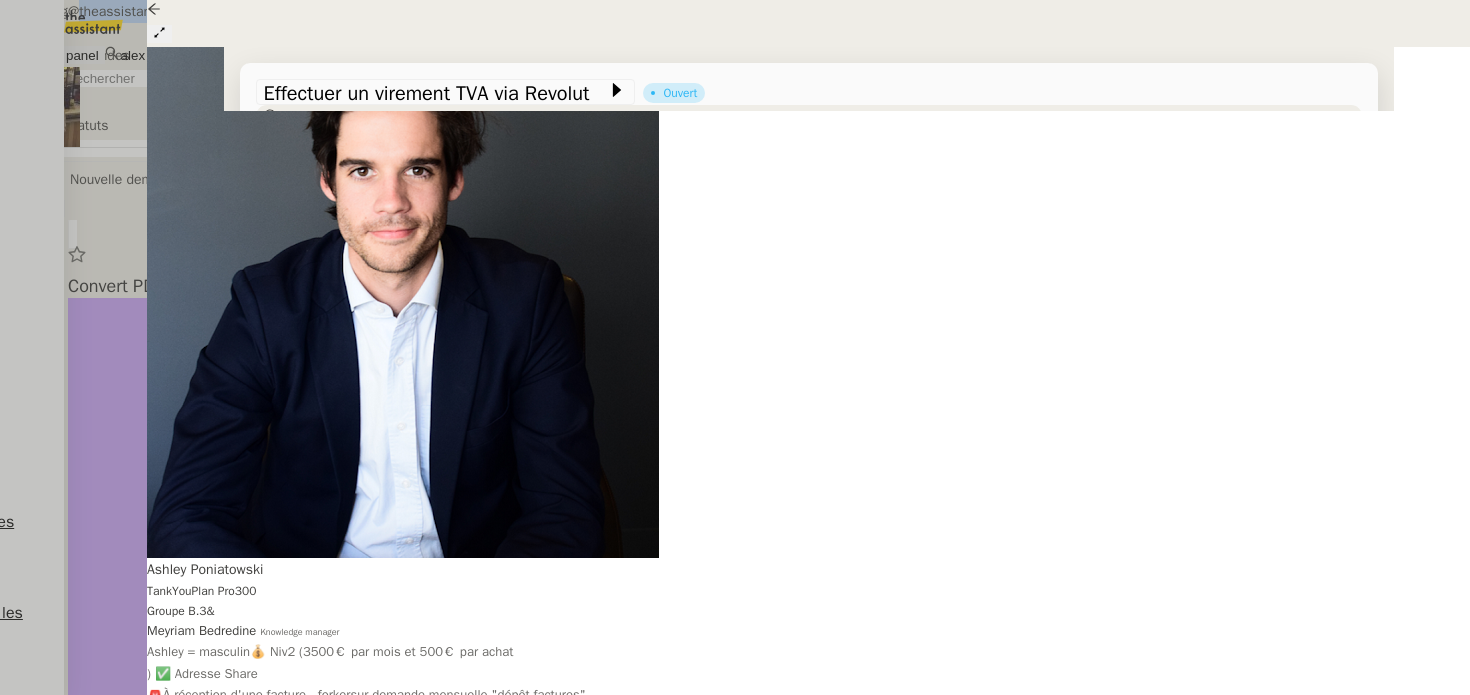 click on "camille.uyg@theassistant.com" at bounding box center [145, 11] 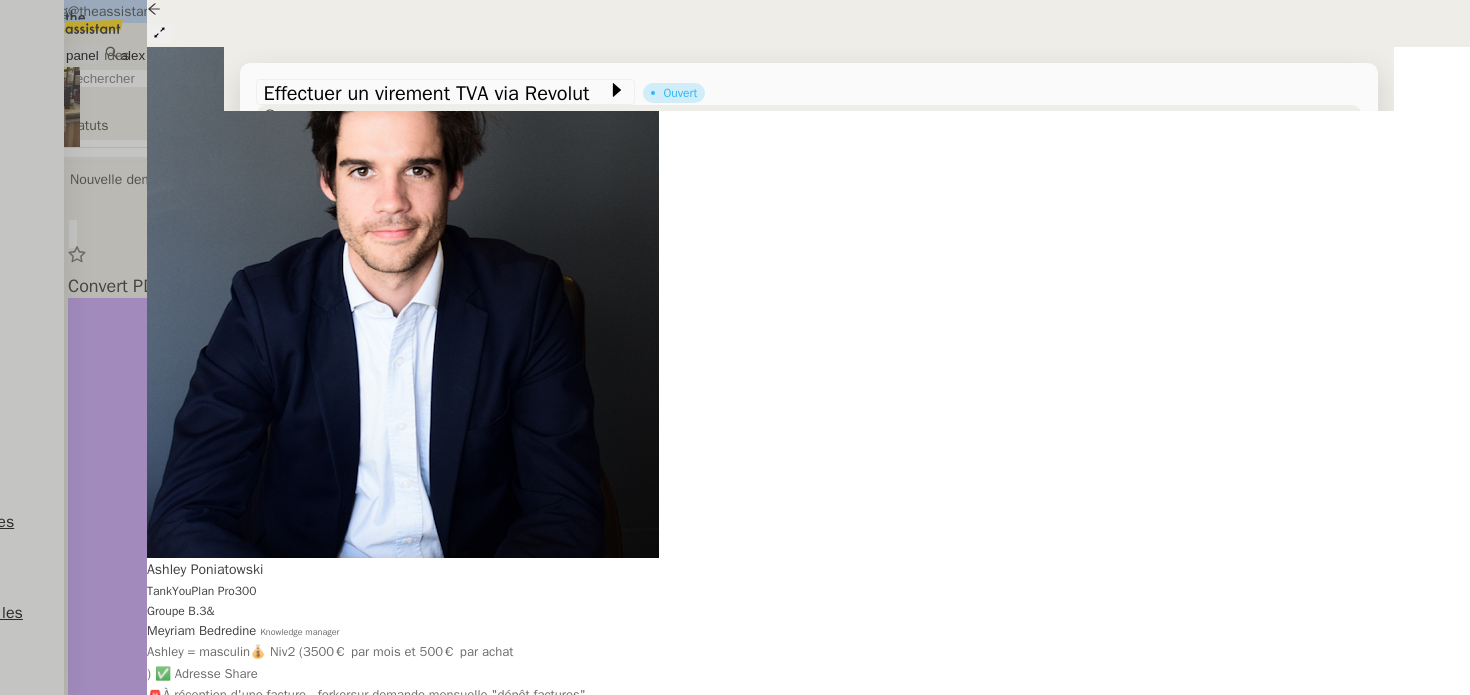 click on "camille.uyg@theassistant.com" at bounding box center [145, 11] 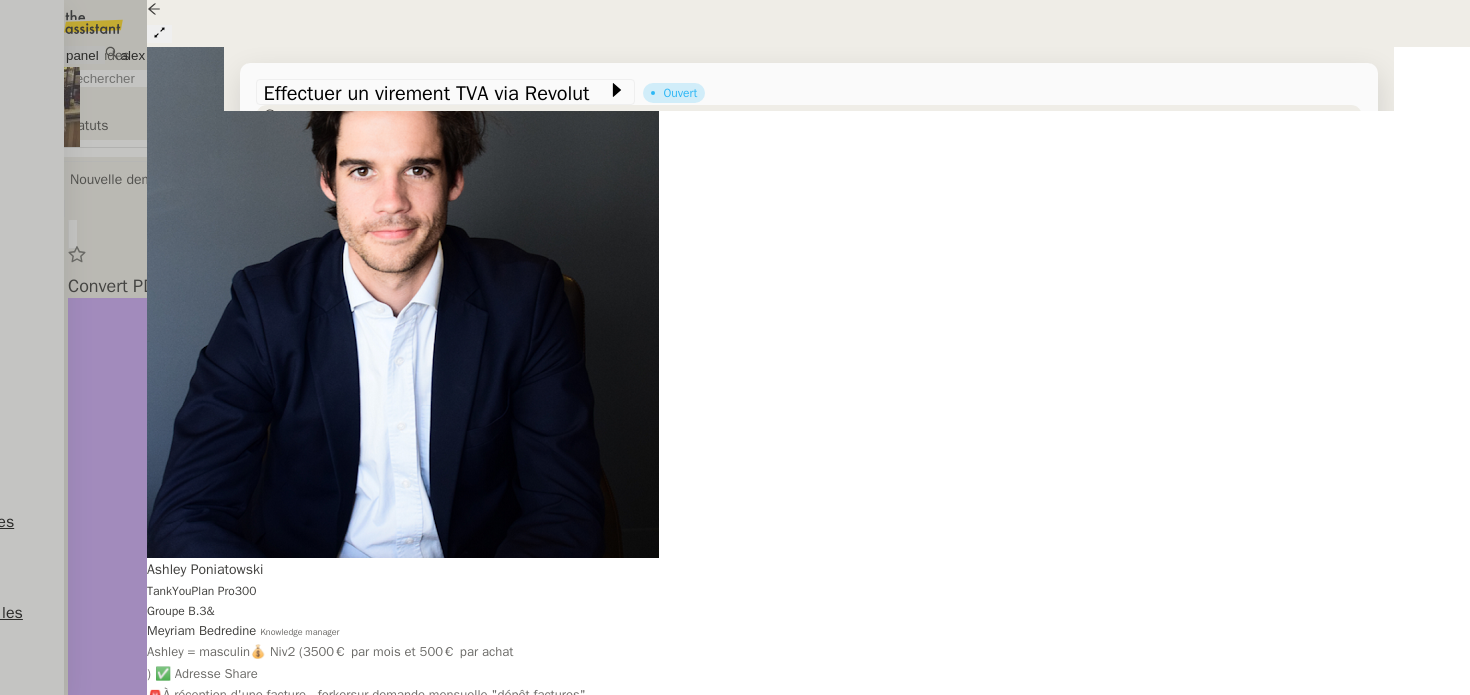 click at bounding box center (735, 347) 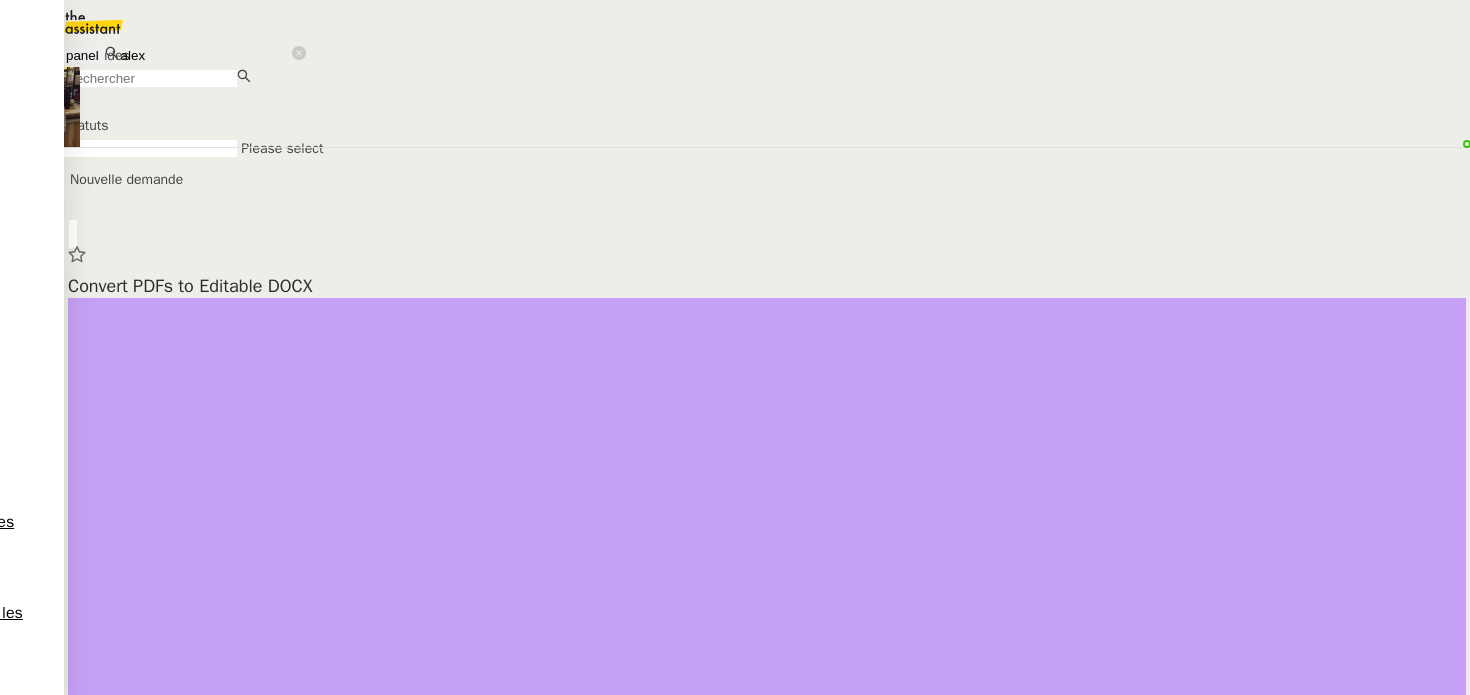 click at bounding box center [77, 22] 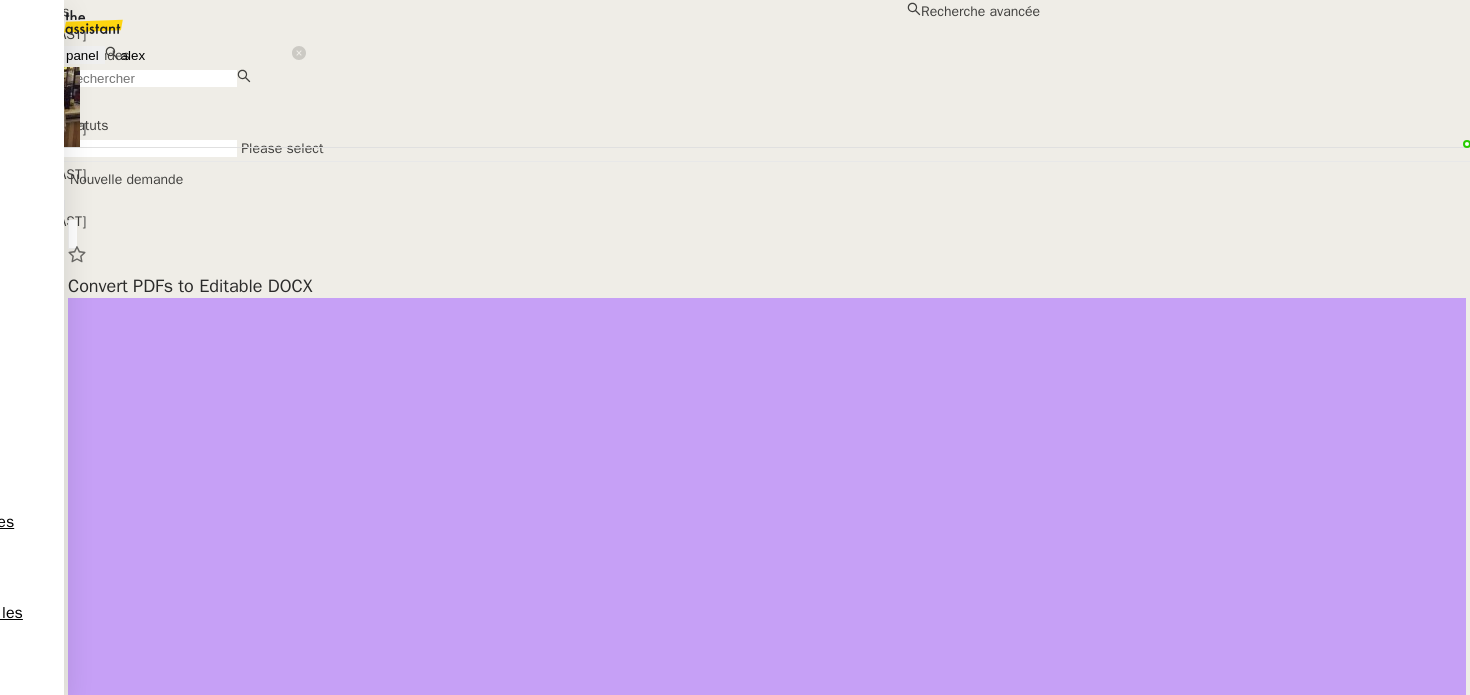 click on "alex" at bounding box center (205, 55) 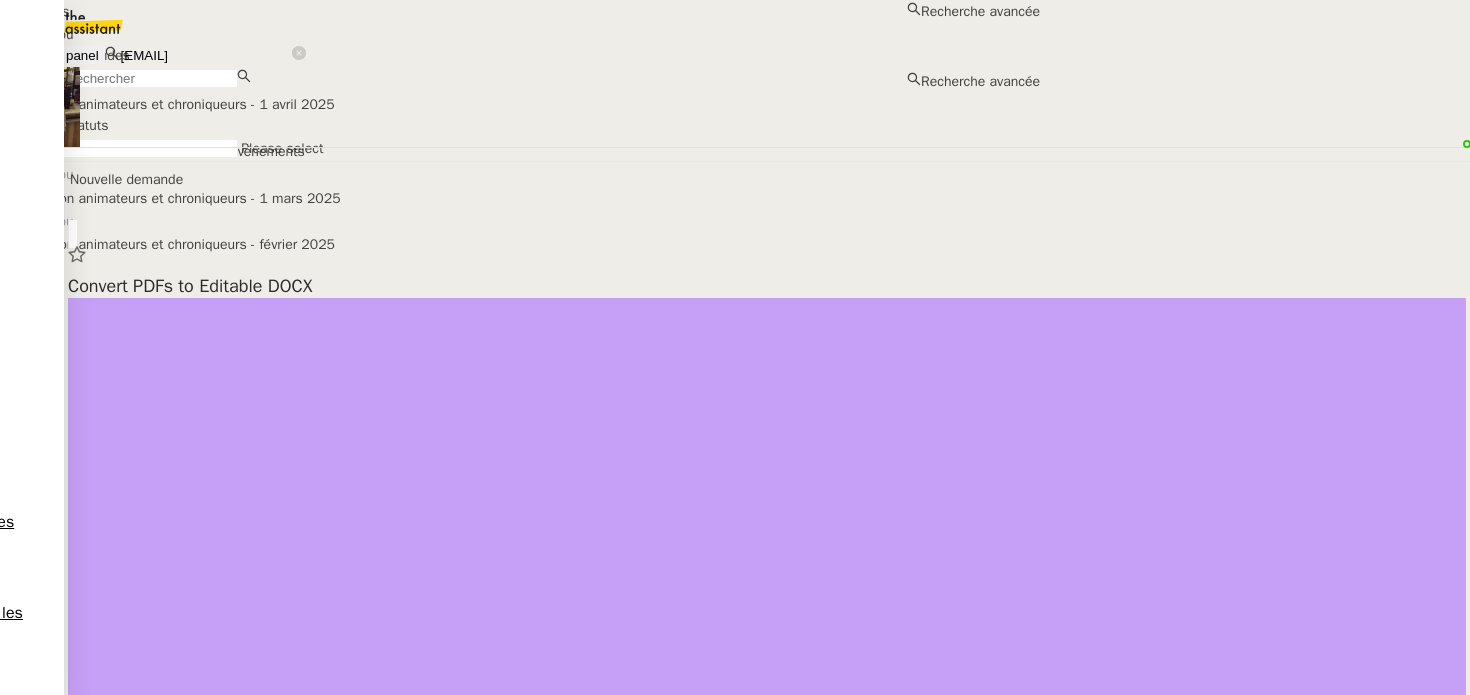 click on "Emile Barbu" at bounding box center (520, 34) 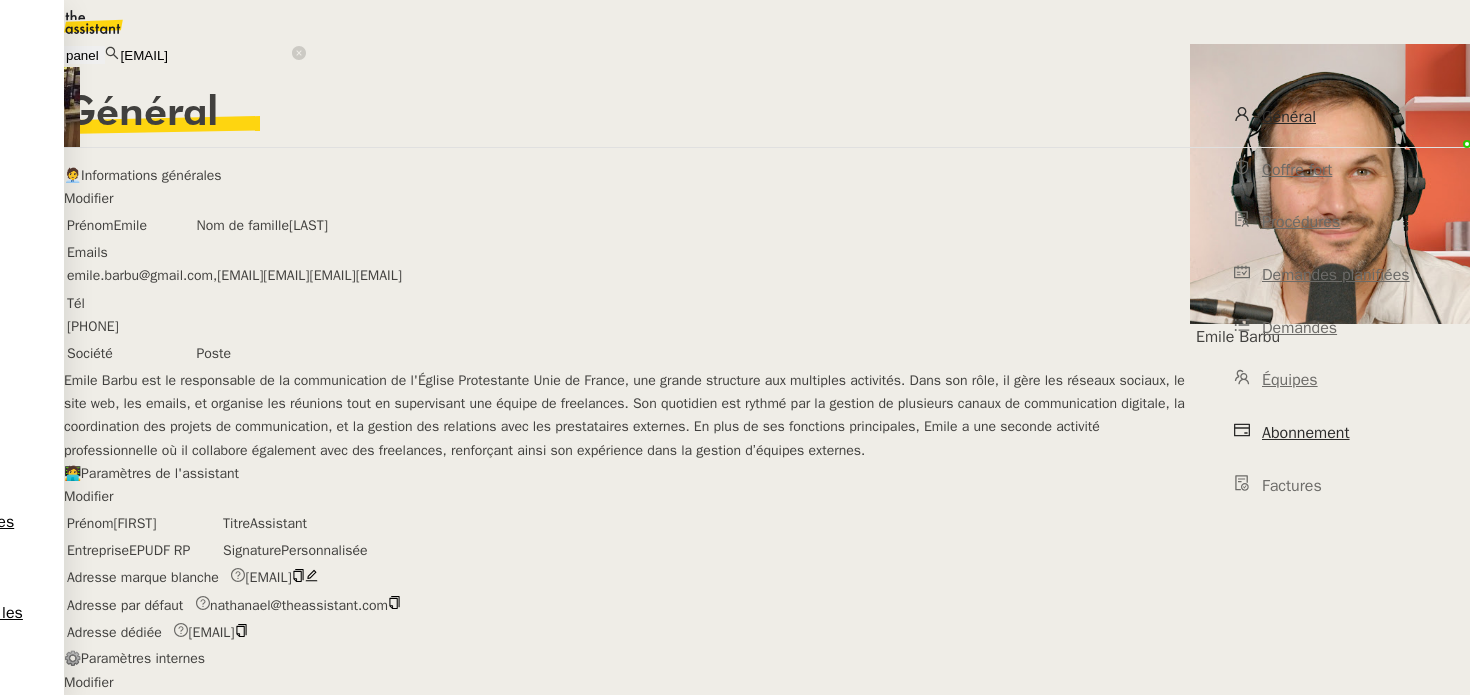 click on "Abonnement" at bounding box center [1306, 433] 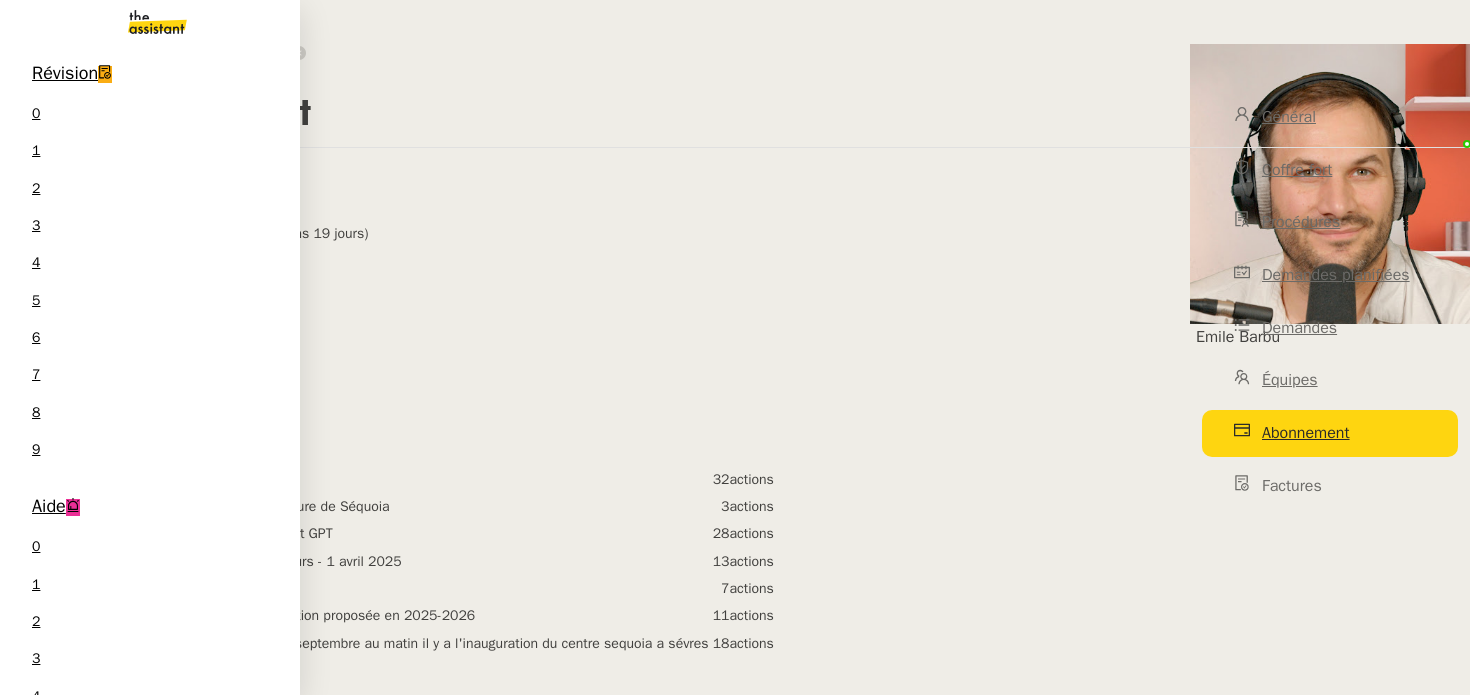 click on "Gabrielle Tavernier" at bounding box center (179, 1071) 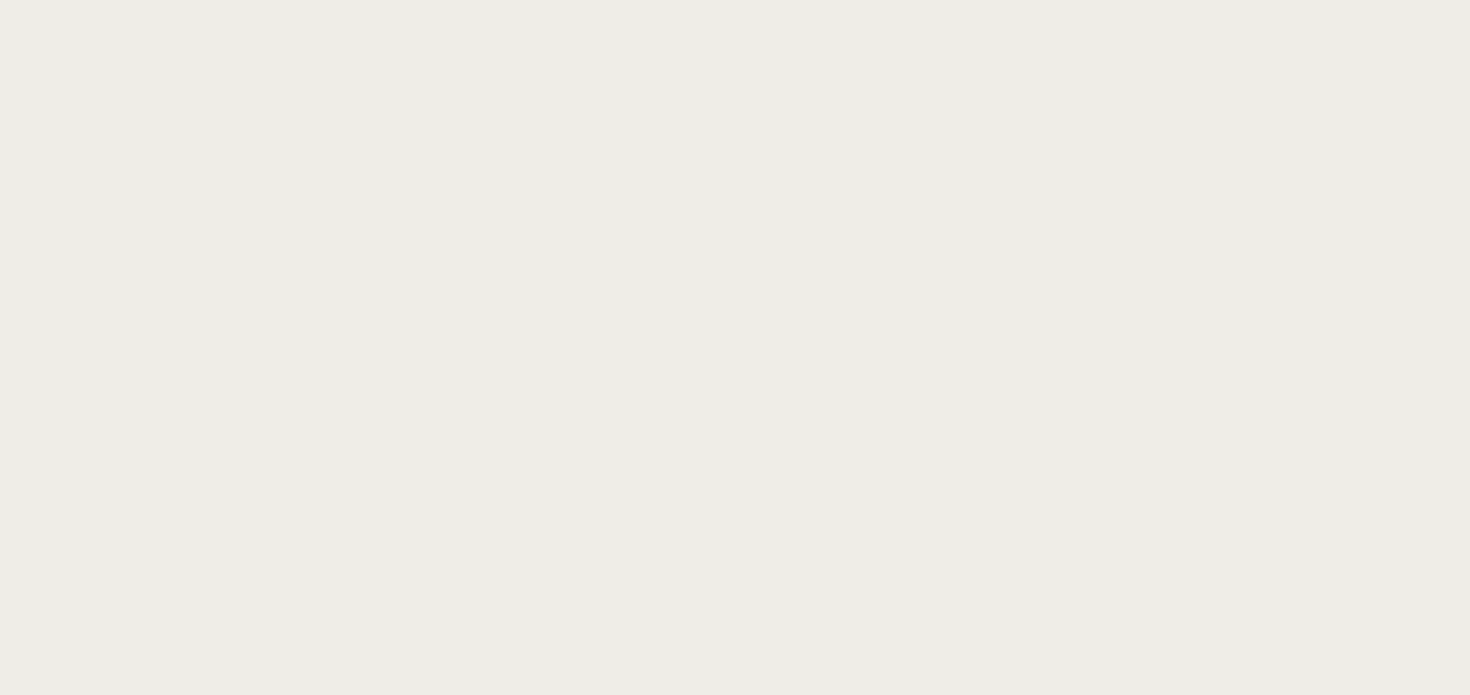 scroll, scrollTop: 0, scrollLeft: 0, axis: both 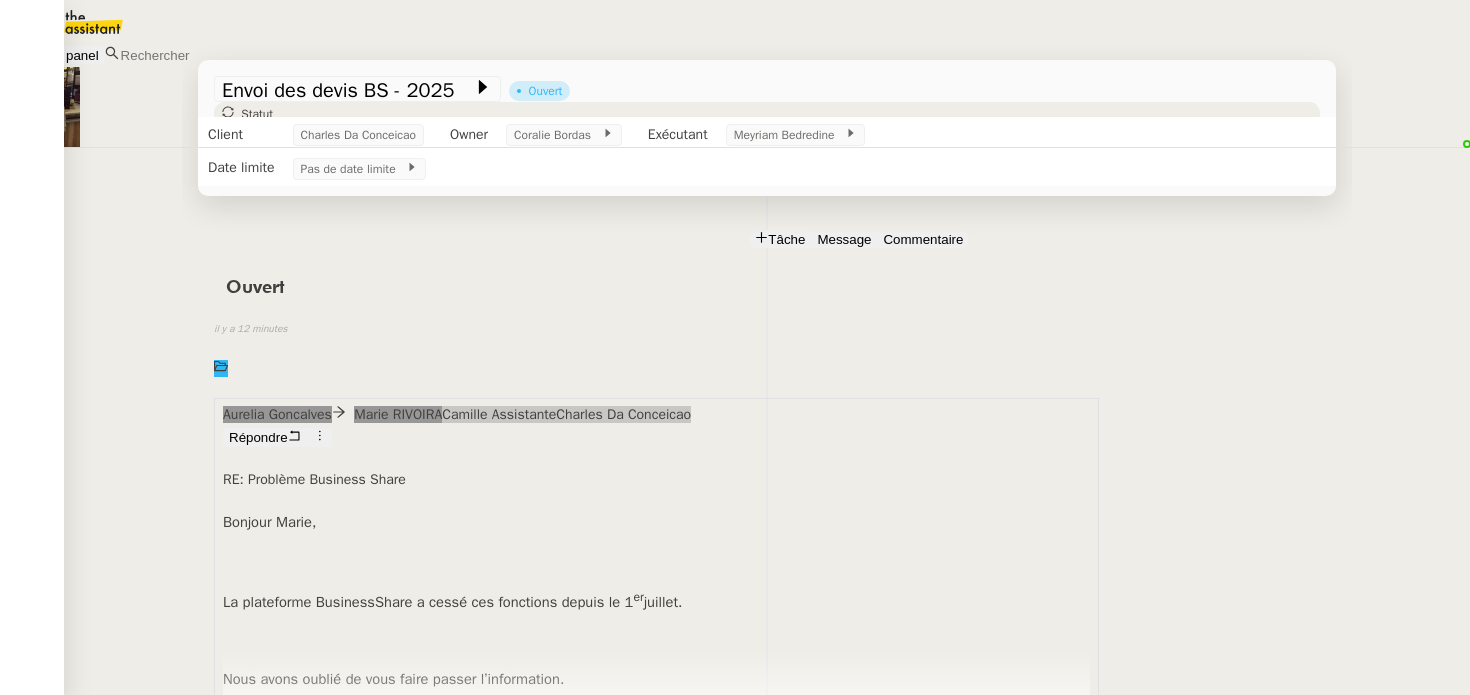 drag, startPoint x: 918, startPoint y: 213, endPoint x: 390, endPoint y: 378, distance: 553.1808 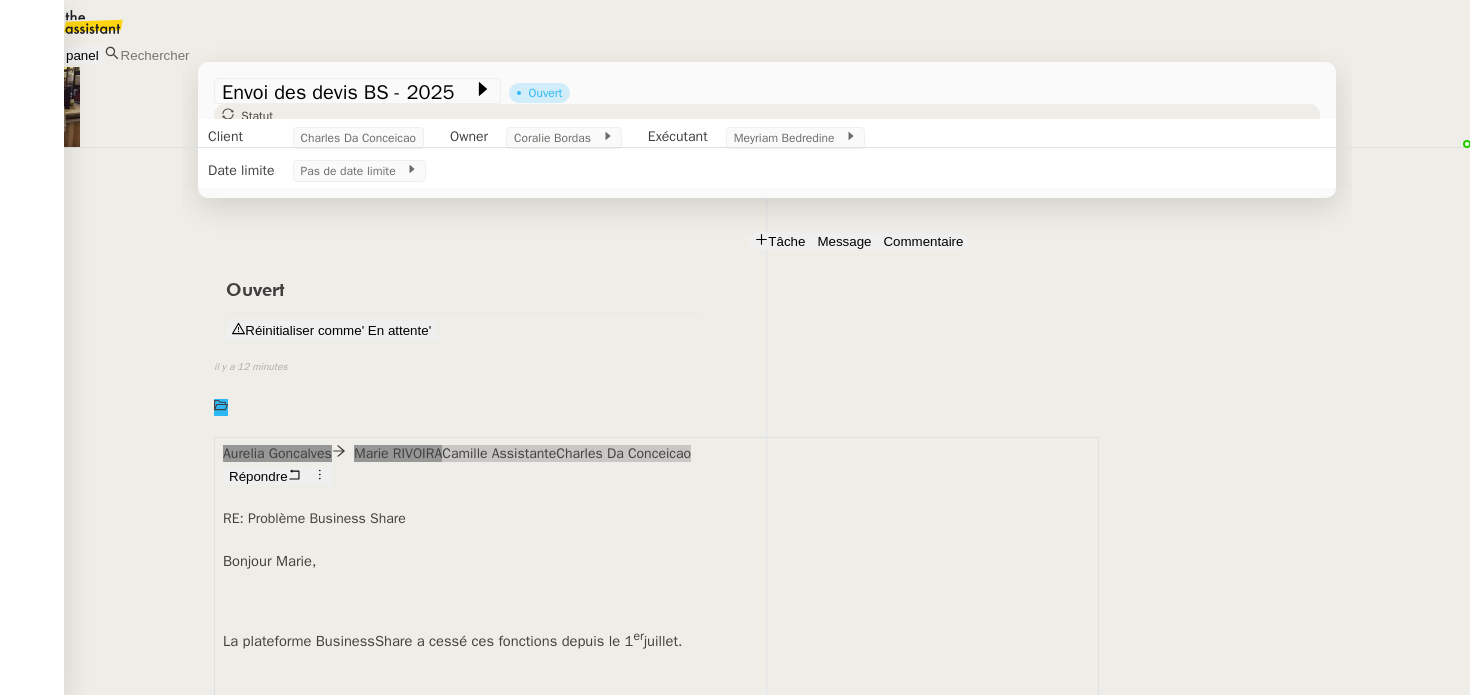 scroll, scrollTop: 0, scrollLeft: 0, axis: both 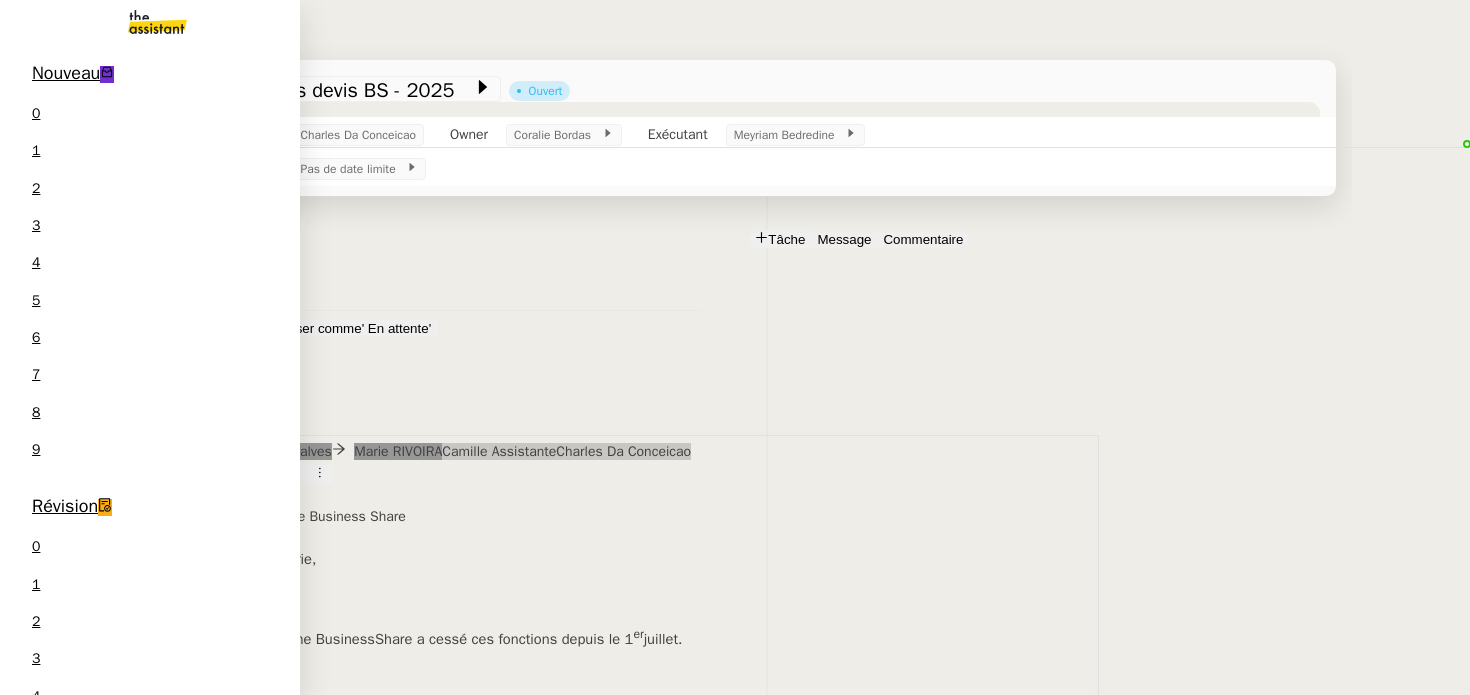 click on "Nouveau  0   1   2   3   4   5   6   7   8   9" at bounding box center (150, 266) 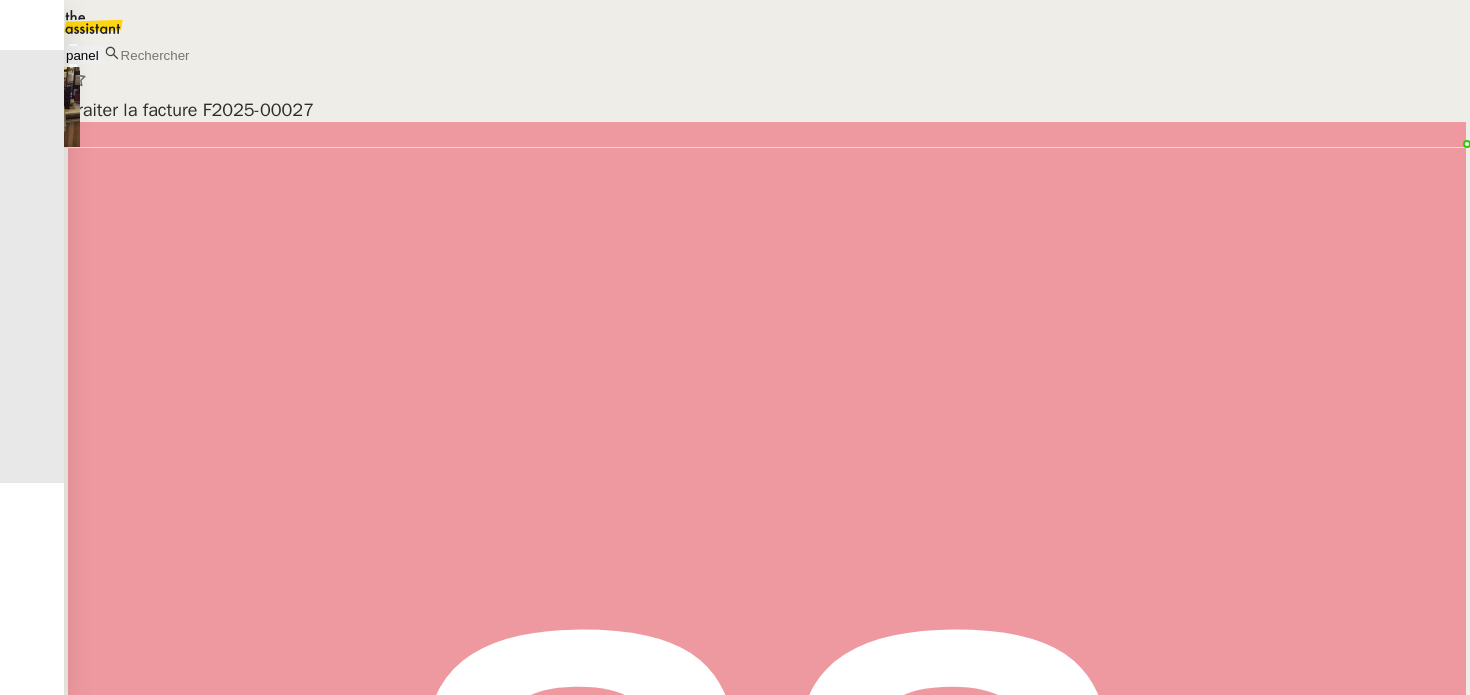 click on "[FIRST] [LAST]    client" at bounding box center [767, 832] 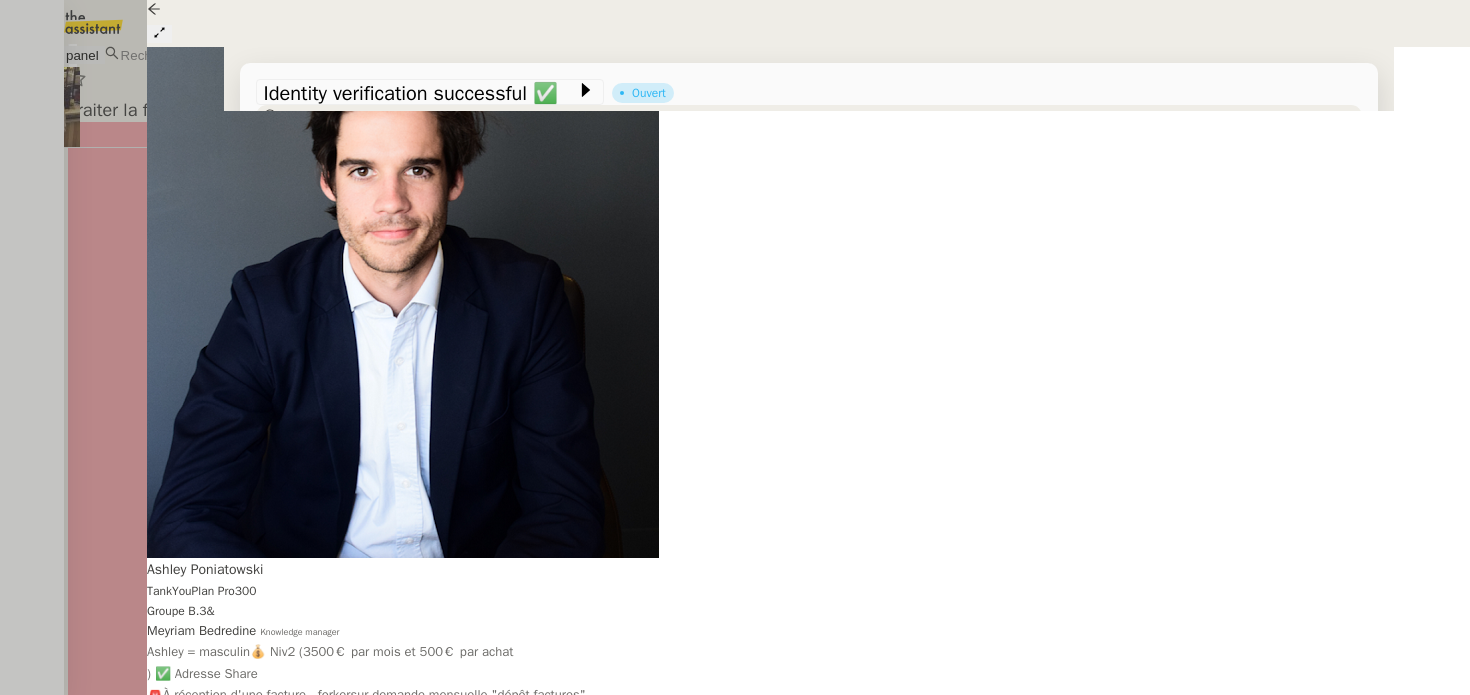scroll, scrollTop: 0, scrollLeft: 0, axis: both 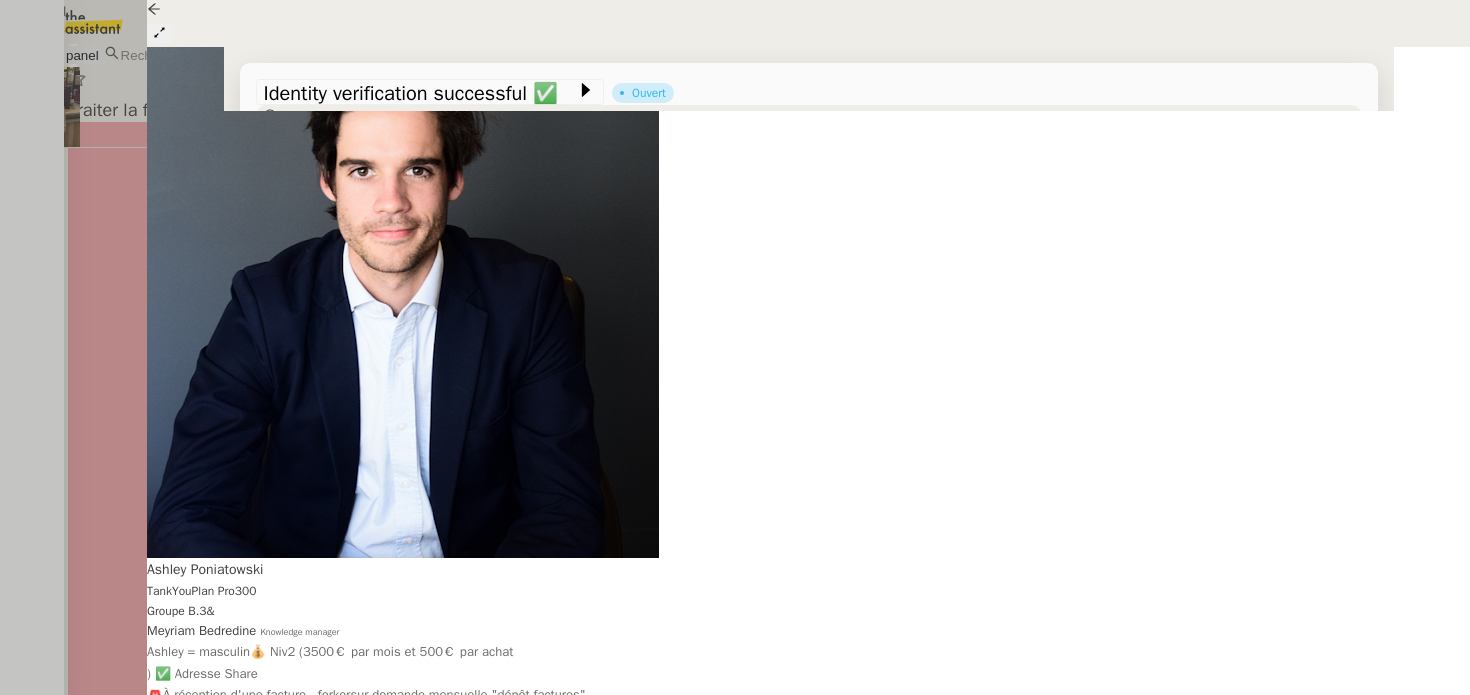 click at bounding box center [267, 161] 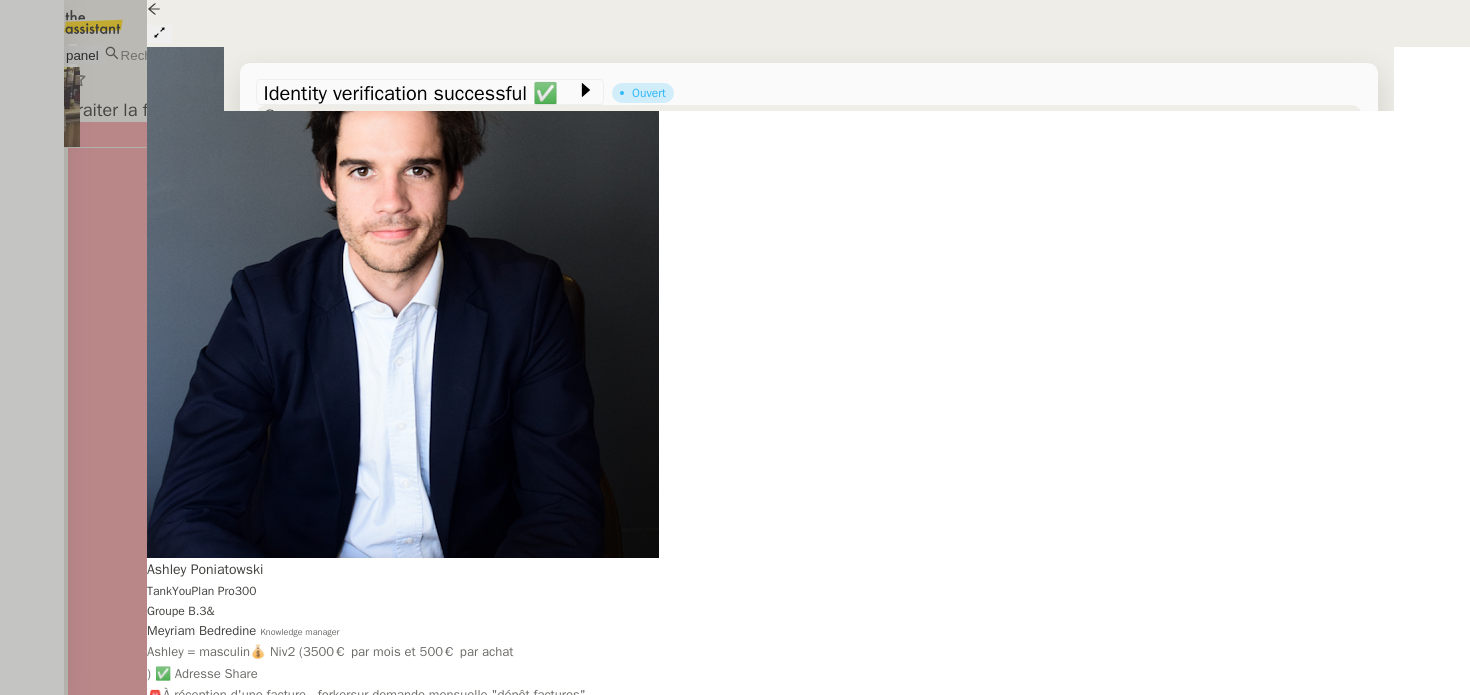 click at bounding box center (735, 347) 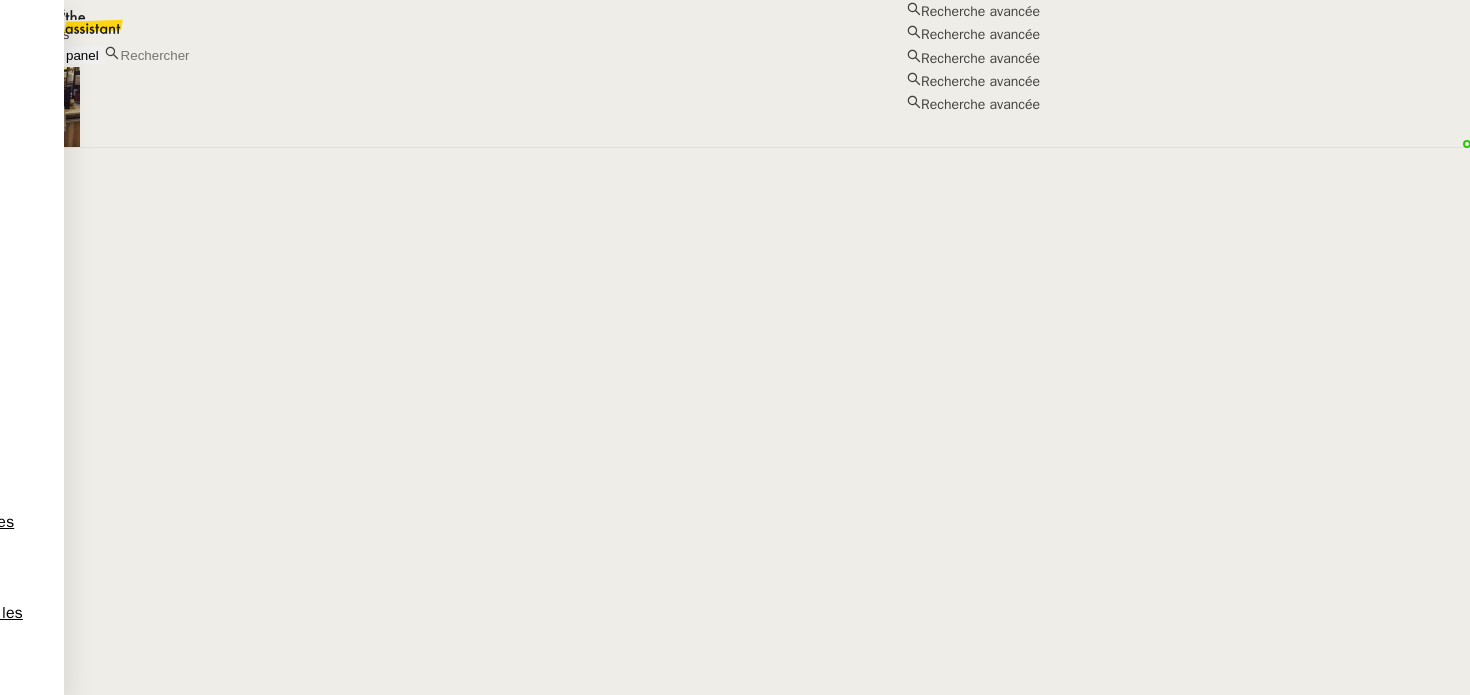 click at bounding box center [205, 55] 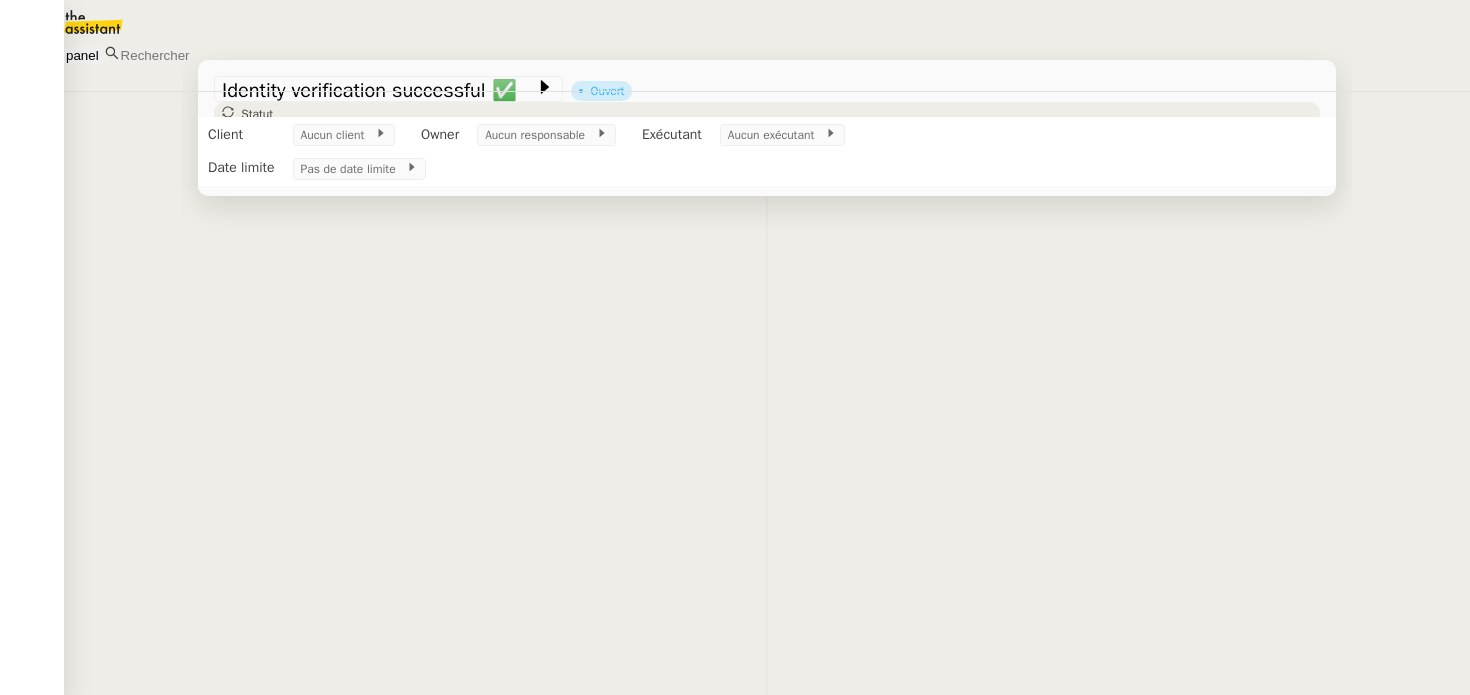 scroll, scrollTop: 0, scrollLeft: 0, axis: both 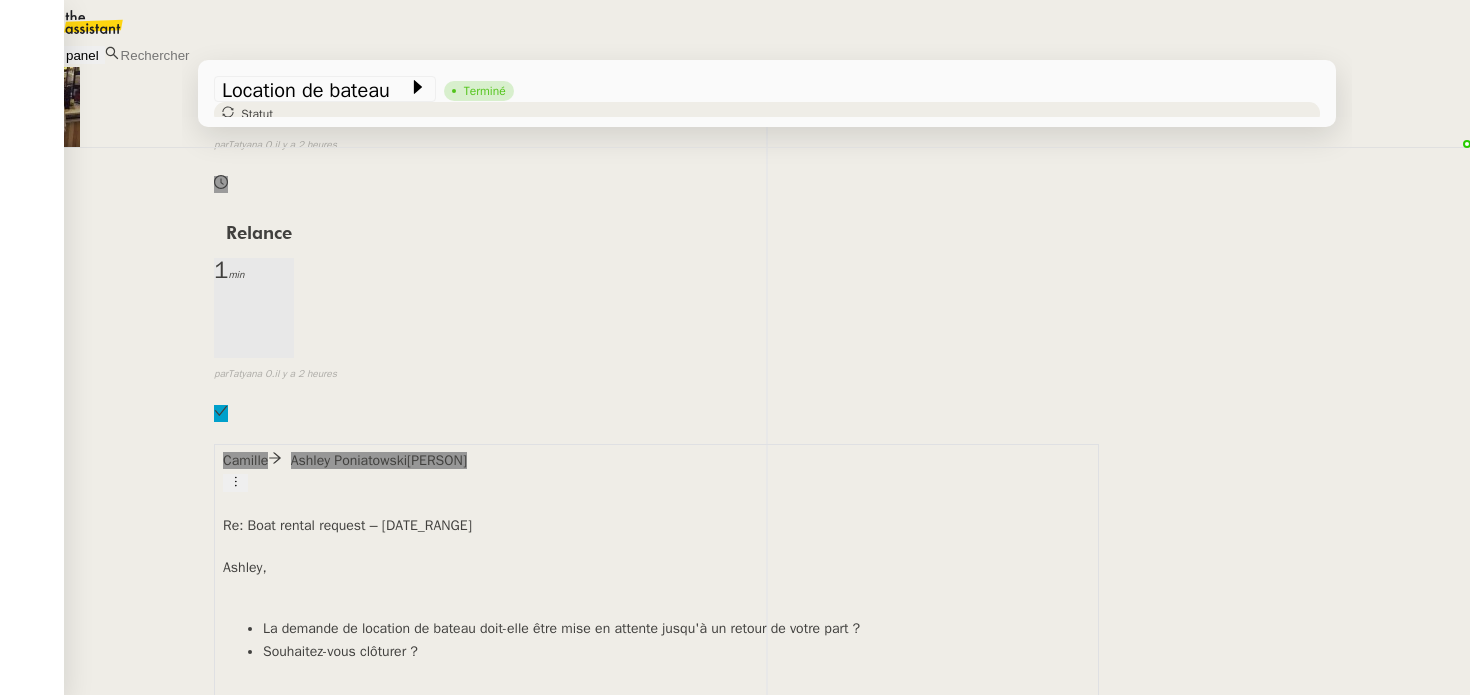 click on "[DATE] En attente Action nécessaire il y a 4 heures false par [PERSON] il y a 7 jours 👌👌👌 message envoyé ✌️✌️✌️ une erreur s'est produite 👌👌👌 message envoyé ✌️✌️✌️ Votre message va être revu ✌️✌️✌️ une erreur s'est produite La taille des fichiers doit être de 10Mb au maximum." at bounding box center [767, 973] 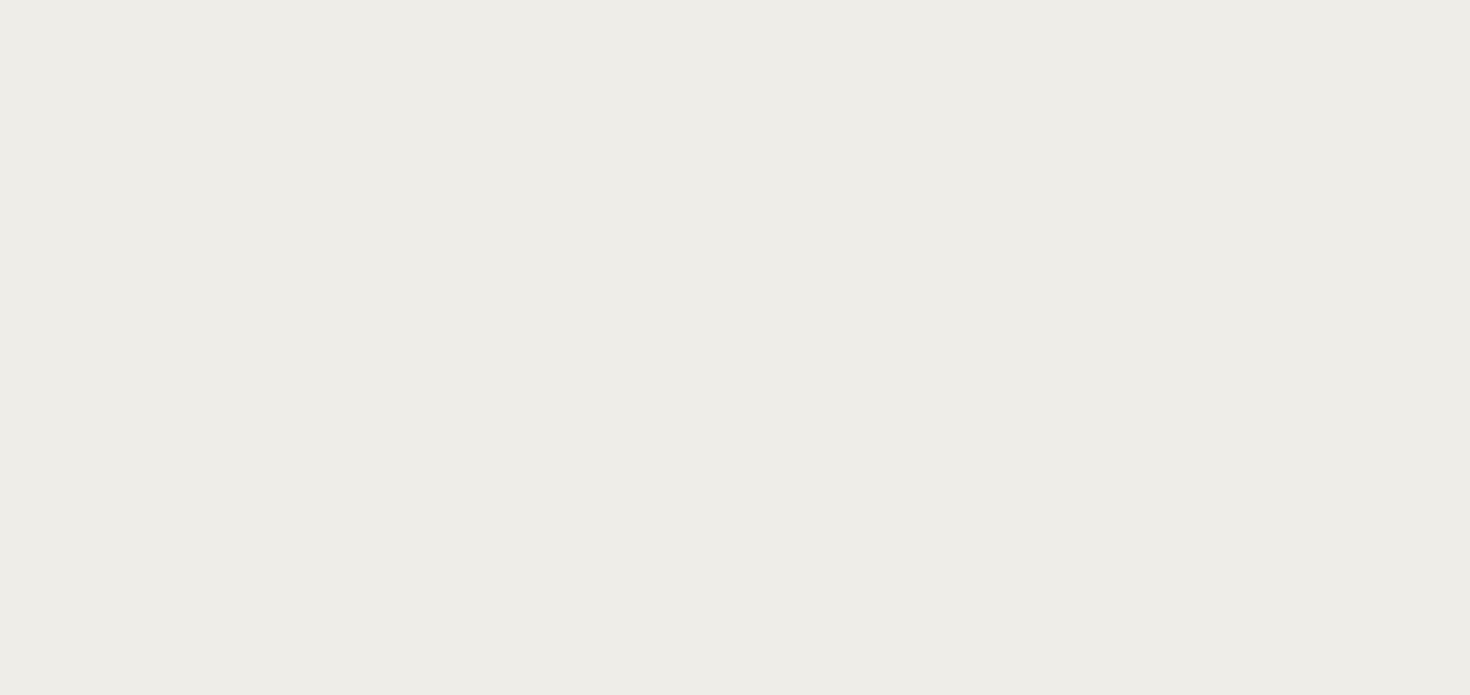scroll, scrollTop: 0, scrollLeft: 0, axis: both 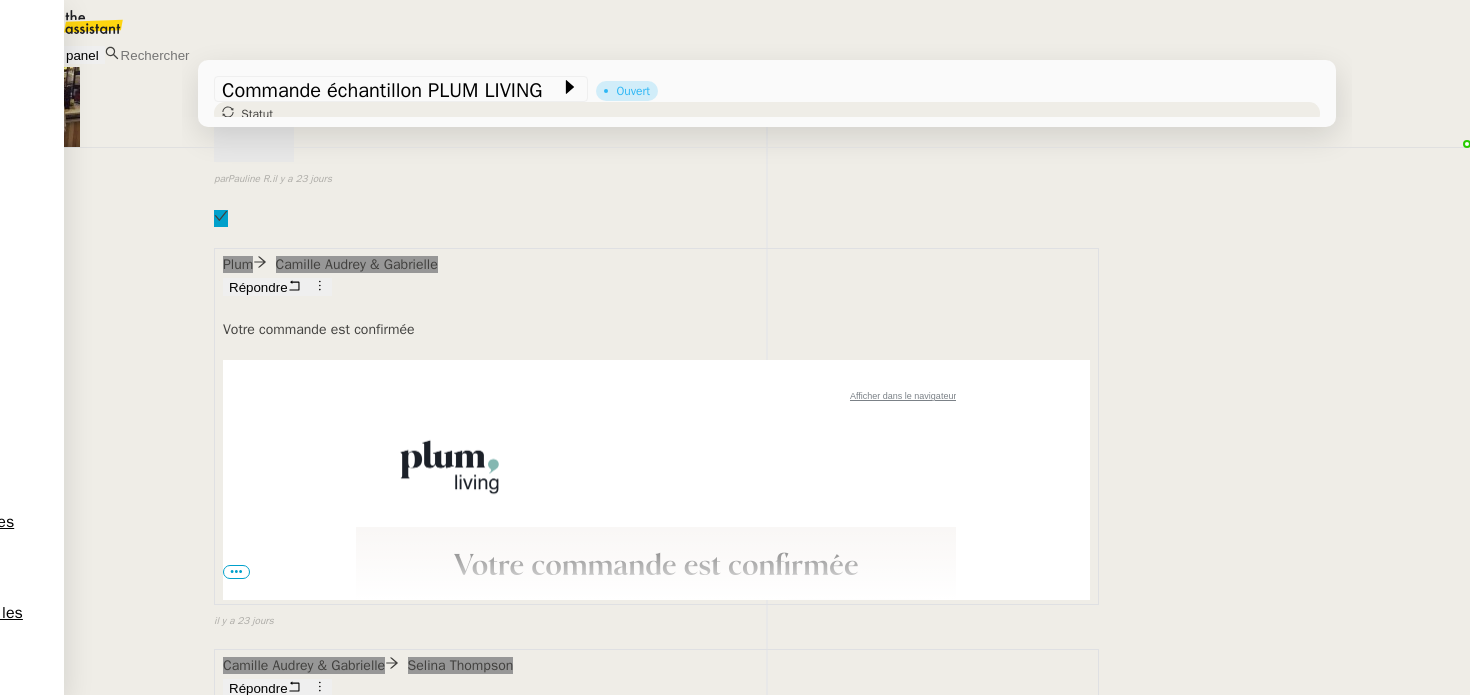 click on "•••" at bounding box center (236, 4522) 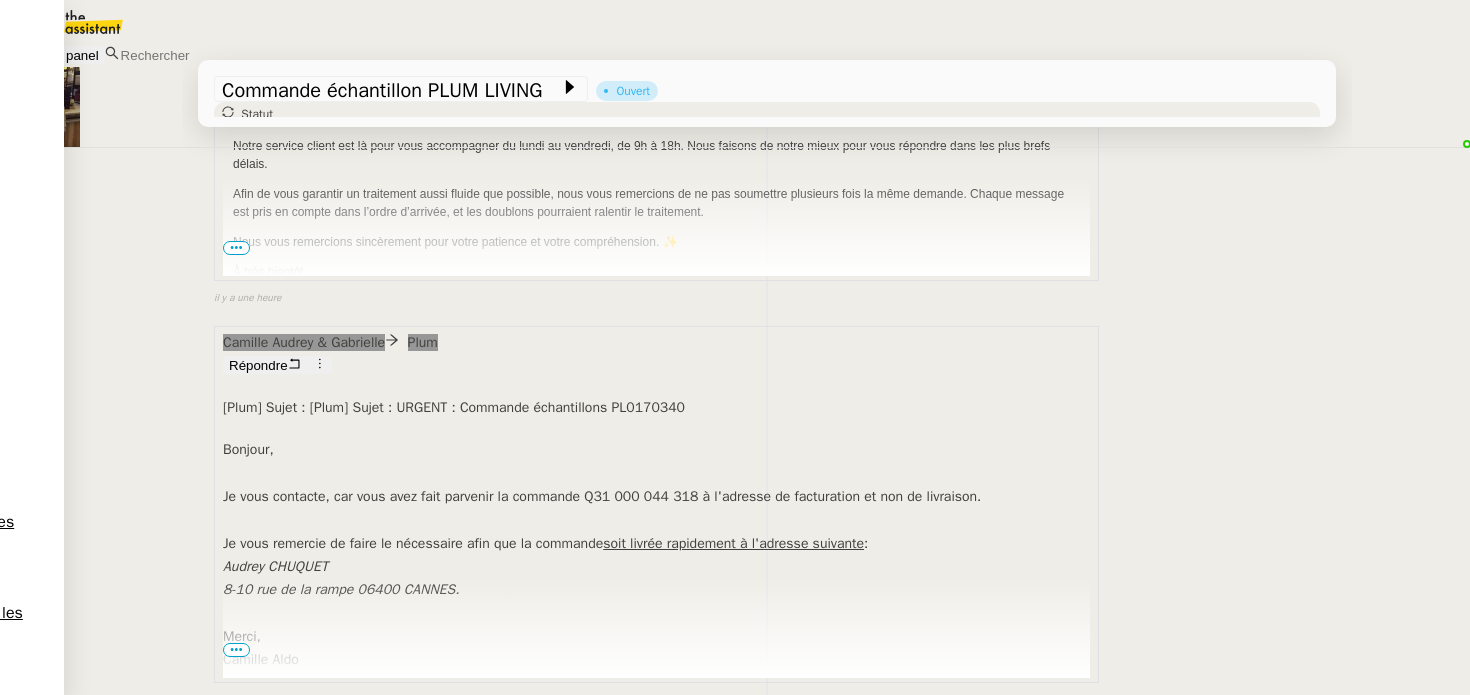 scroll, scrollTop: 1126, scrollLeft: 0, axis: vertical 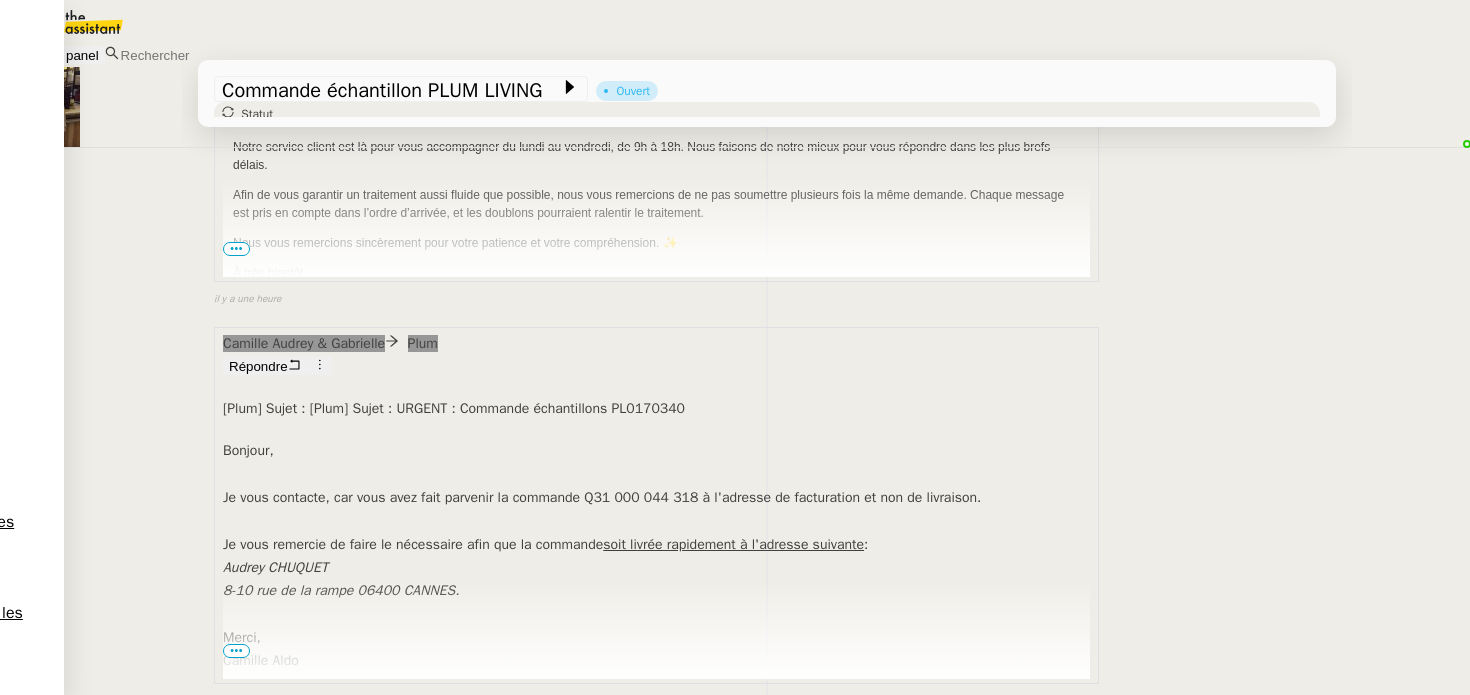 click at bounding box center (656, 614) 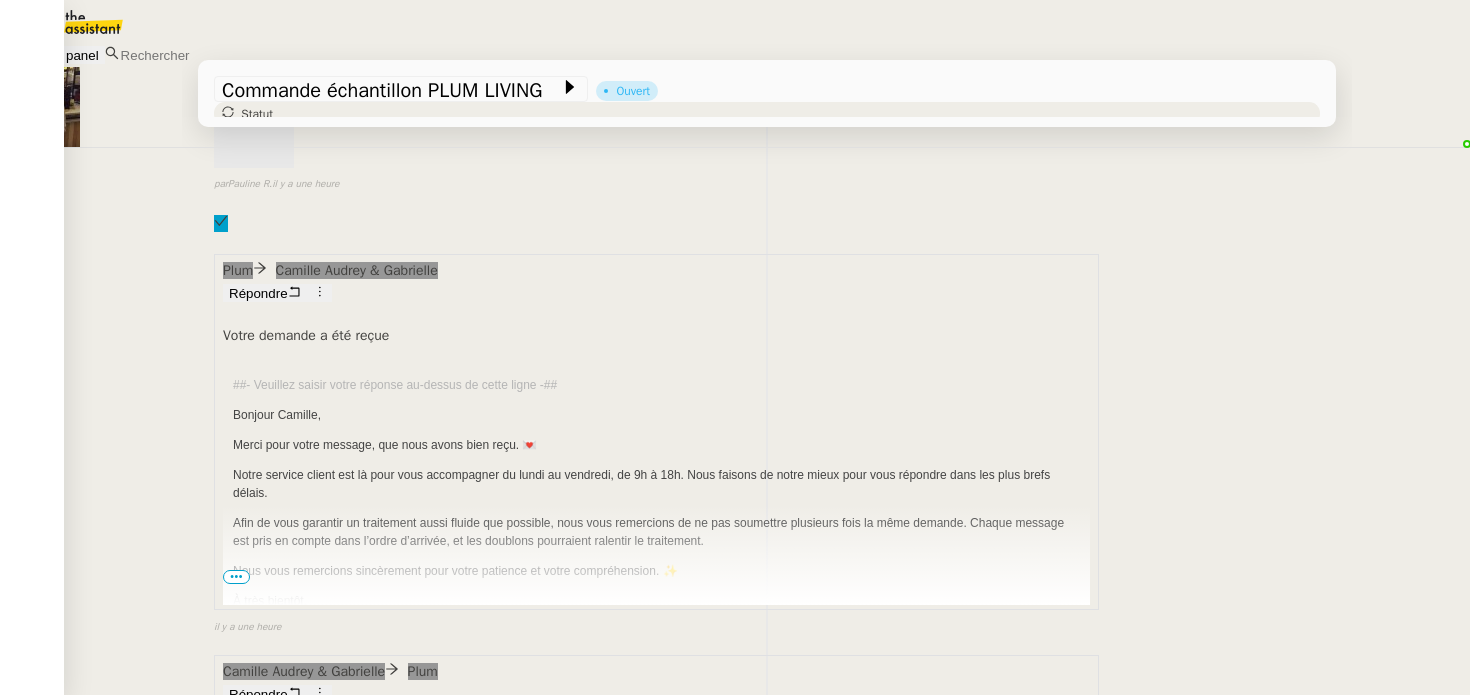 scroll, scrollTop: 1227, scrollLeft: 0, axis: vertical 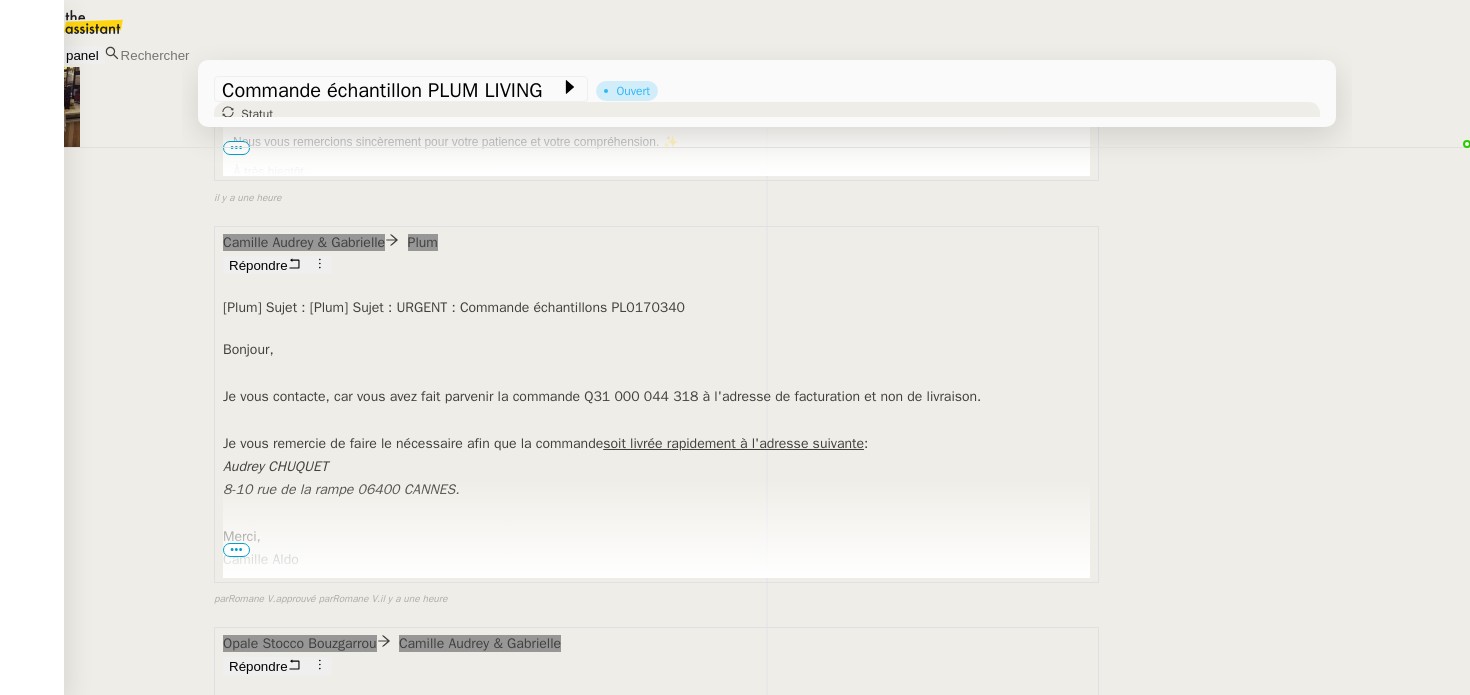 click at bounding box center (656, 513) 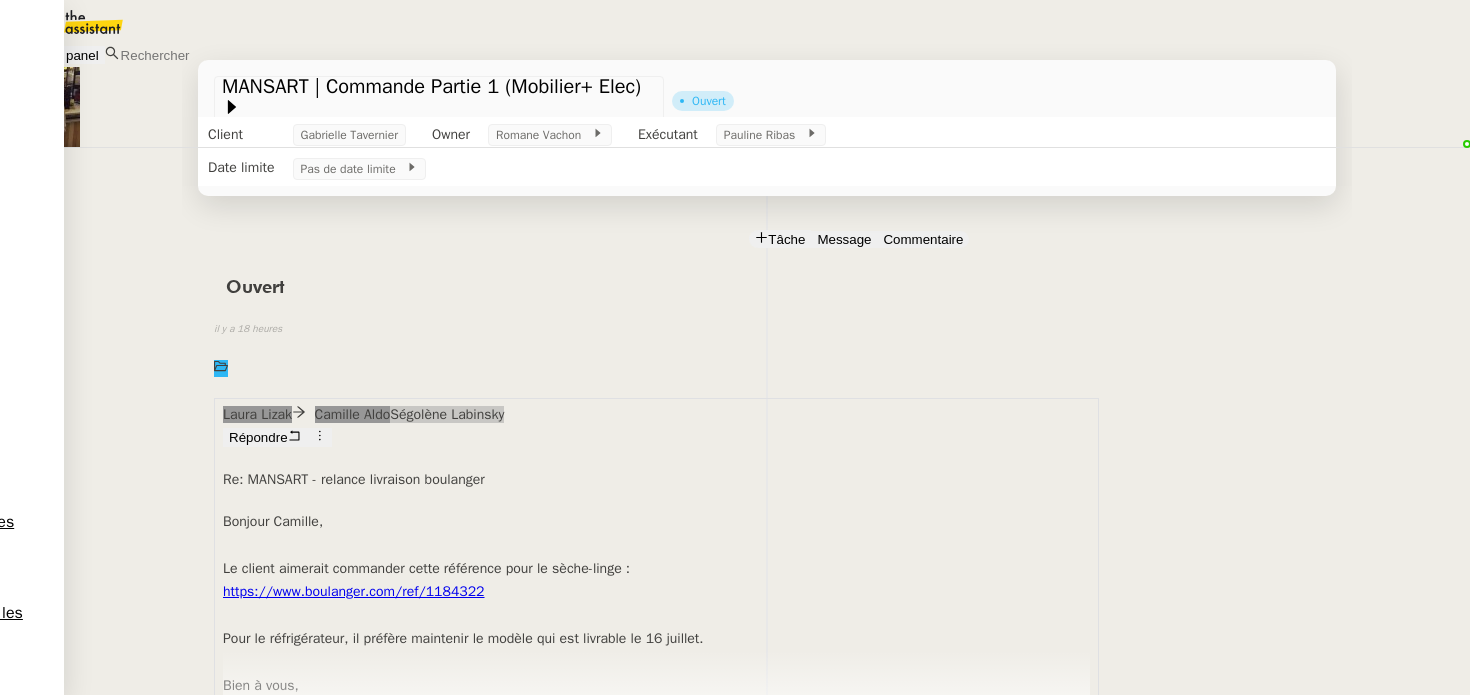 scroll, scrollTop: 0, scrollLeft: 0, axis: both 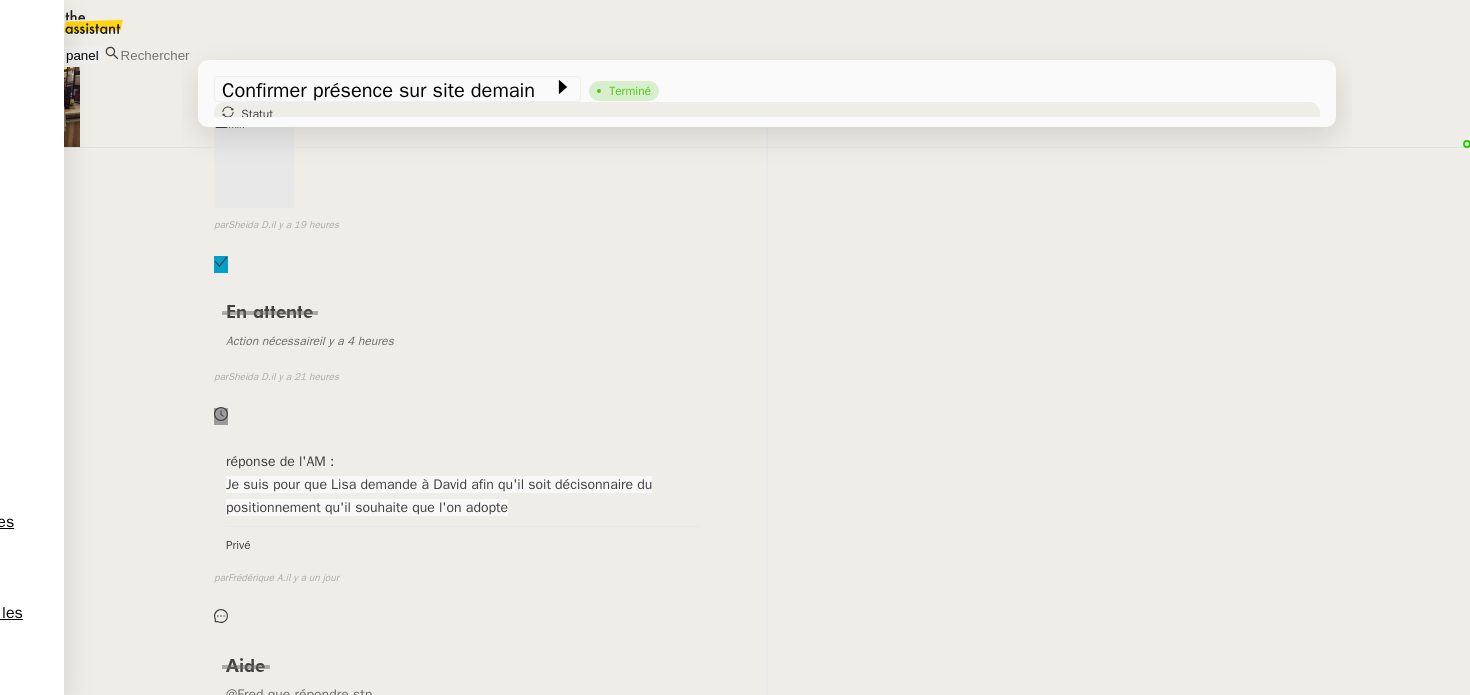 click on "😅 Privé false par   Meyriam B.   il y a un jour" at bounding box center [767, 1019] 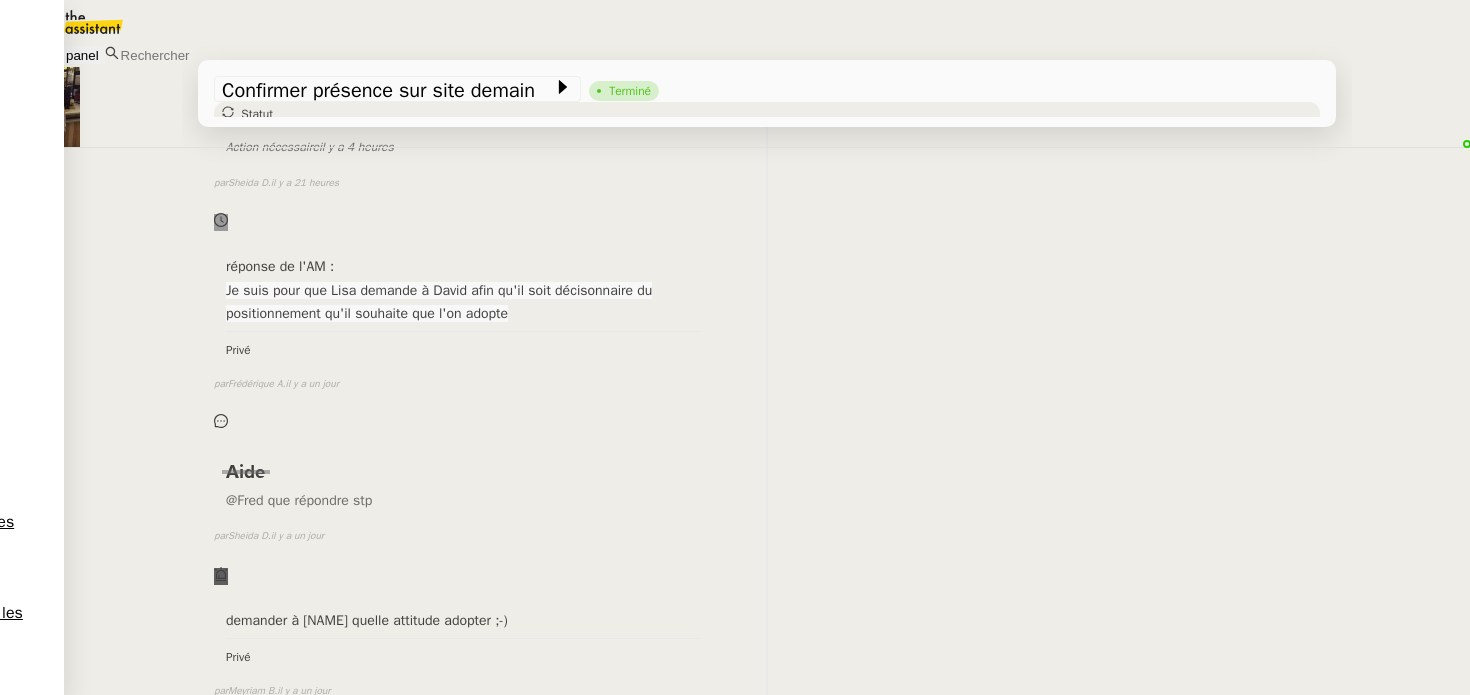 scroll, scrollTop: 1876, scrollLeft: 0, axis: vertical 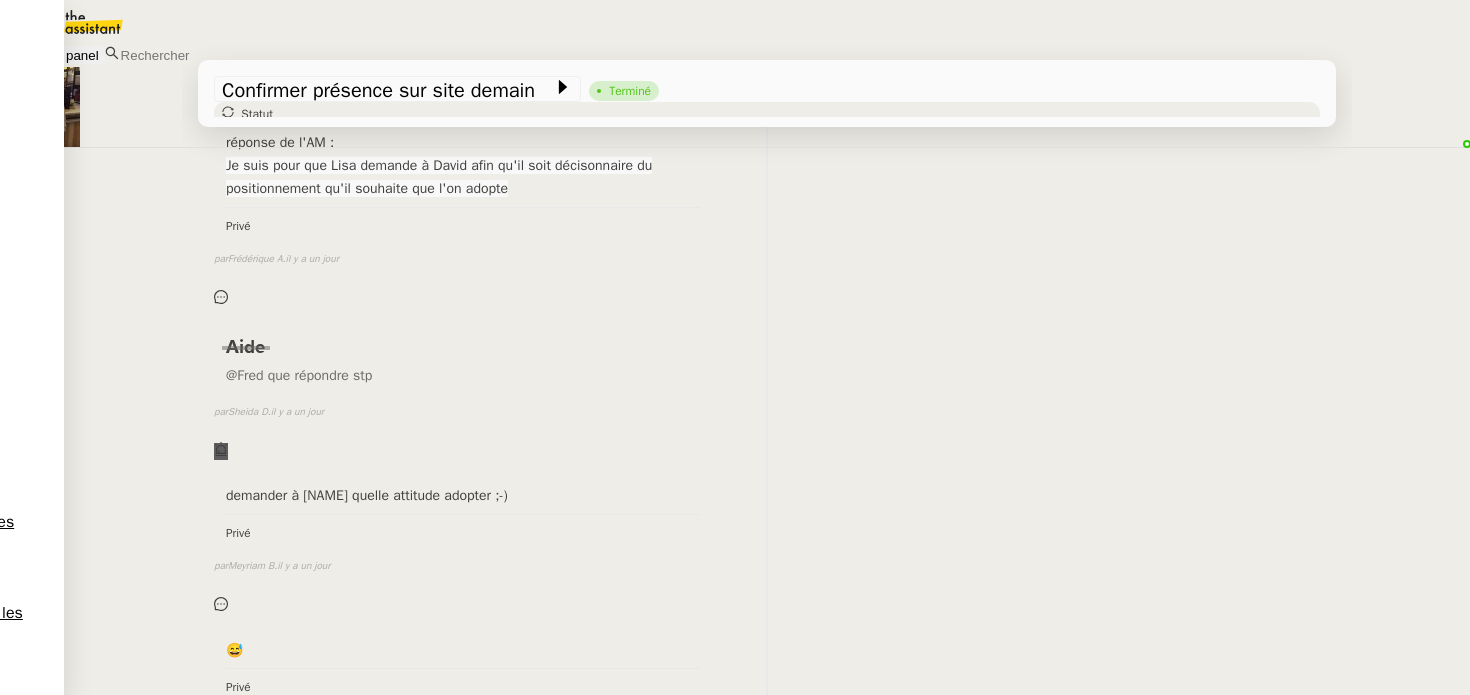 click on "Je voulais juste vous faire part de mon passage chez Prisma demain matin et savoir si vous seriez sur site pour se croiser. C'est toujours plus agréable de mettre un visage sur un nom." at bounding box center [656, 1150] 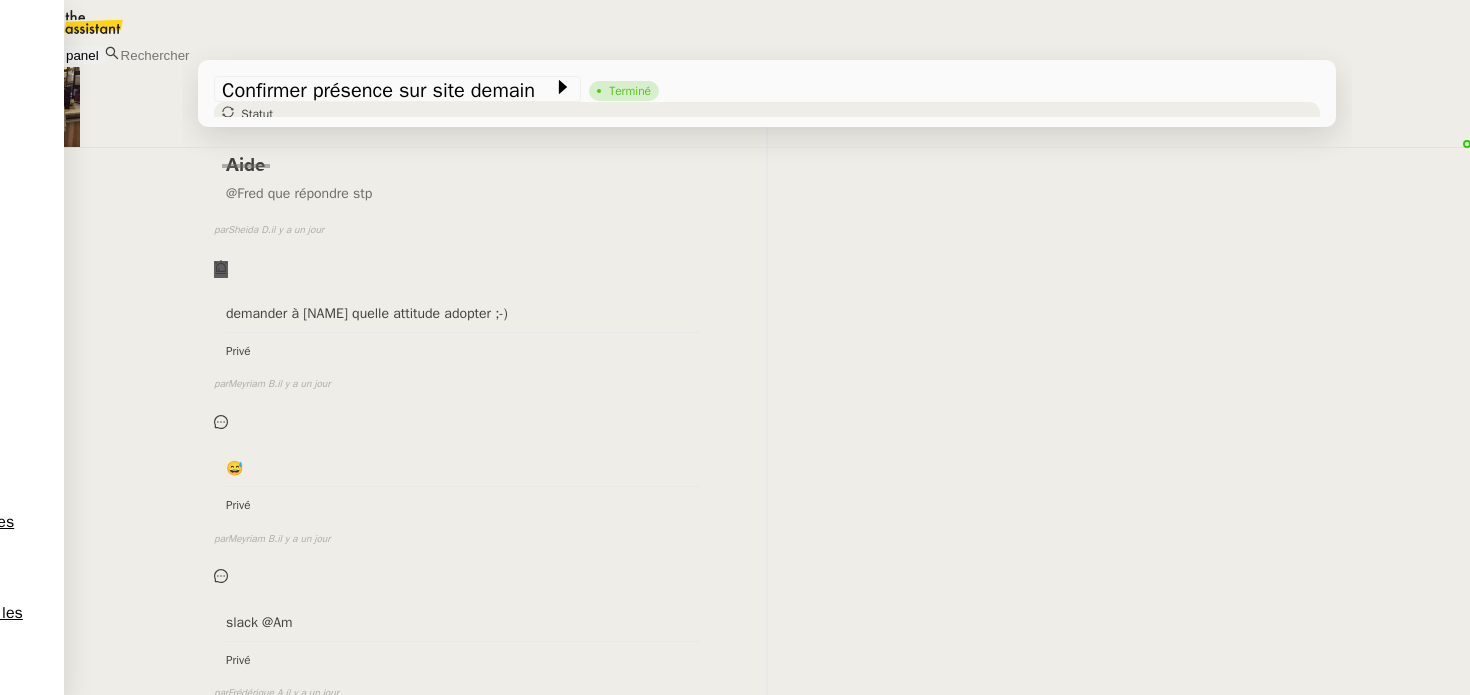 scroll, scrollTop: 2075, scrollLeft: 0, axis: vertical 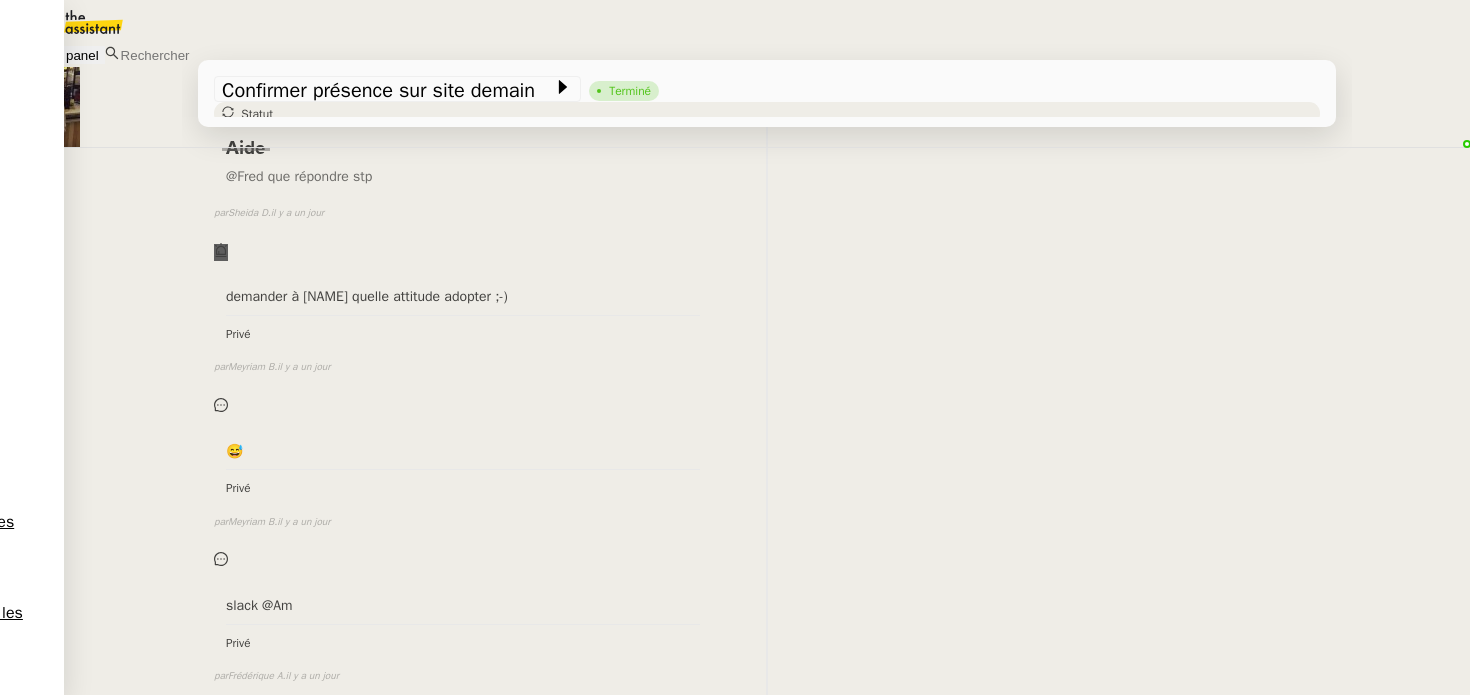 click on "Philippe GABRIEL" at bounding box center [457, 1126] 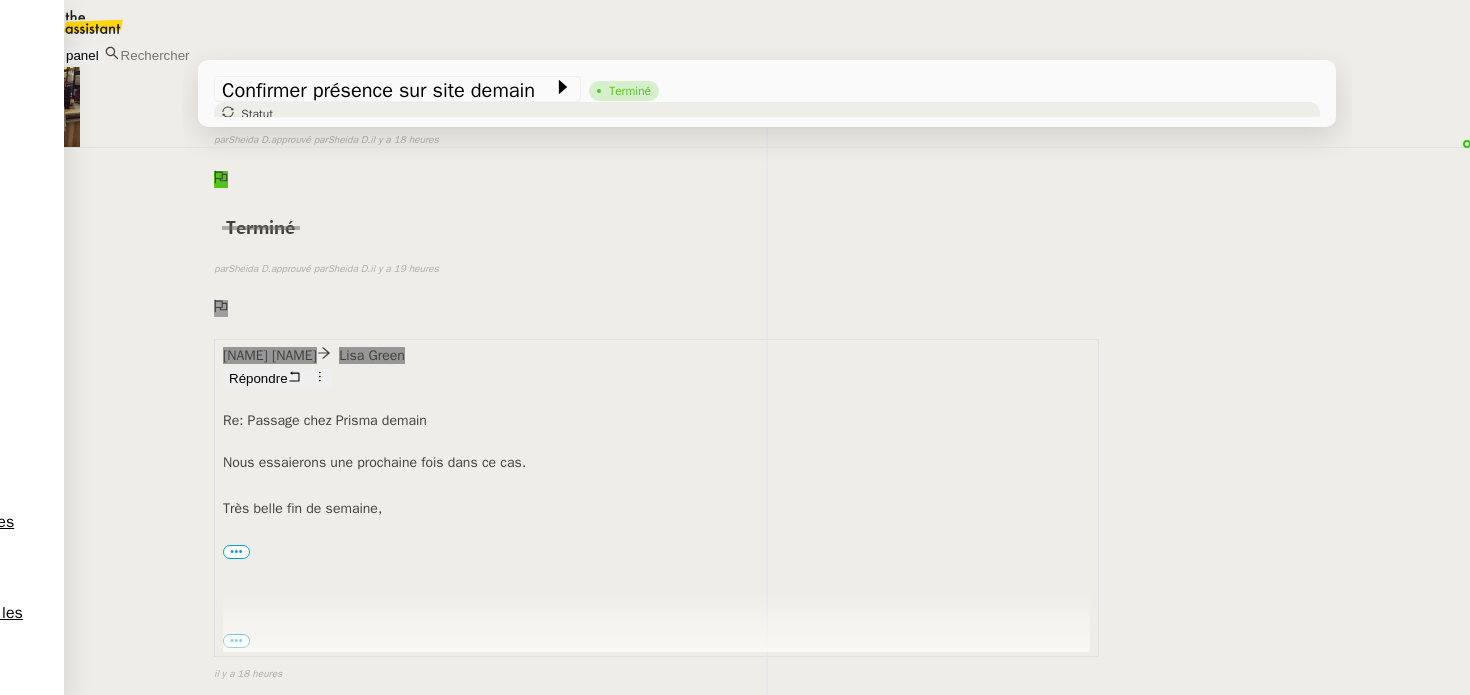 scroll, scrollTop: 0, scrollLeft: 0, axis: both 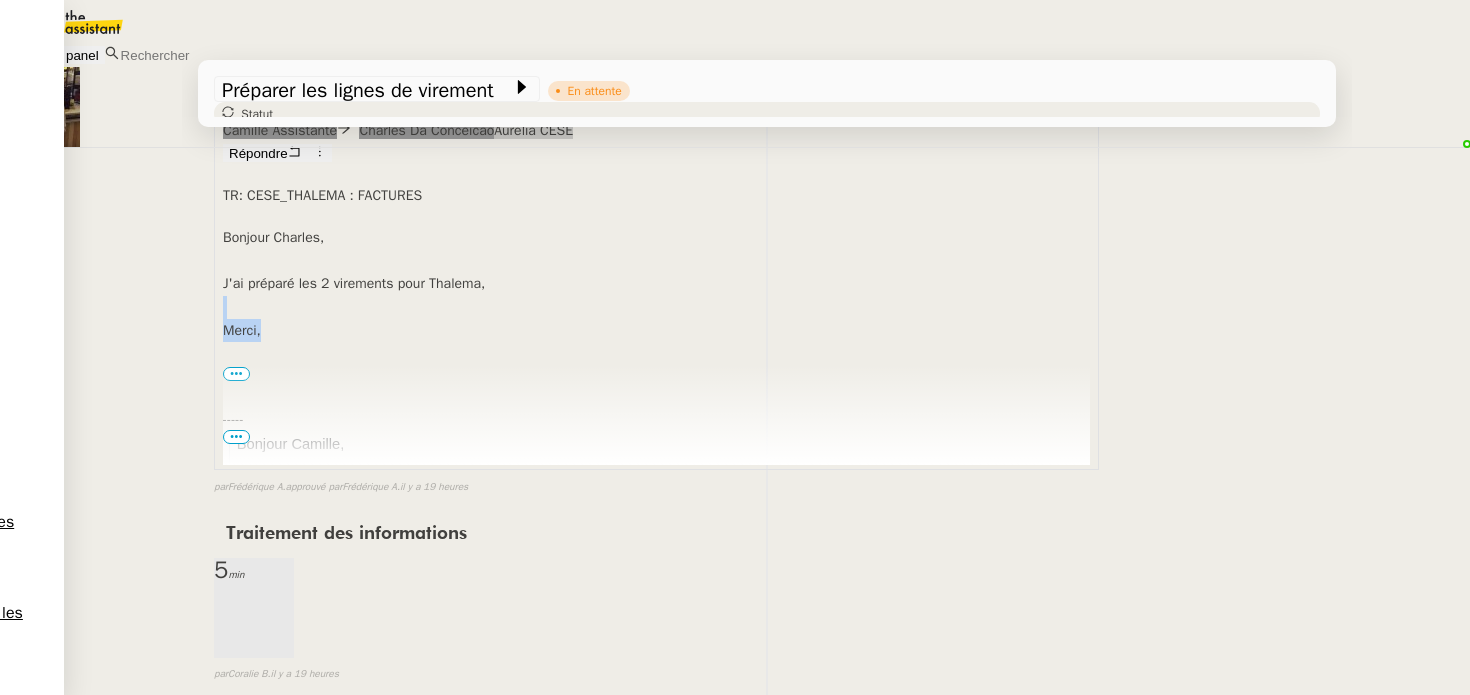 drag, startPoint x: 385, startPoint y: 256, endPoint x: 429, endPoint y: 237, distance: 47.92703 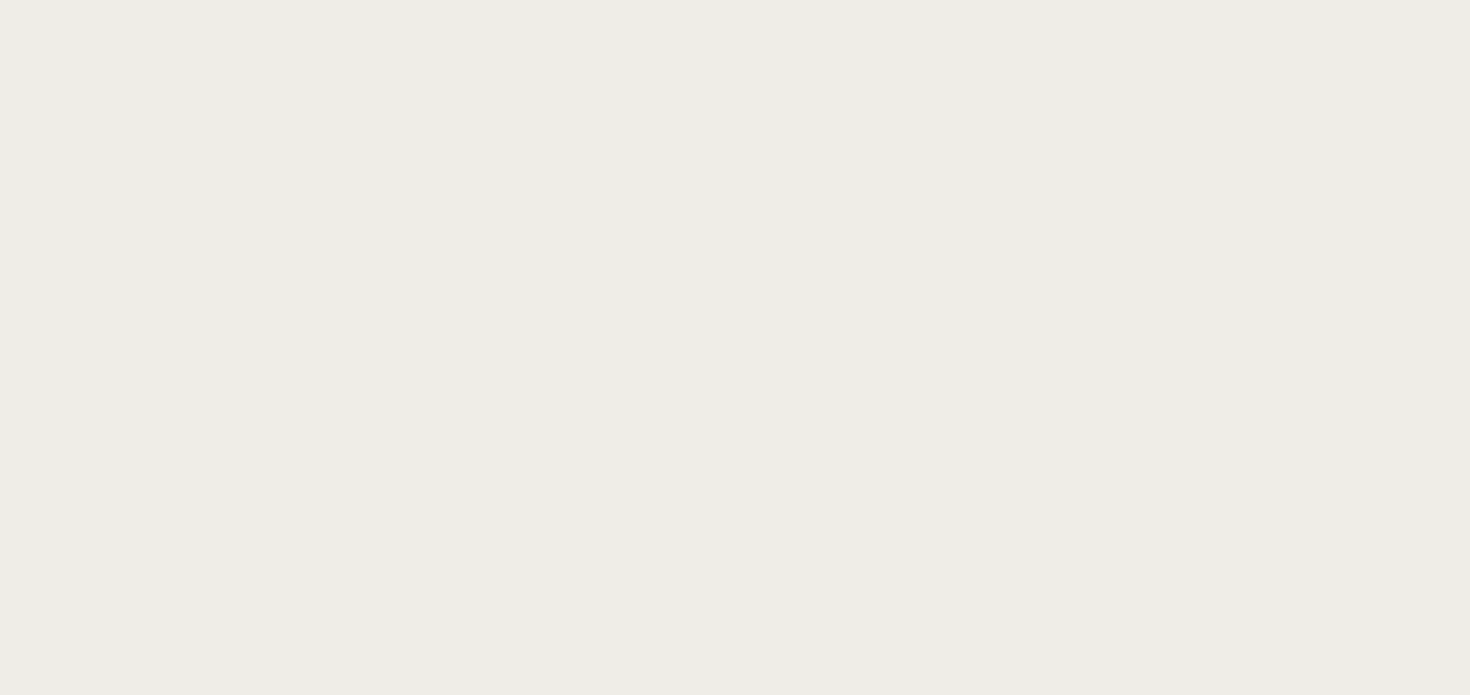 scroll, scrollTop: 0, scrollLeft: 0, axis: both 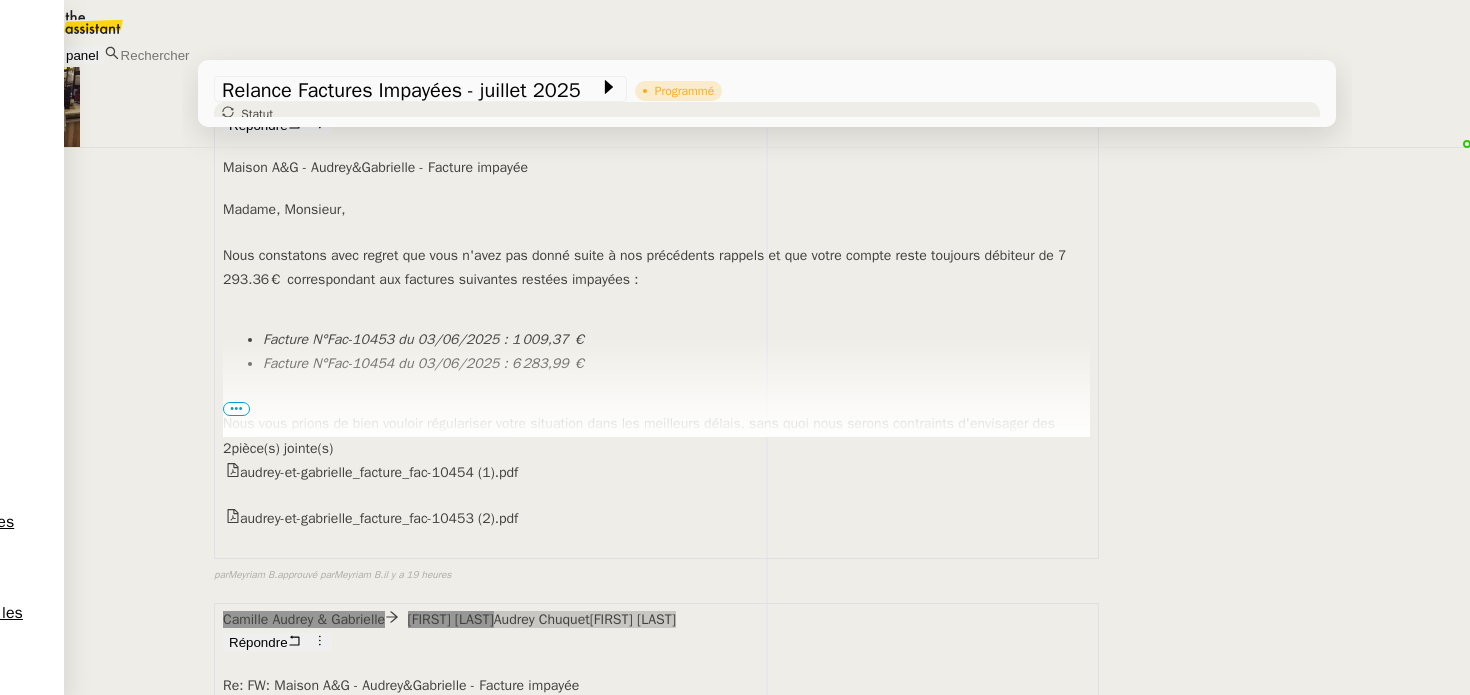 click on "•••" at bounding box center (236, 409) 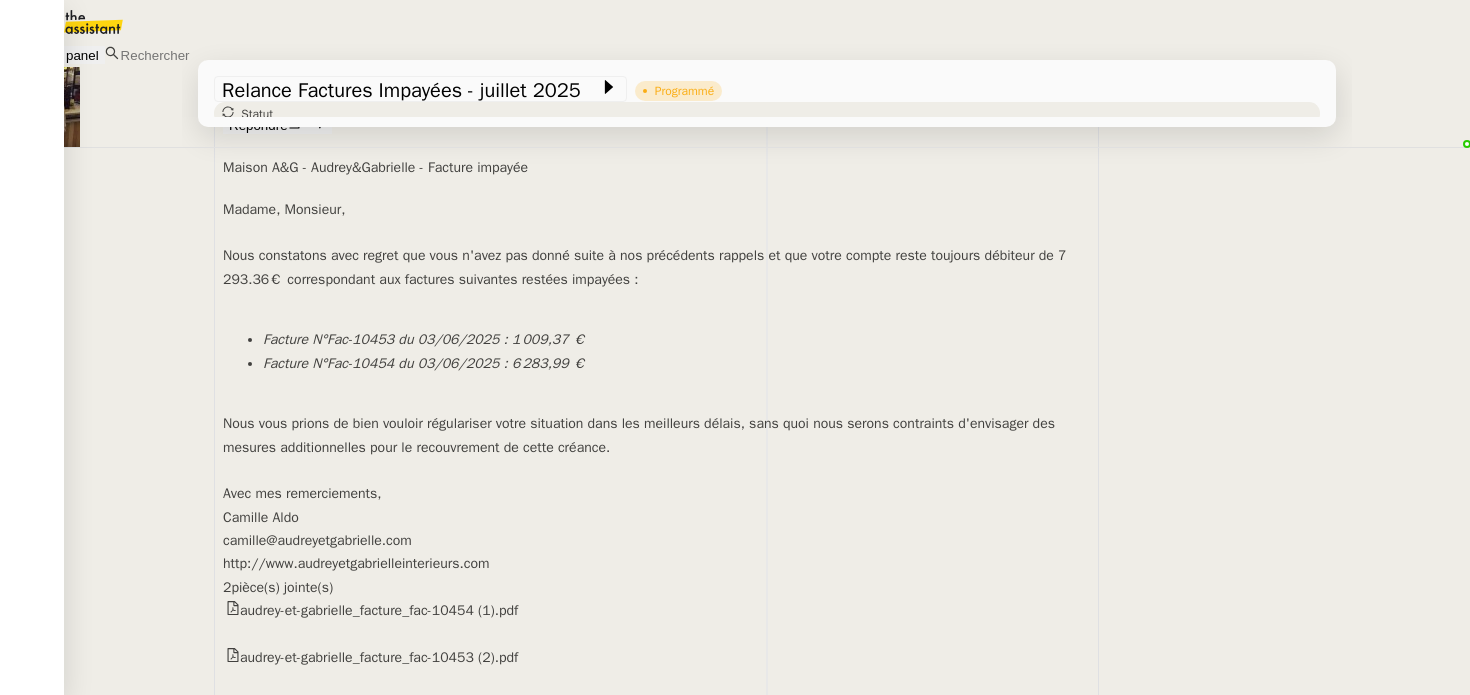 scroll, scrollTop: 386, scrollLeft: 0, axis: vertical 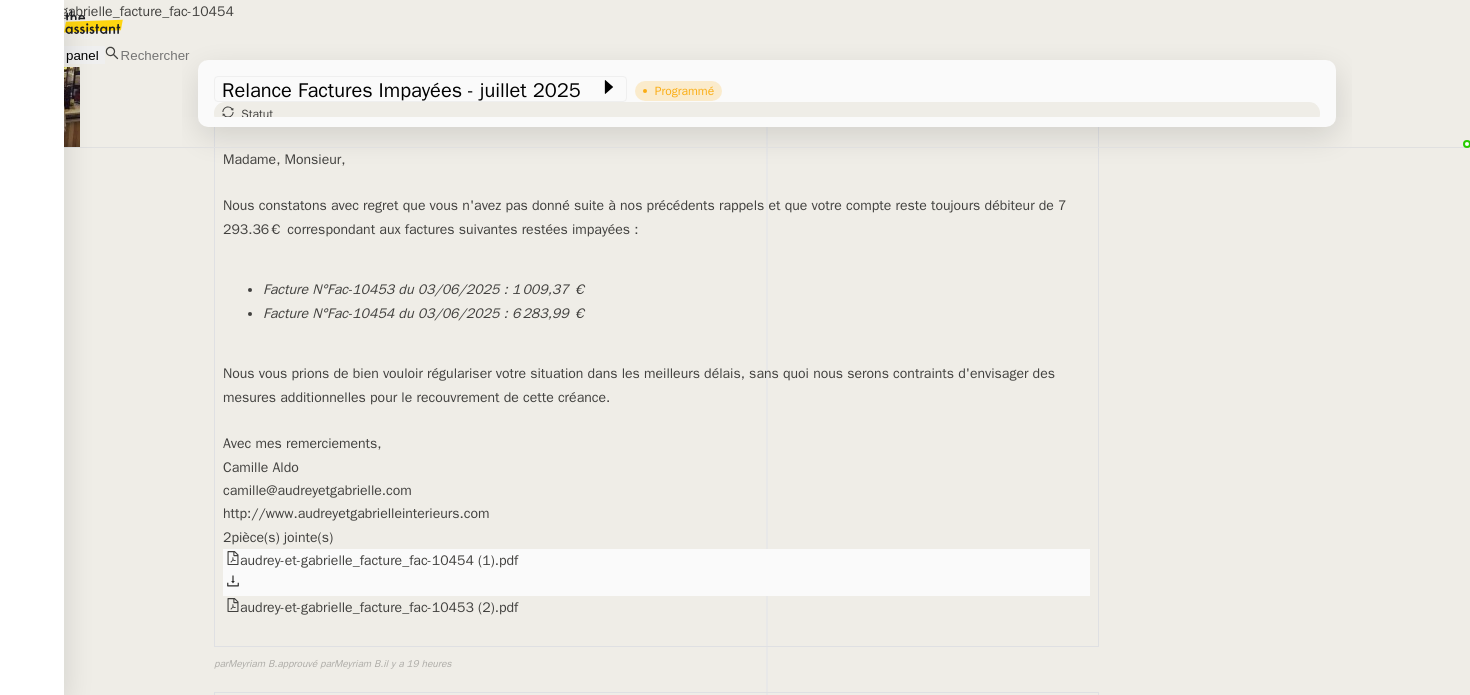 click on "audrey-et-gabrielle_facture_fac-10454 (1).pdf" at bounding box center (656, 560) 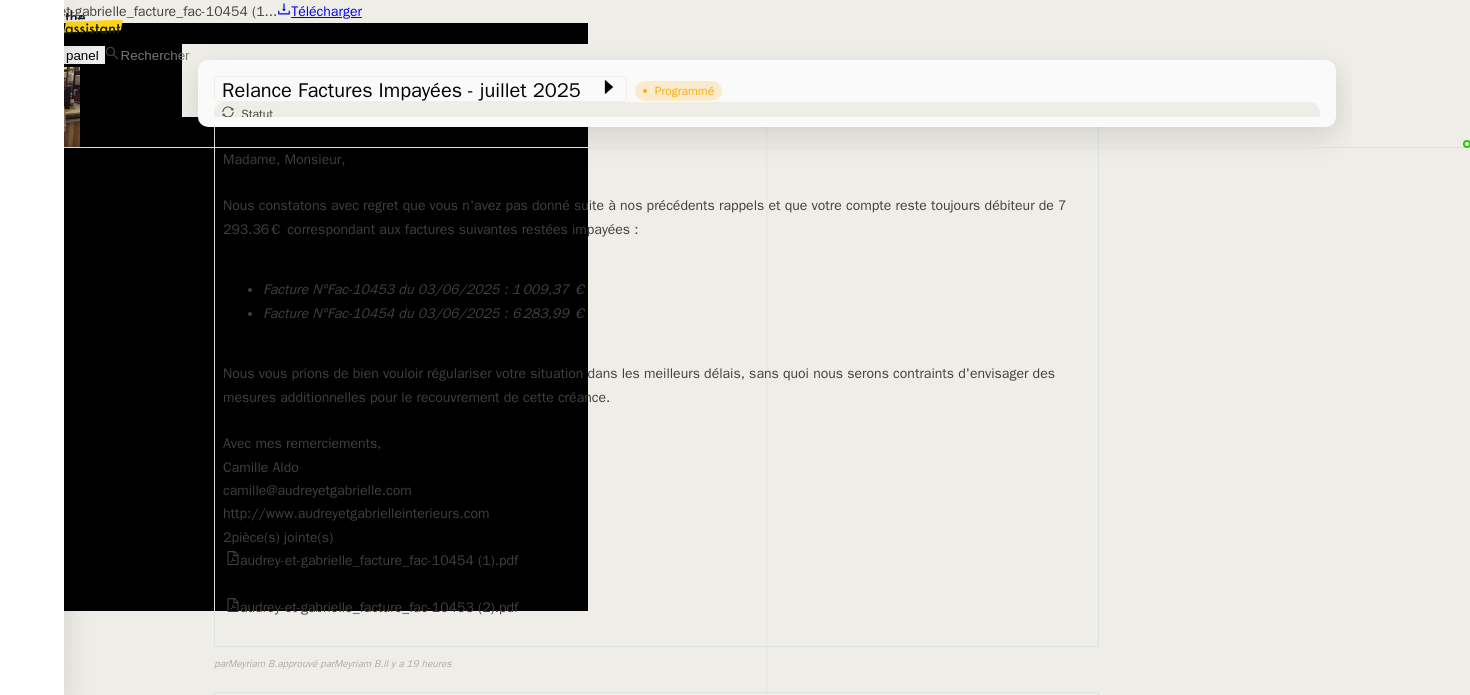 click at bounding box center [735, 0] 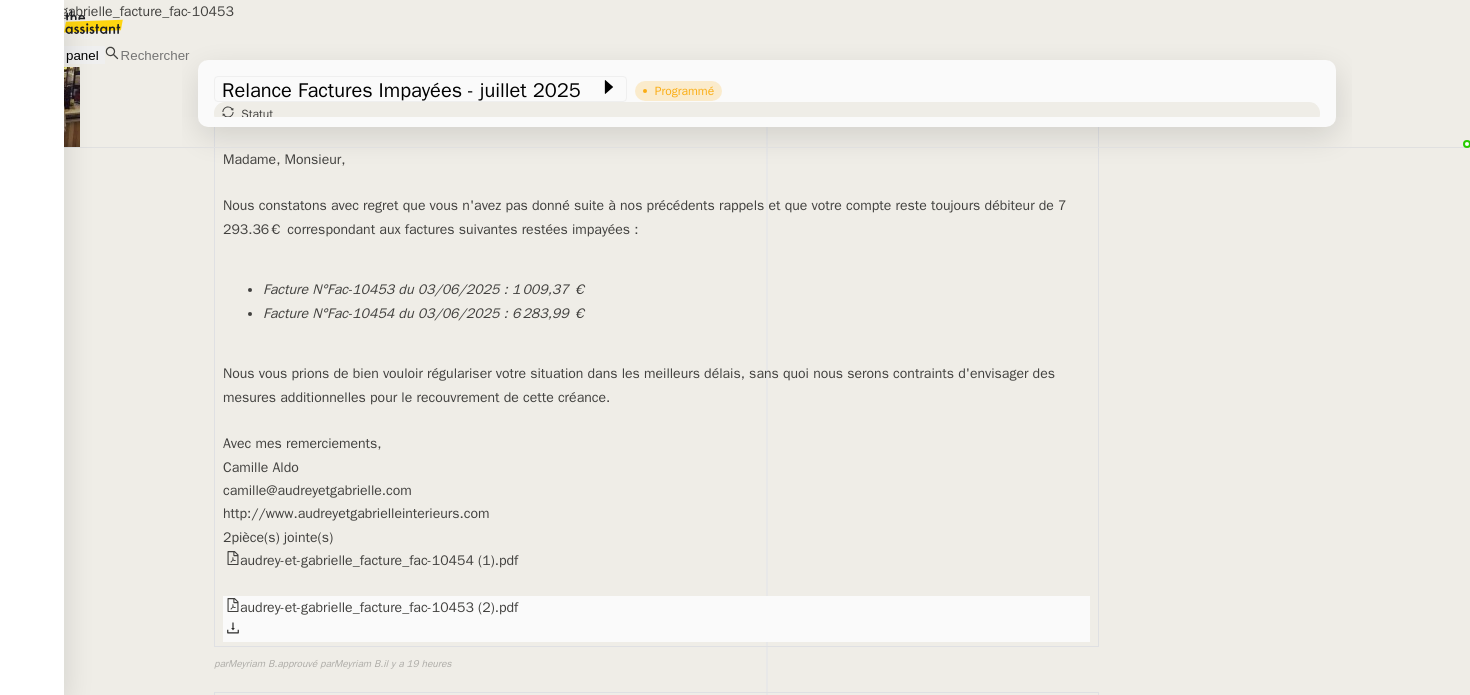 click on "audrey-et-gabrielle_facture_fac-10453 (2).pdf" at bounding box center (656, 560) 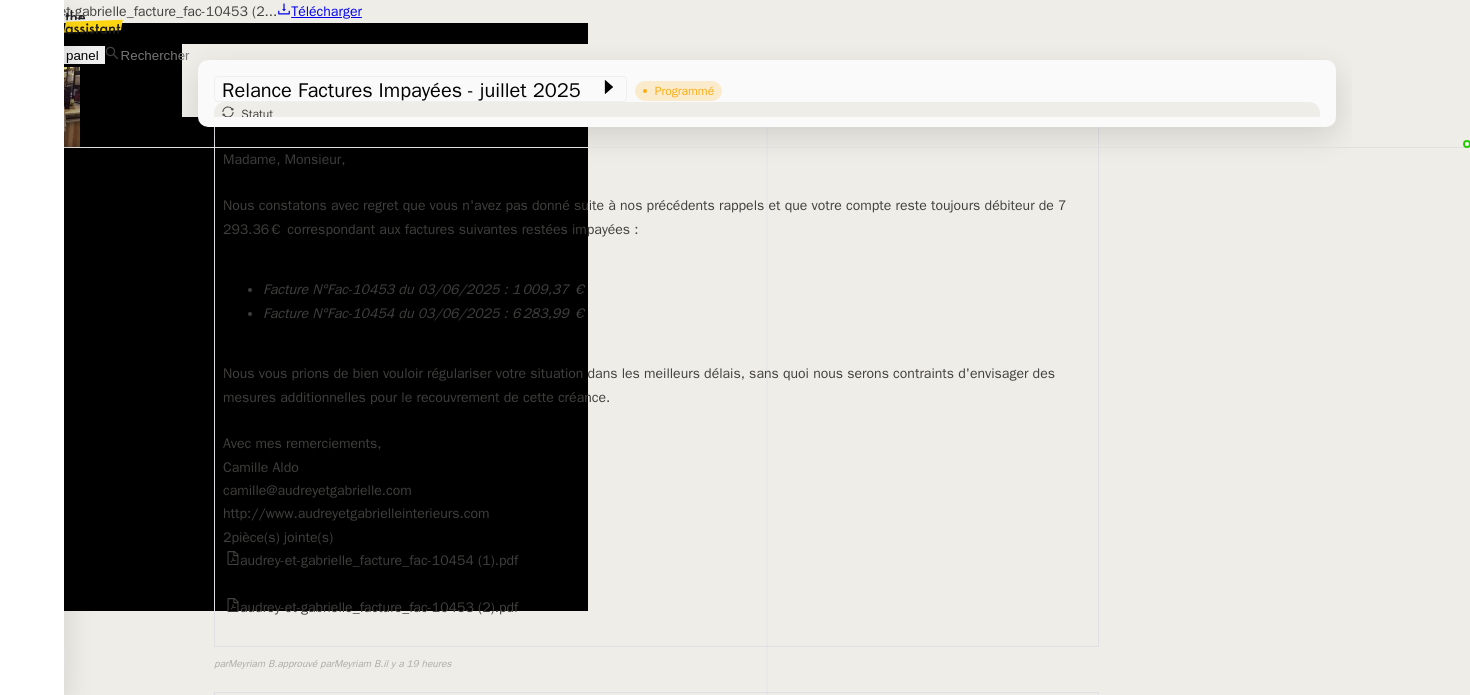 click at bounding box center [735, 0] 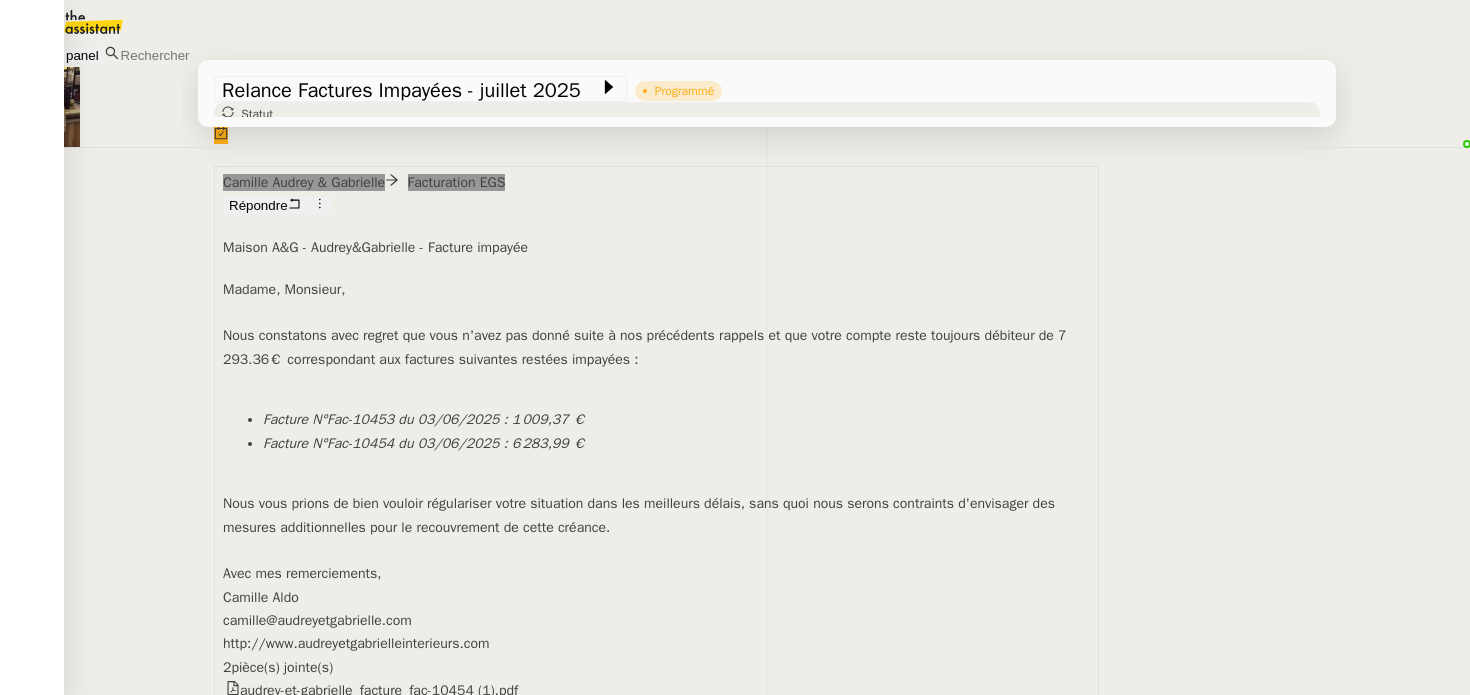 scroll, scrollTop: 253, scrollLeft: 0, axis: vertical 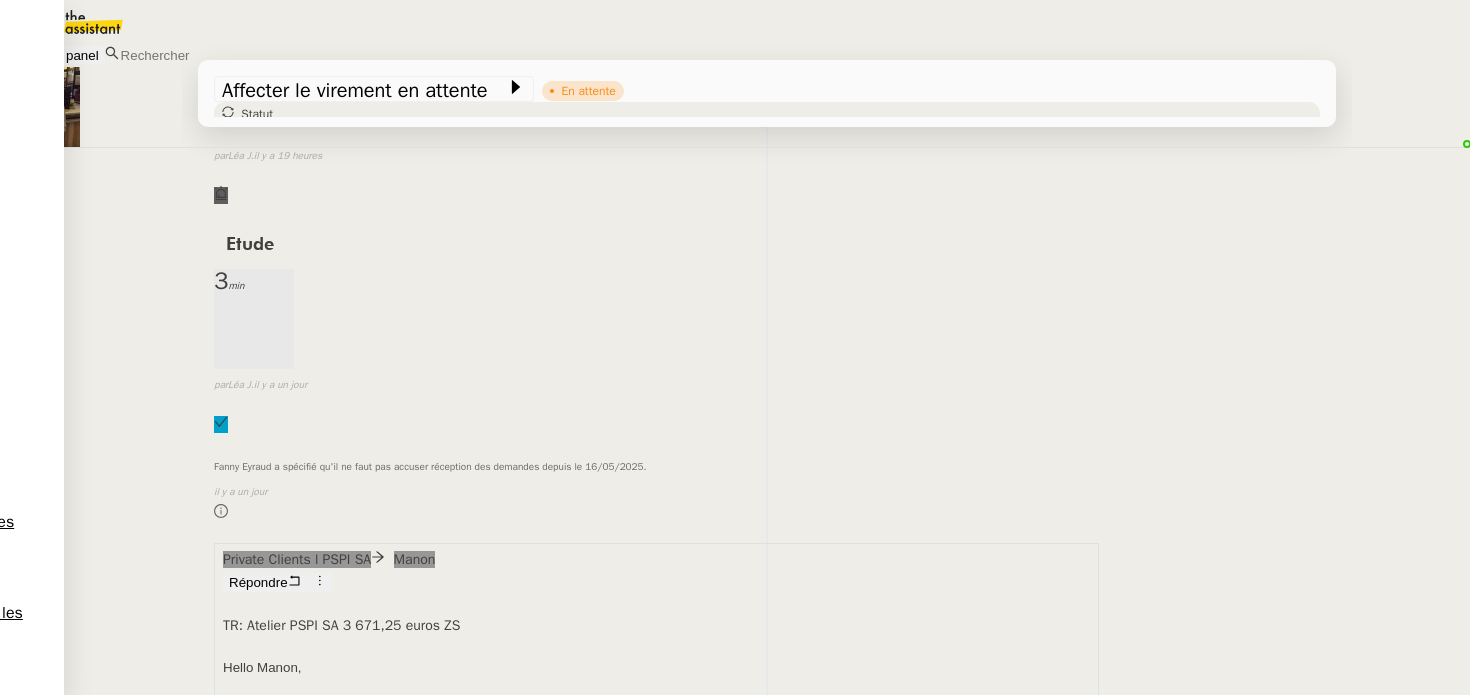 click on "•••" at bounding box center [236, 867] 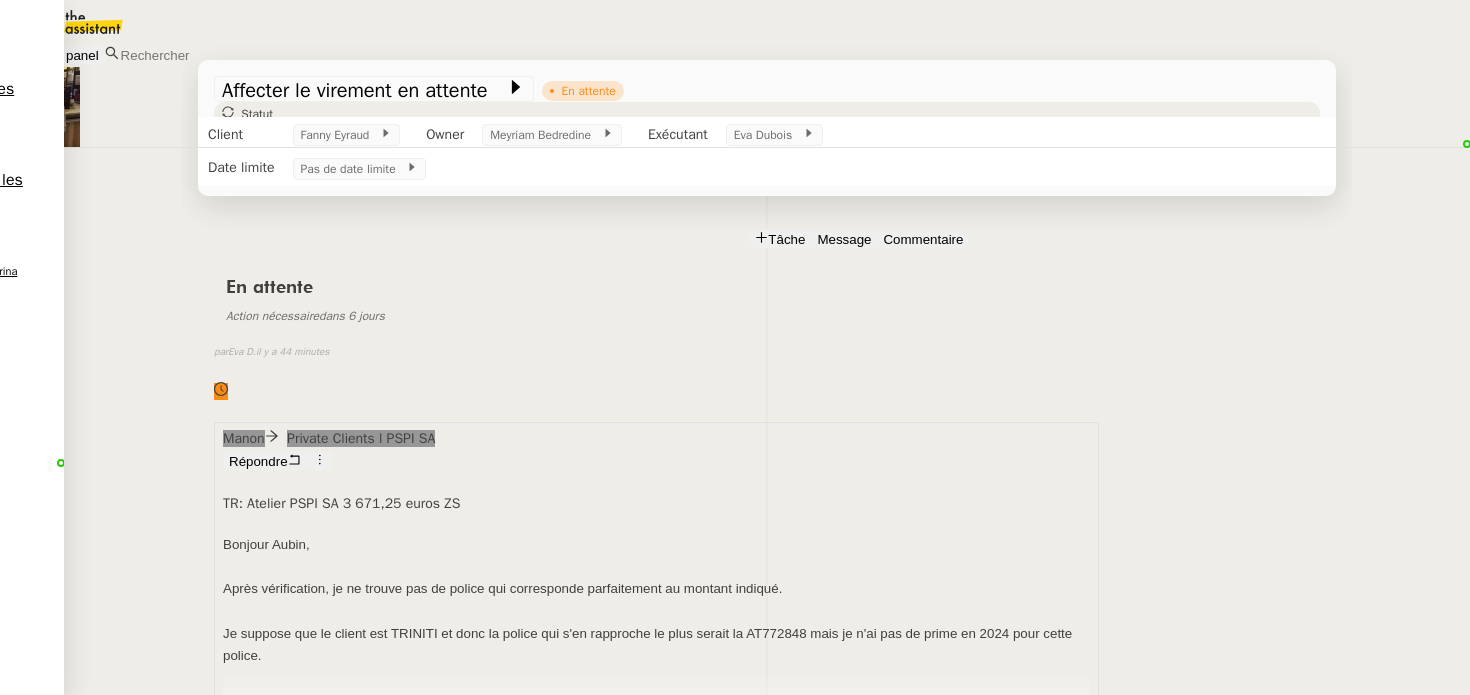 scroll, scrollTop: 5, scrollLeft: 0, axis: vertical 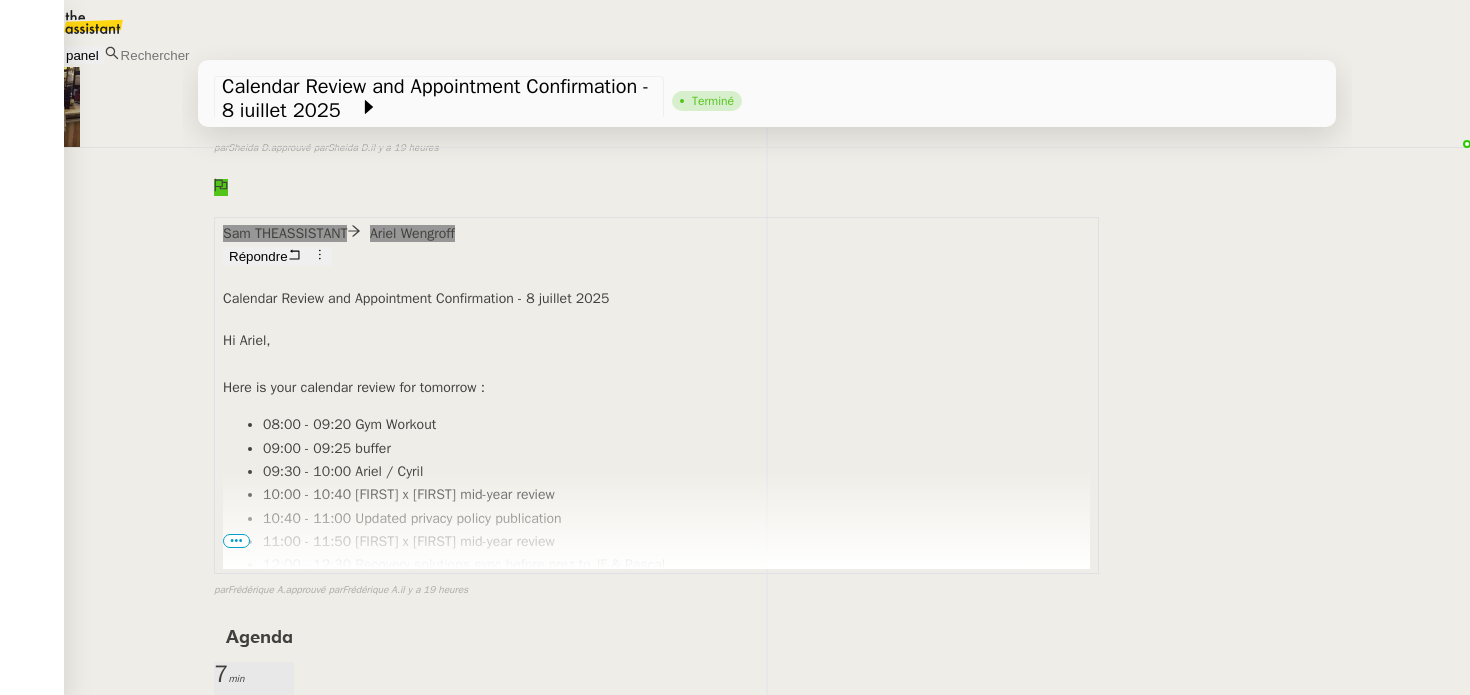 click on "•••" at bounding box center (236, 541) 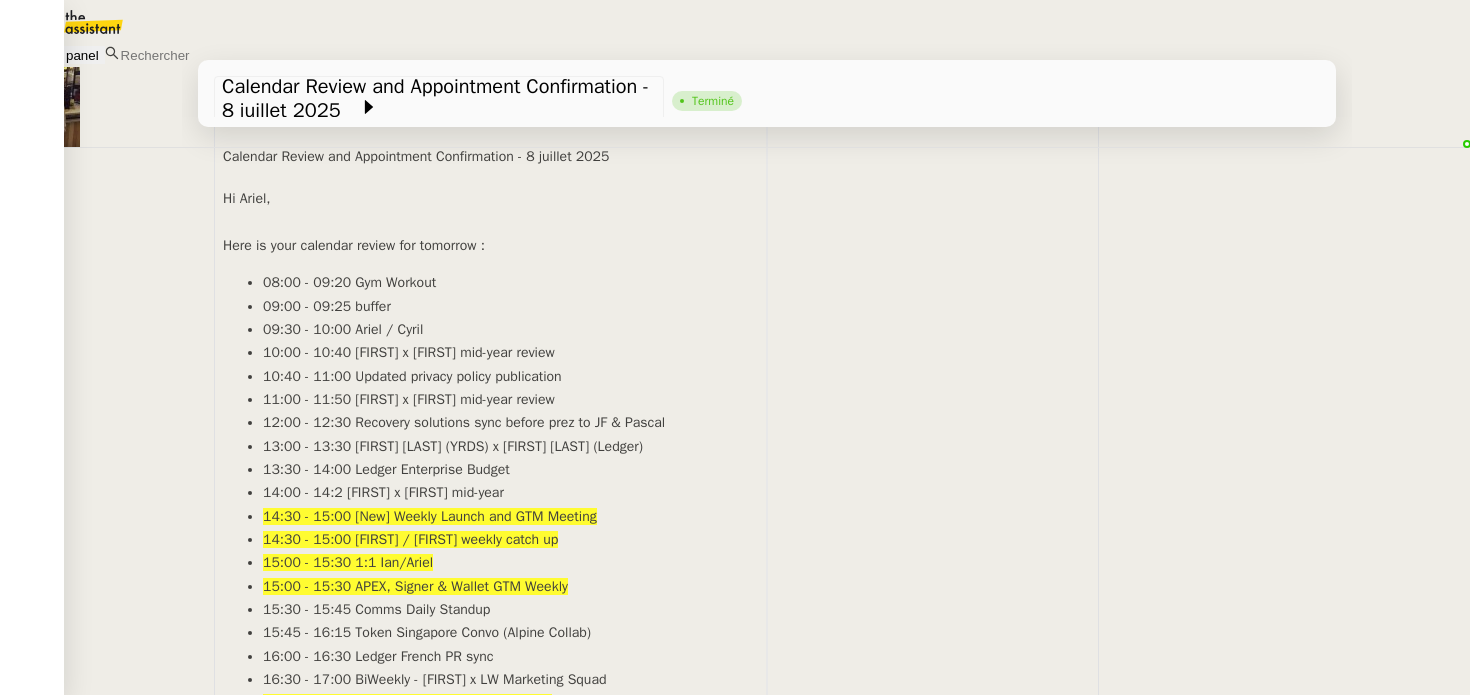 scroll, scrollTop: 322, scrollLeft: 0, axis: vertical 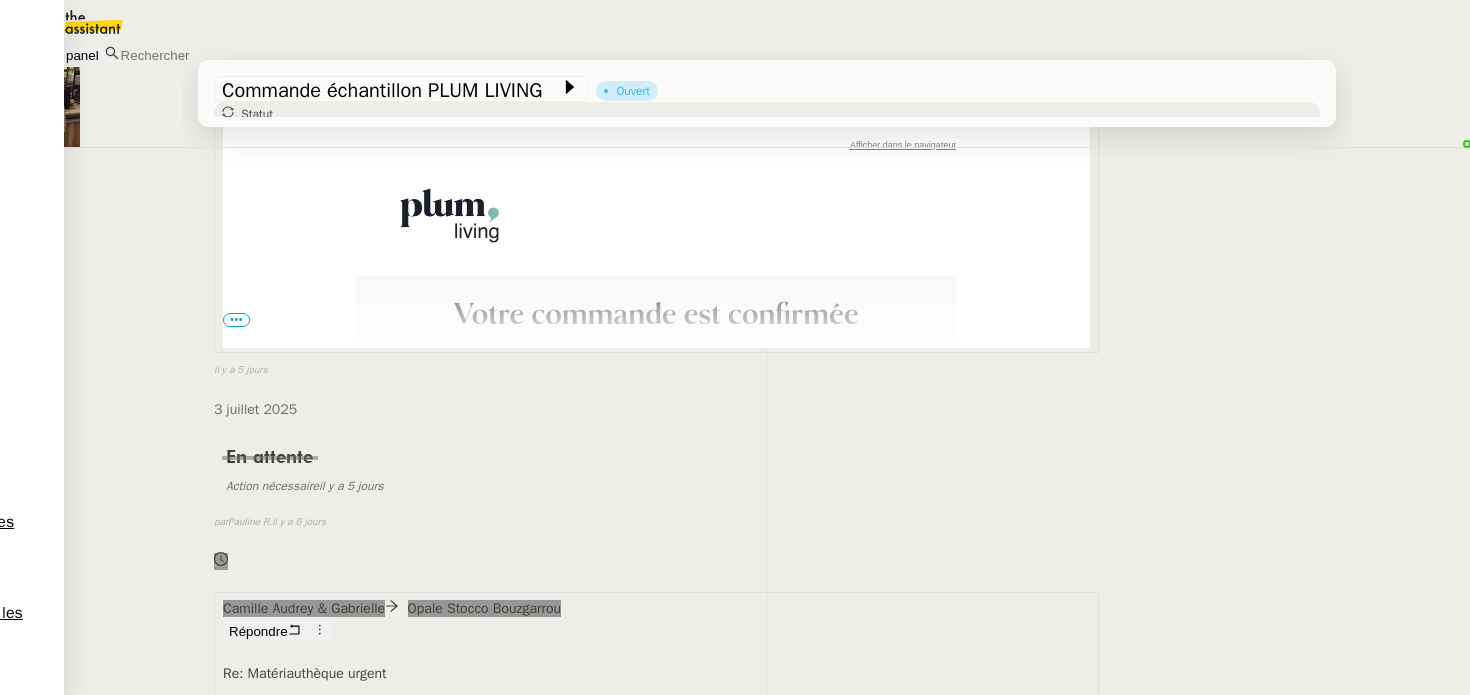 click on "•••" at bounding box center [236, 1469] 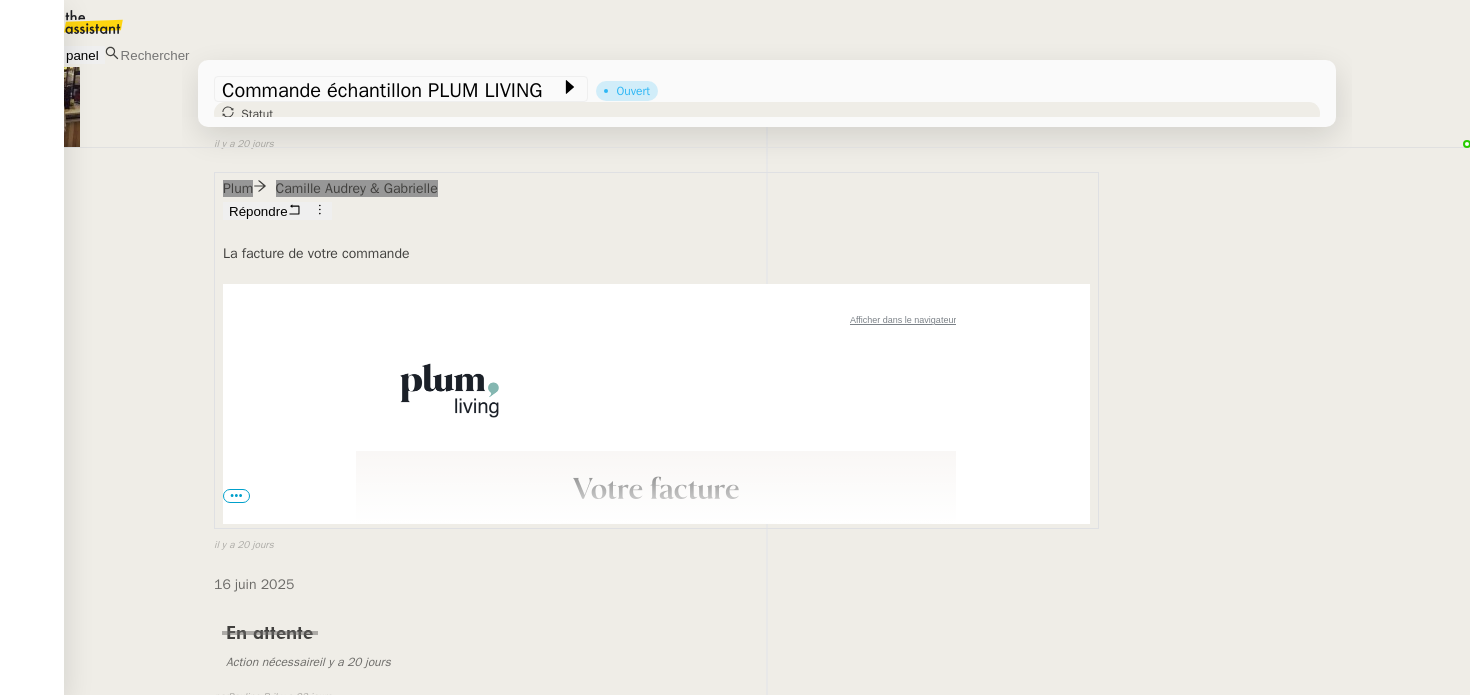 scroll, scrollTop: 27460, scrollLeft: 0, axis: vertical 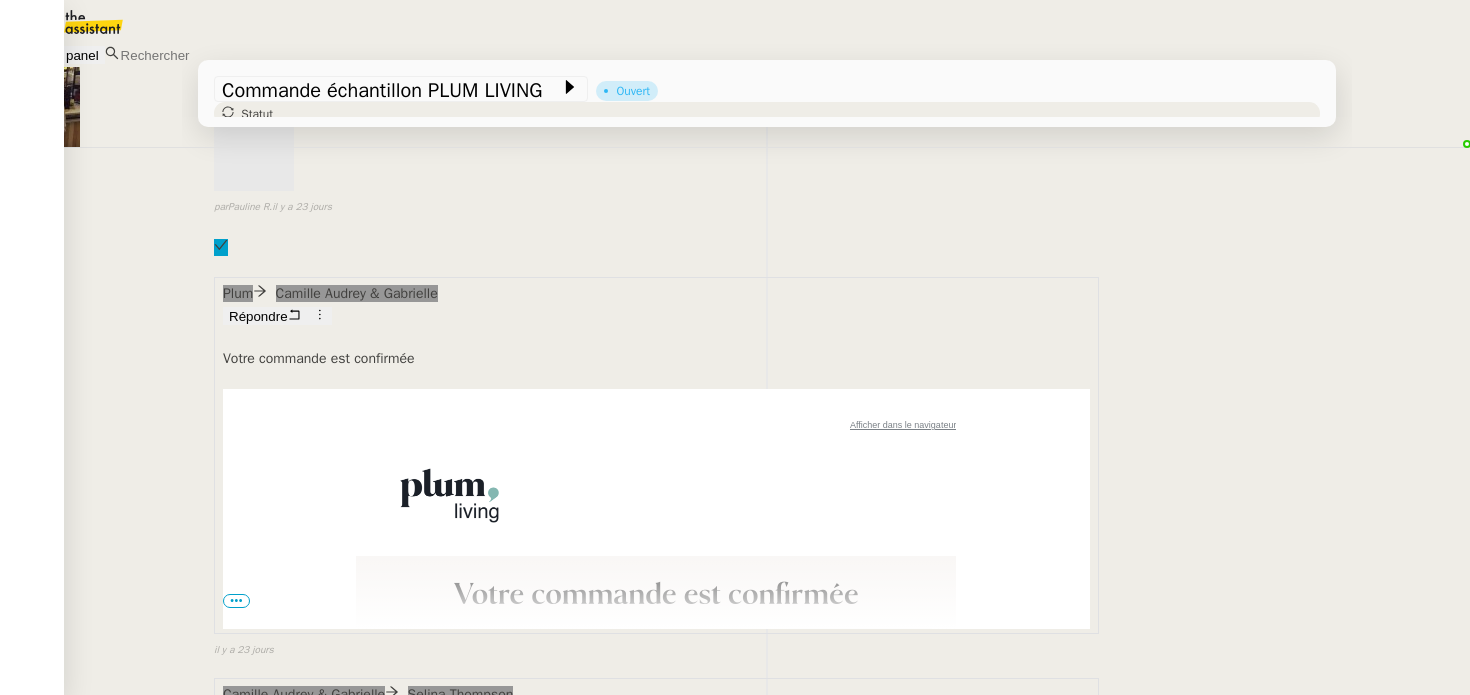 click on "https://plum-living.com/fr/products/1313-00S-P?color=color_lin" at bounding box center [423, 4607] 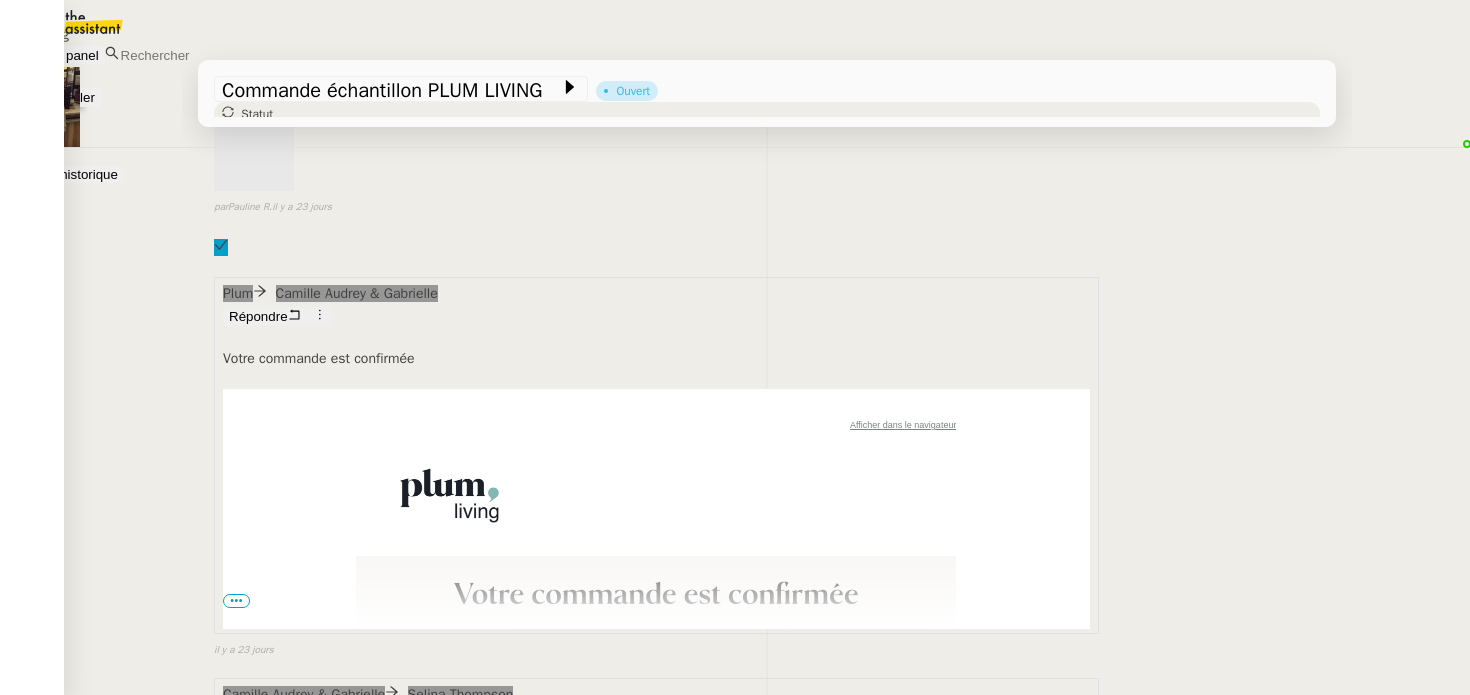 click on "Déverrouiller" at bounding box center [57, 98] 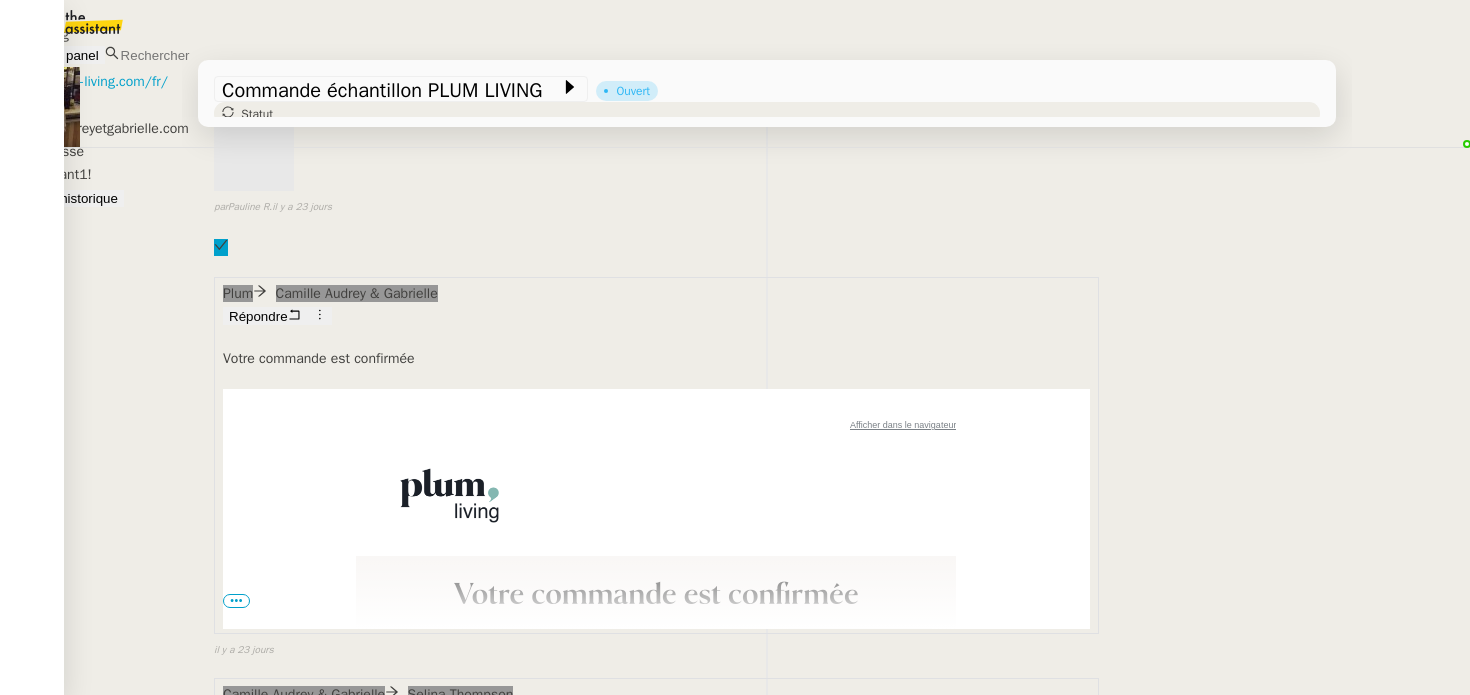 click on "https://plum-living.com/fr/" at bounding box center (84, 81) 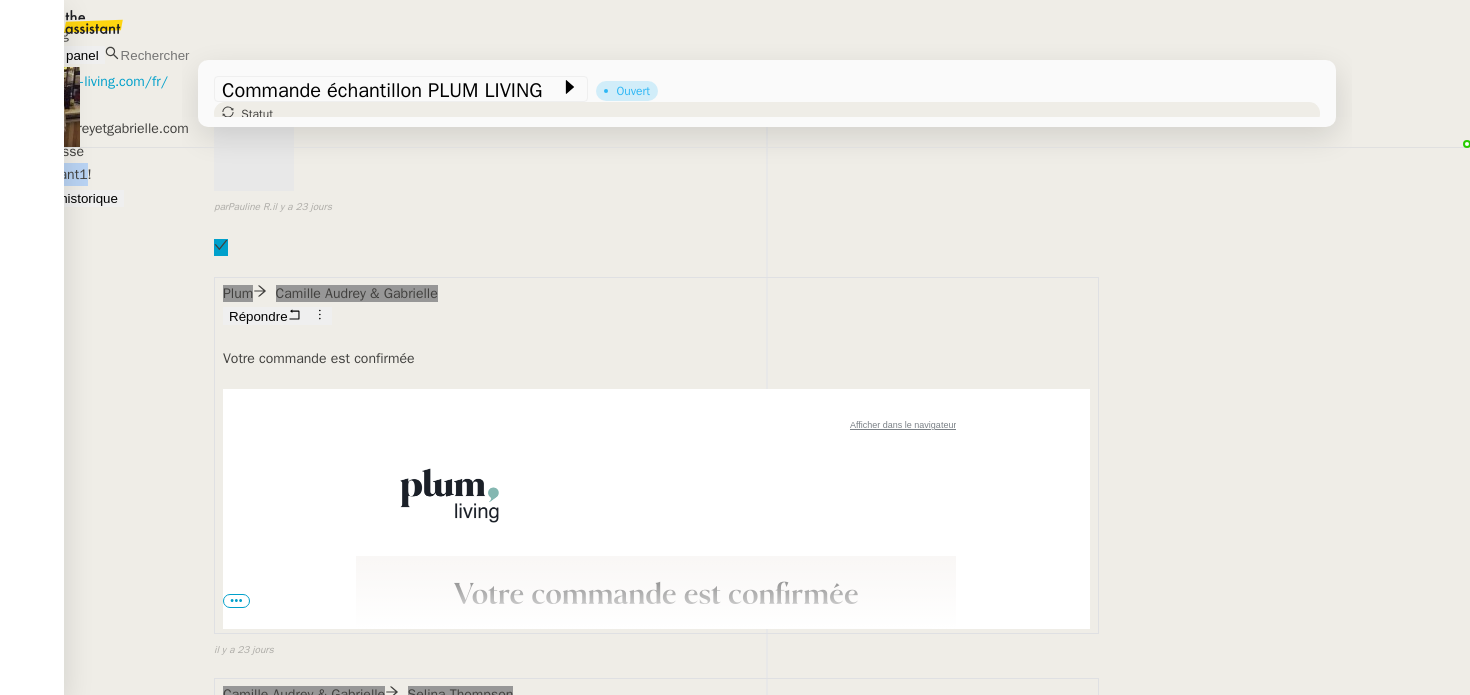 click on "Url https://plum-living.com/fr/    Identifiant [EMAIL] Mot de passe TheAssistant1!" at bounding box center [300, 117] 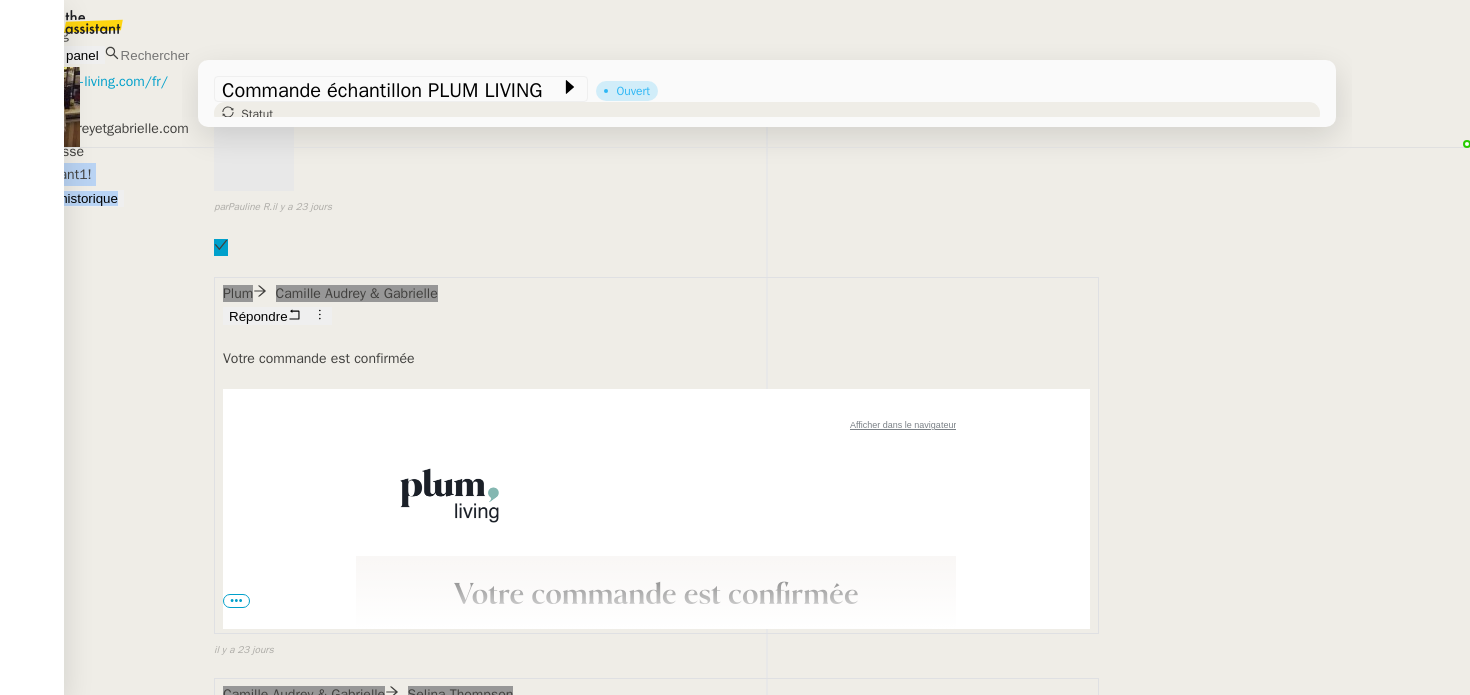 click on "Url https://plum-living.com/fr/    Identifiant [EMAIL] Mot de passe TheAssistant1!" at bounding box center [300, 117] 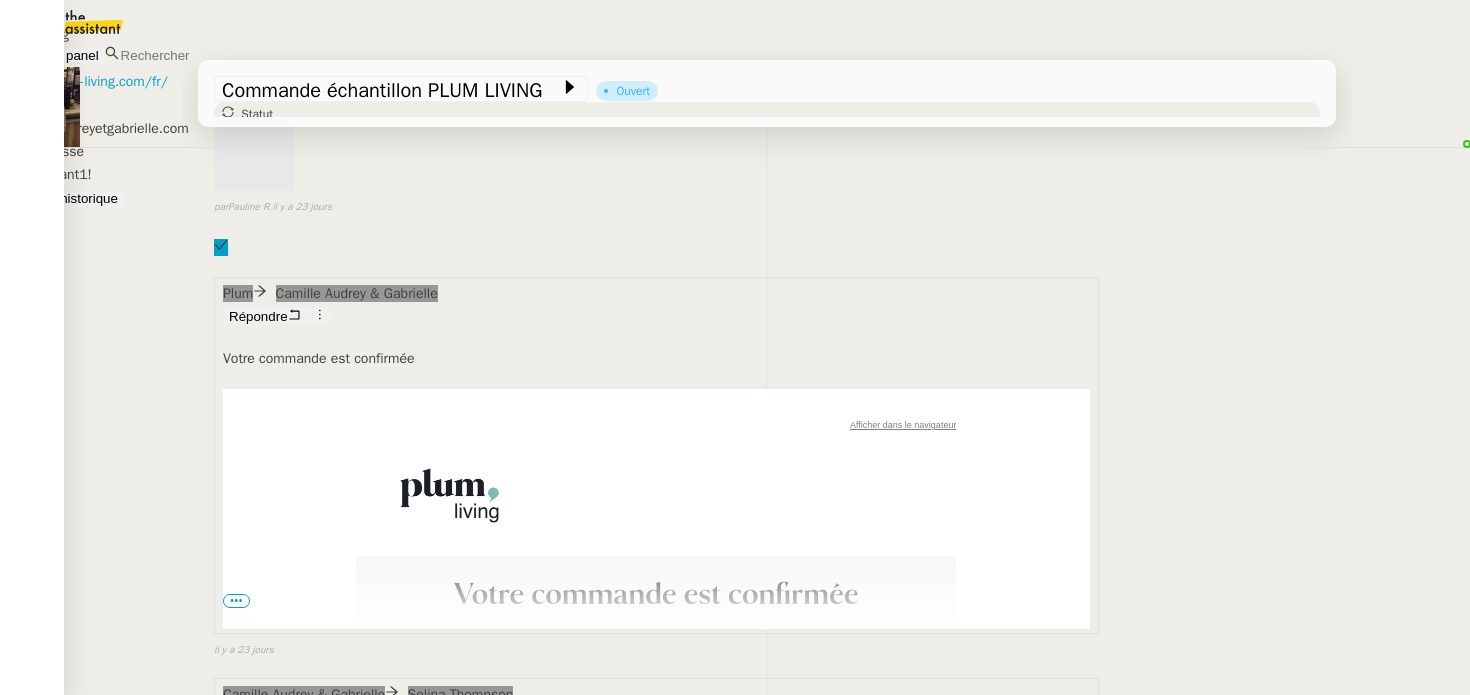 click on "camille@audreyetgabrielle.com" at bounding box center [300, 128] 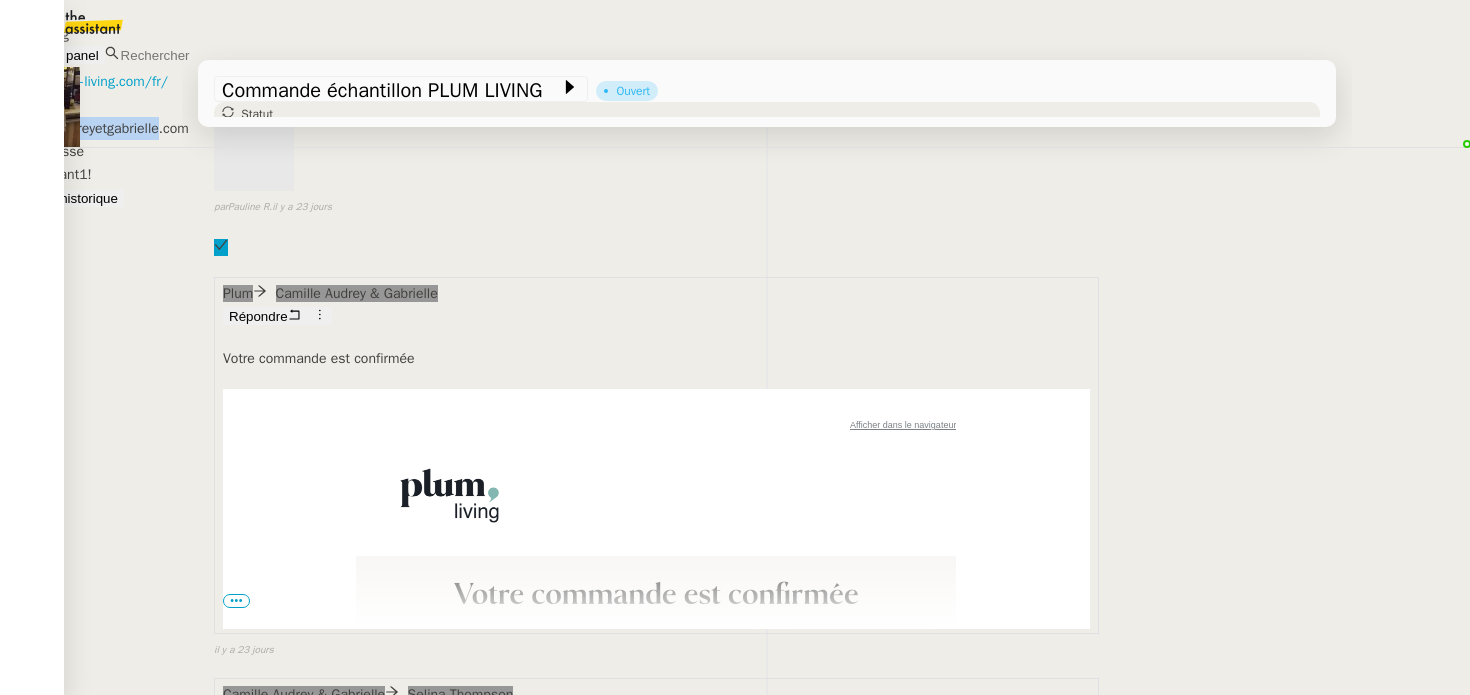 click on "camille@audreyetgabrielle.com" at bounding box center (300, 128) 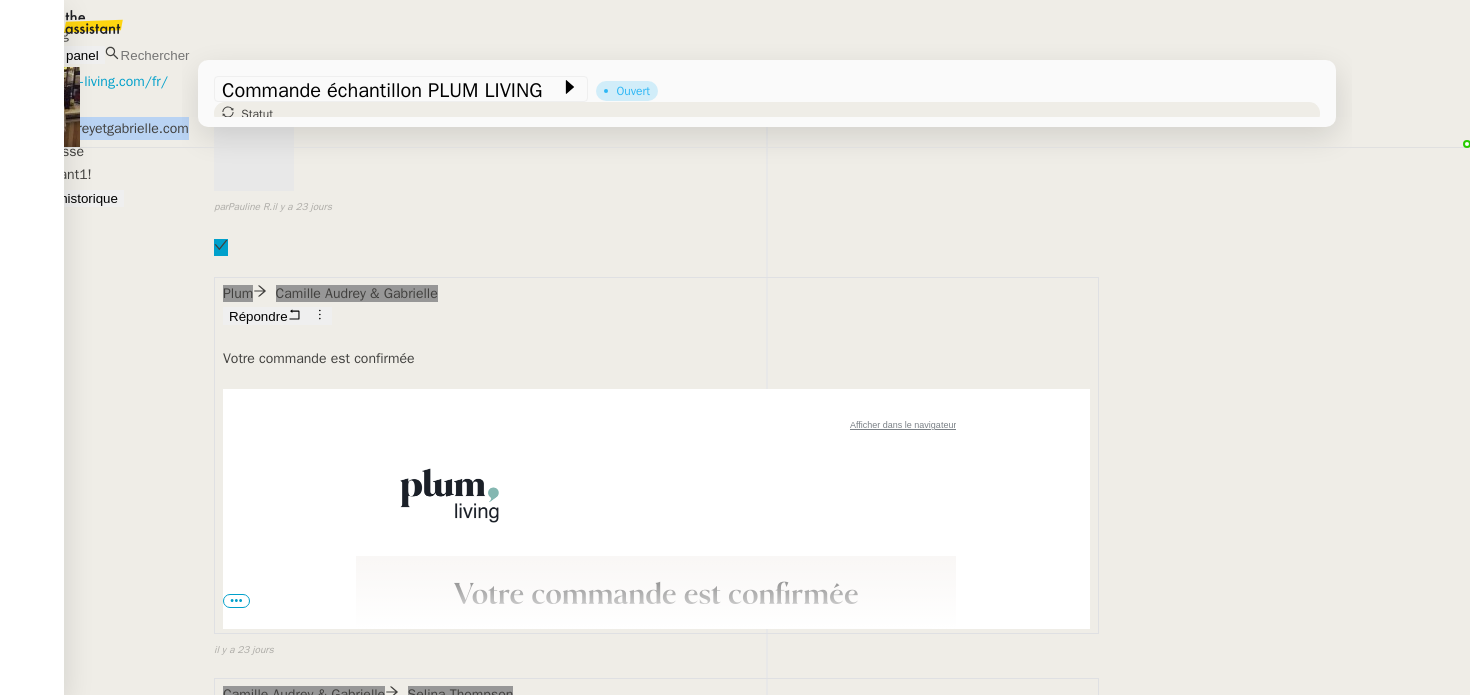 click on "camille@audreyetgabrielle.com" at bounding box center (300, 128) 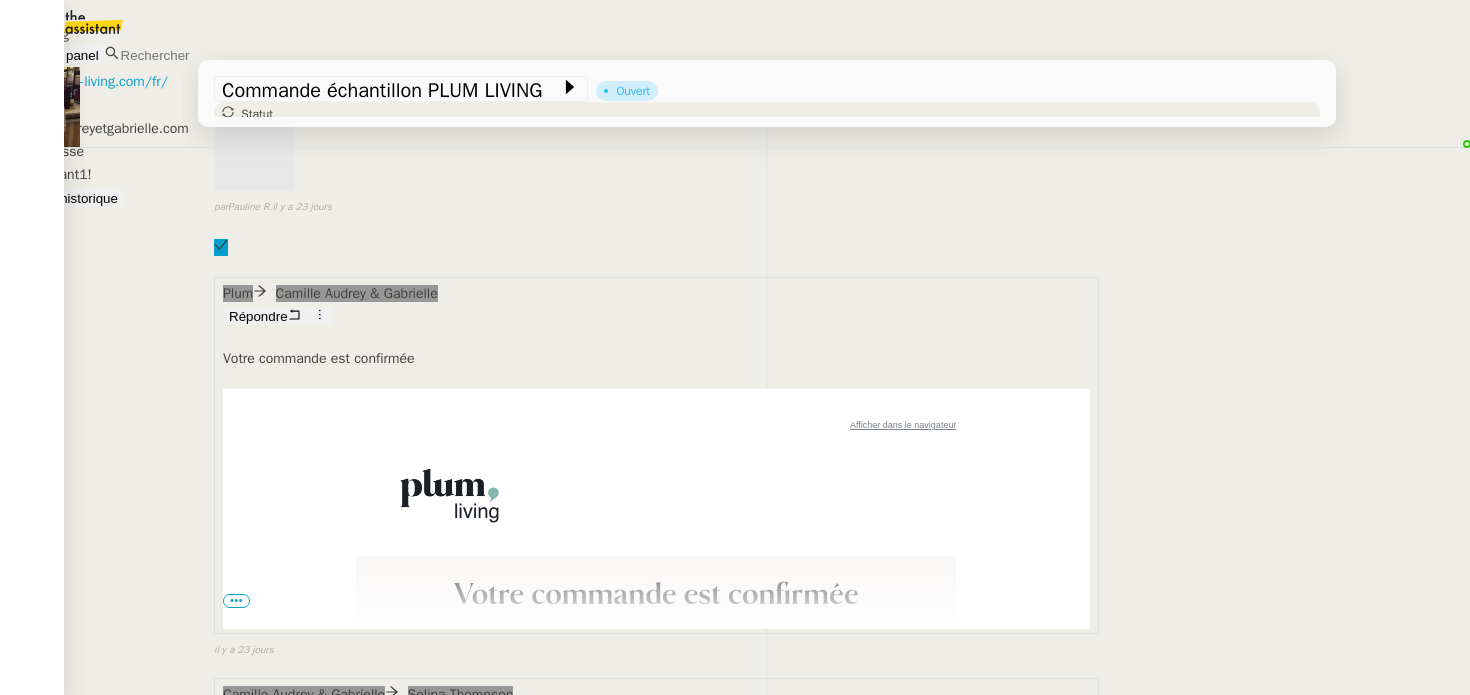 click on "Plum Living Url https://plum-living.com/fr/    Identifiant [EMAIL] Mot de passe TheAssistant1! Afficher l'historique Edit" at bounding box center [735, 116] 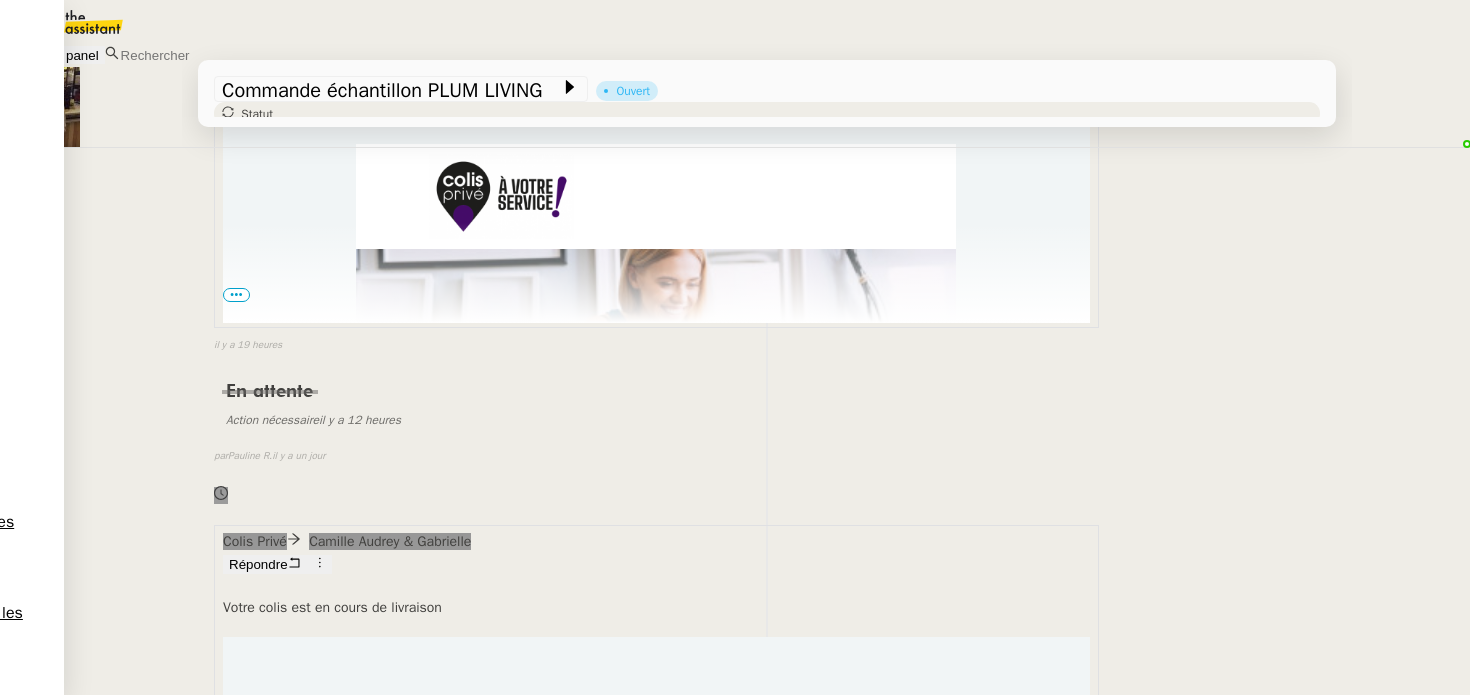 scroll, scrollTop: 3711, scrollLeft: 0, axis: vertical 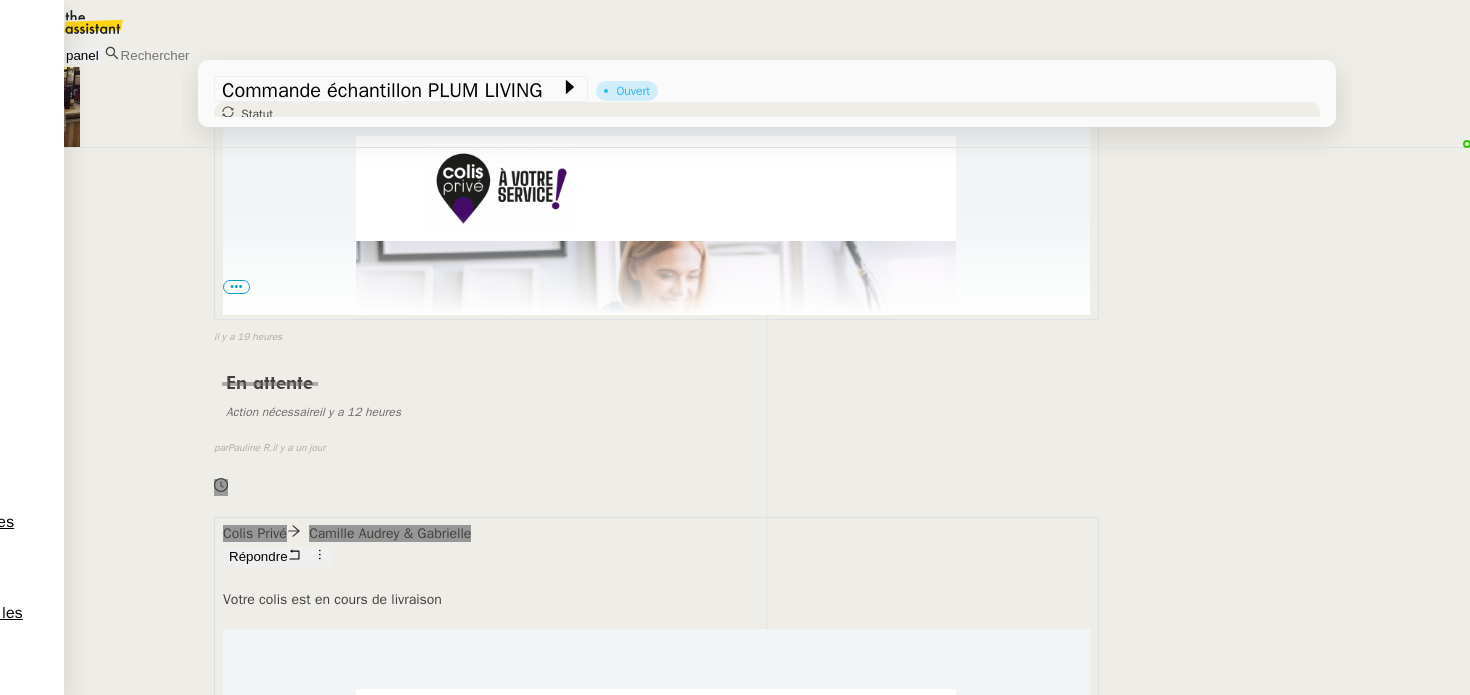 click on "Votre colis est pris en charge par votre livreur
Bonjour,
Votre livreur a pris en charge votre colis PLUM BY ARES Q31 000 044 318. Il vous sera livré aujourd'hui à l'adresse suivante:
[FIRST] [LAST]
[NUMBER] [STREET]" at bounding box center [656, 1116] 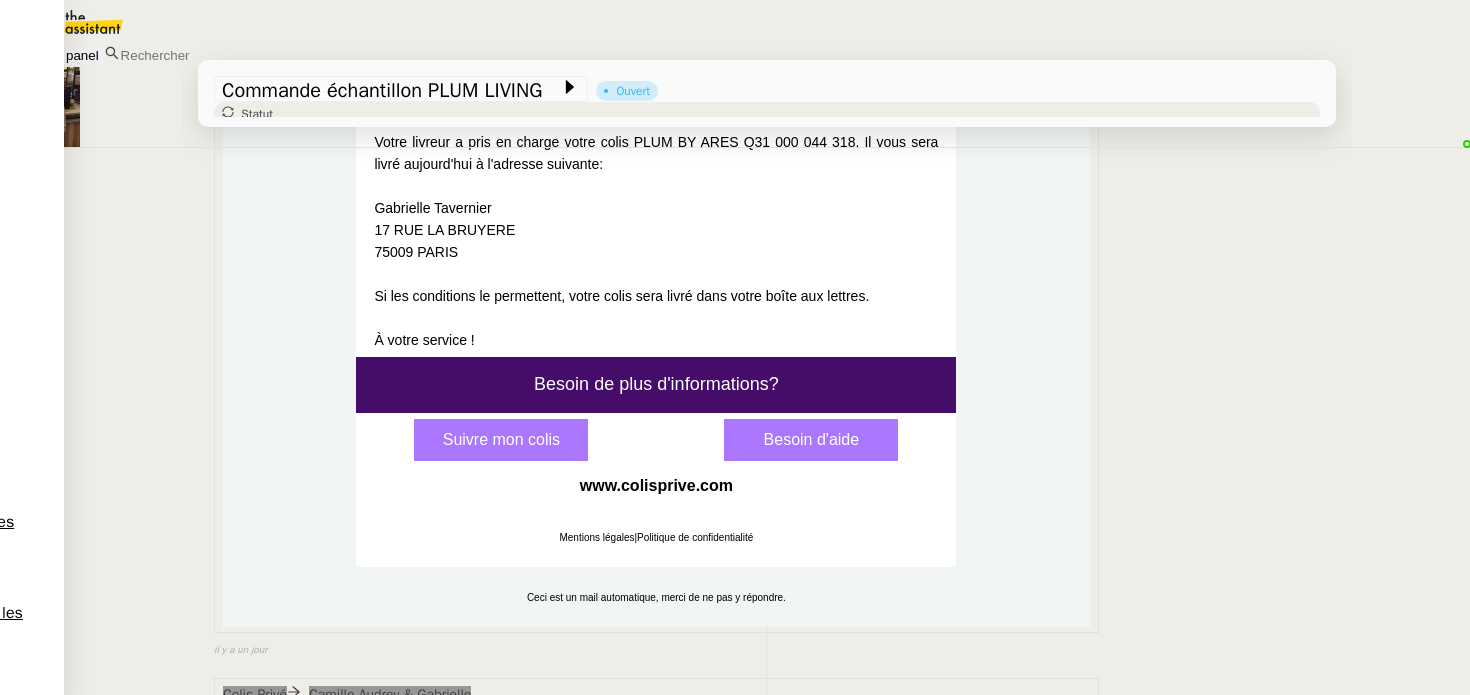 scroll, scrollTop: 4686, scrollLeft: 0, axis: vertical 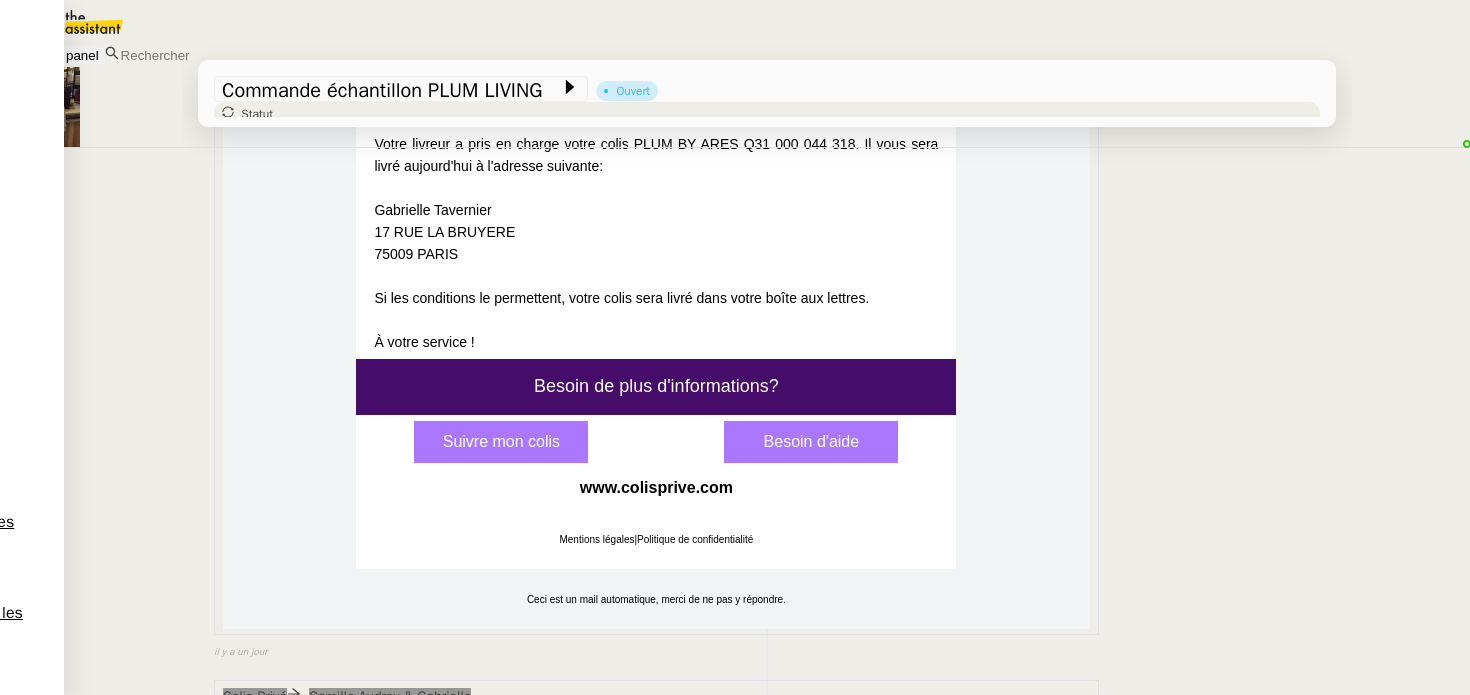 click on "•••" at bounding box center (236, 1004) 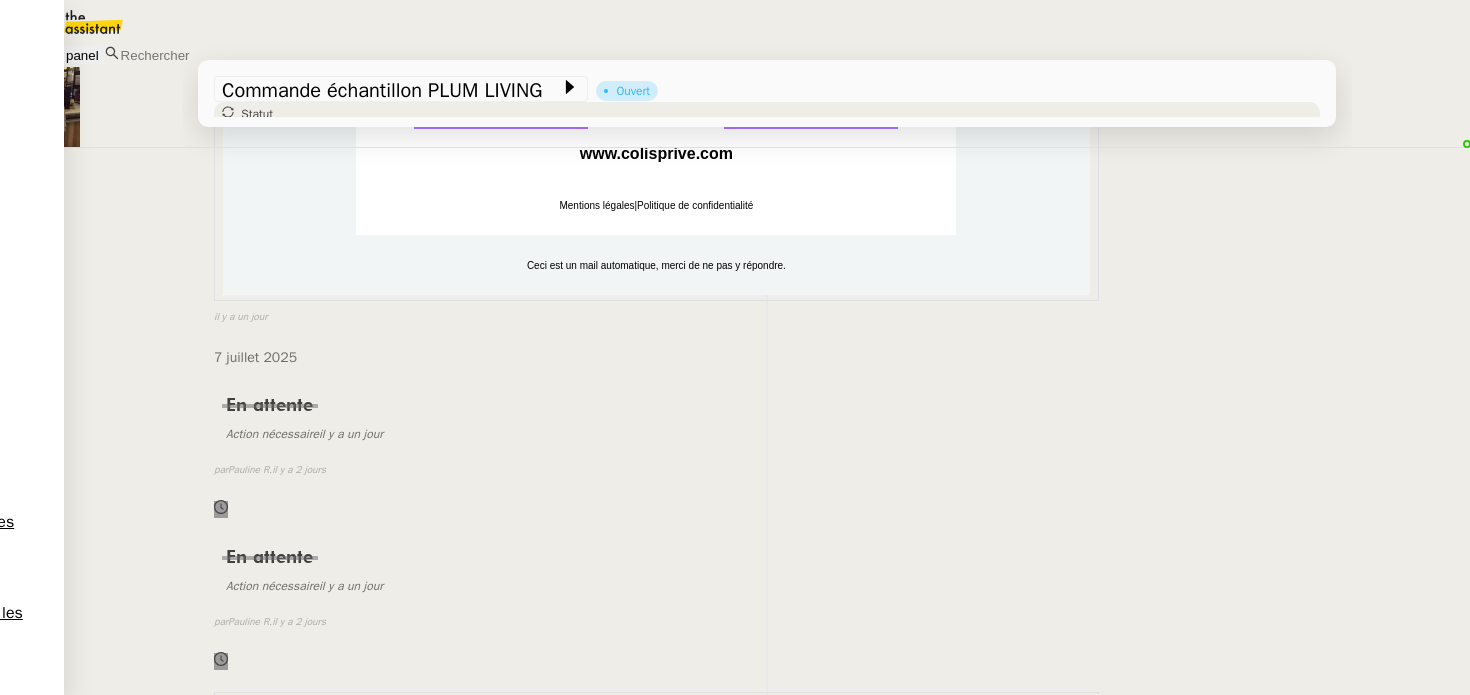 scroll, scrollTop: 6179, scrollLeft: 0, axis: vertical 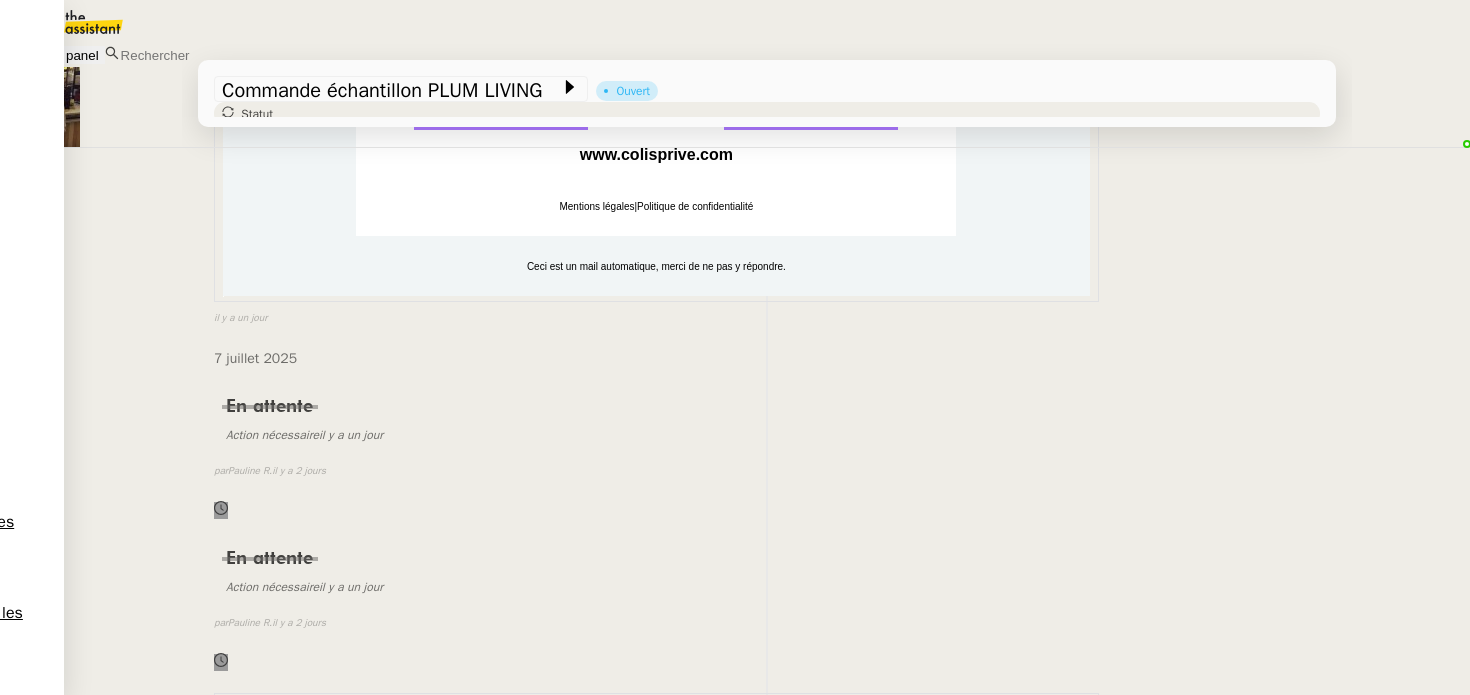 click on "•••" at bounding box center [236, 1016] 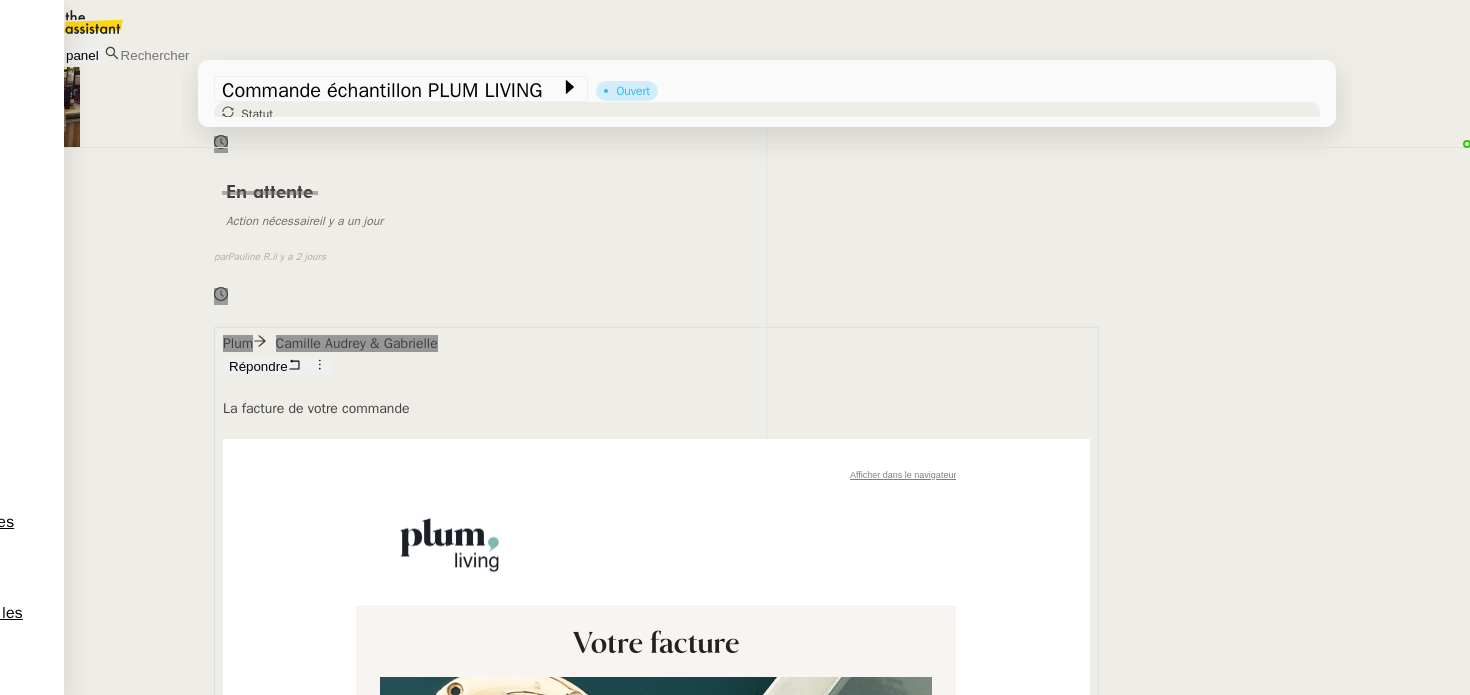scroll, scrollTop: 6577, scrollLeft: 0, axis: vertical 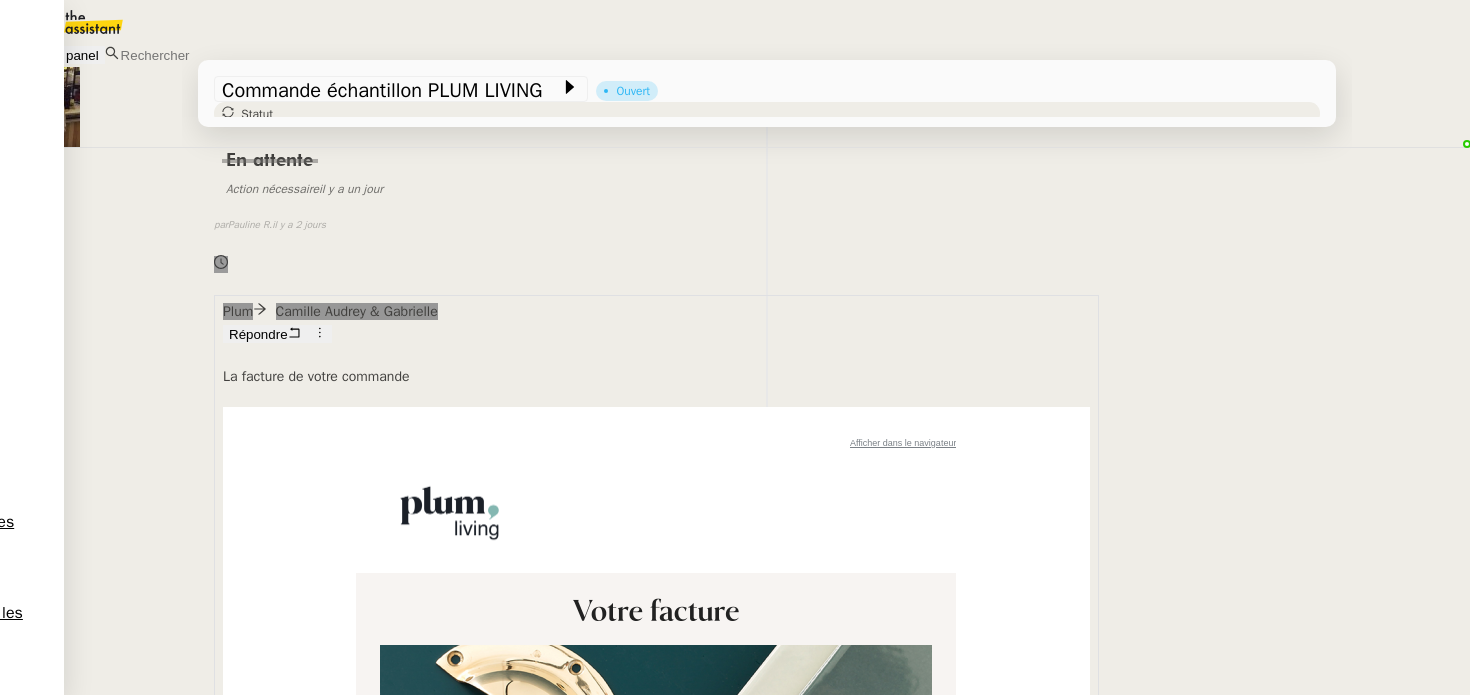 click on "Ma facture" at bounding box center (656, 985) 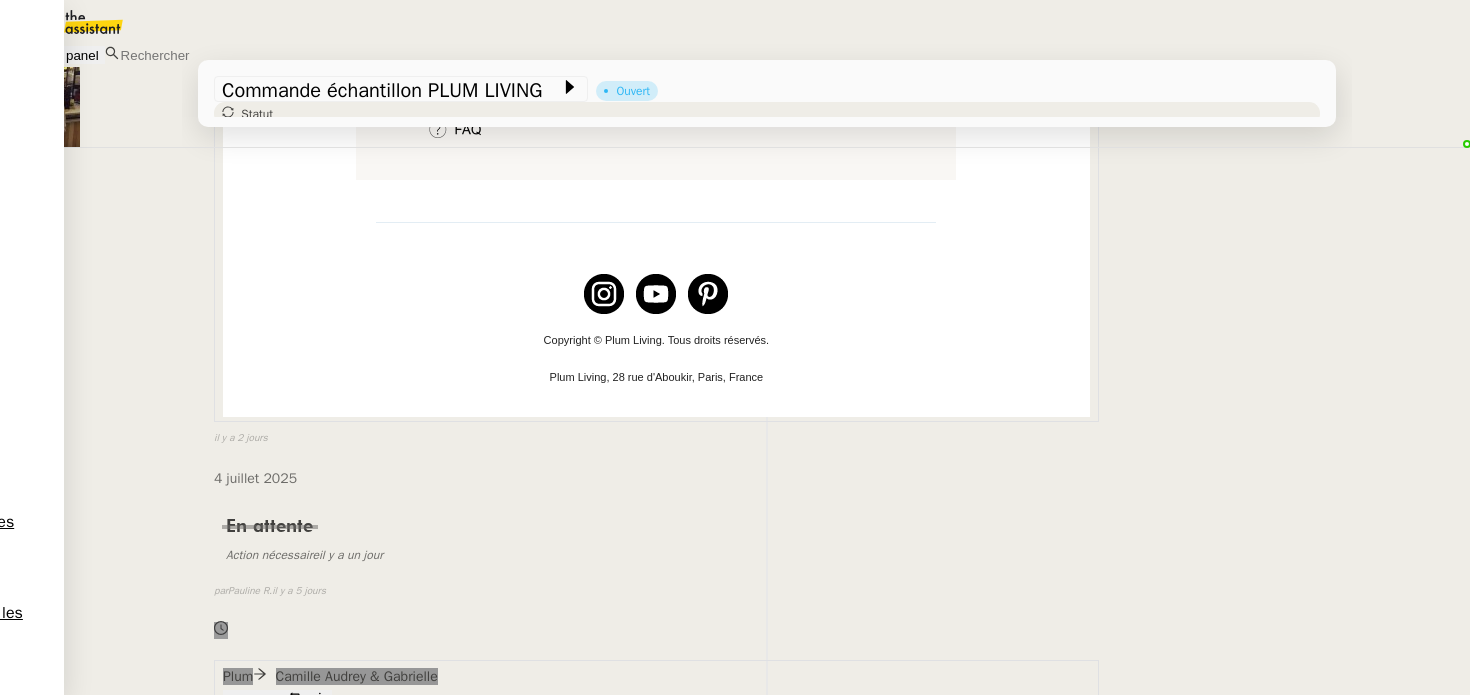 scroll, scrollTop: 7769, scrollLeft: 0, axis: vertical 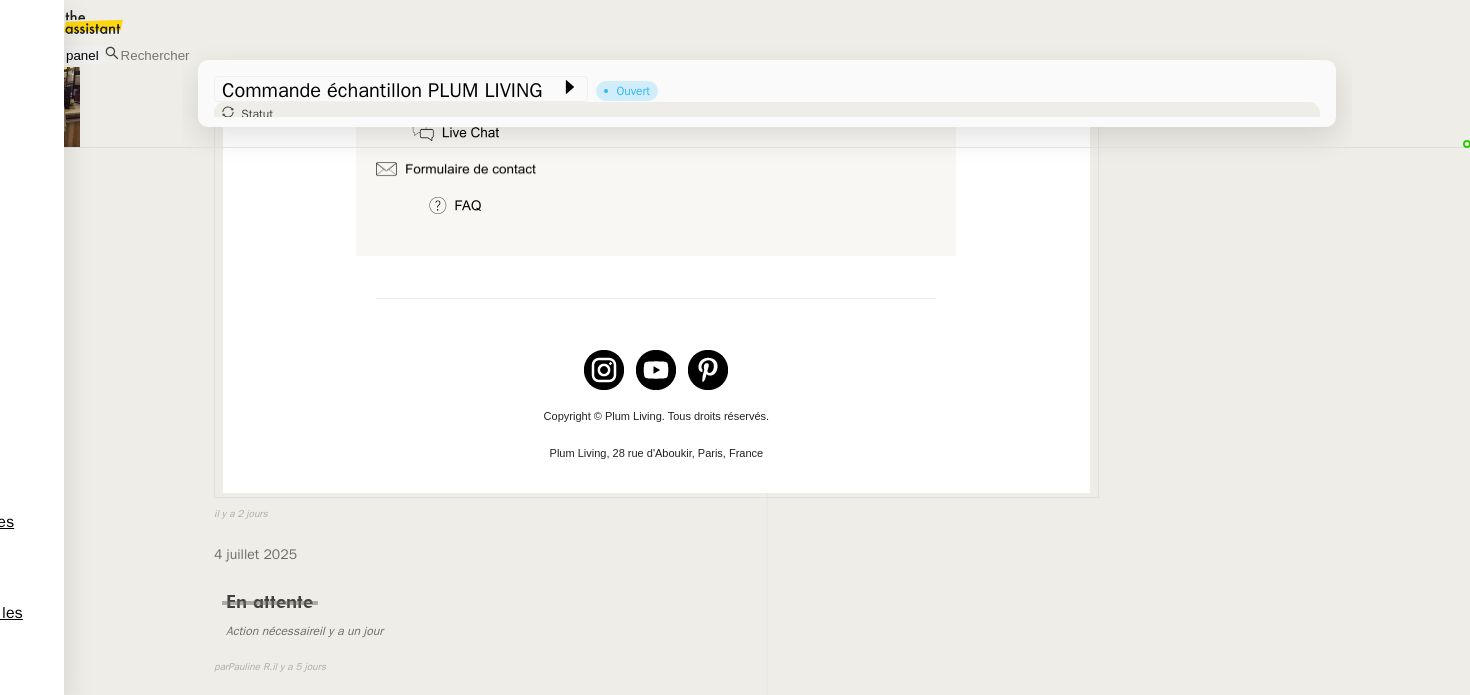 click on "•••" at bounding box center (236, 1060) 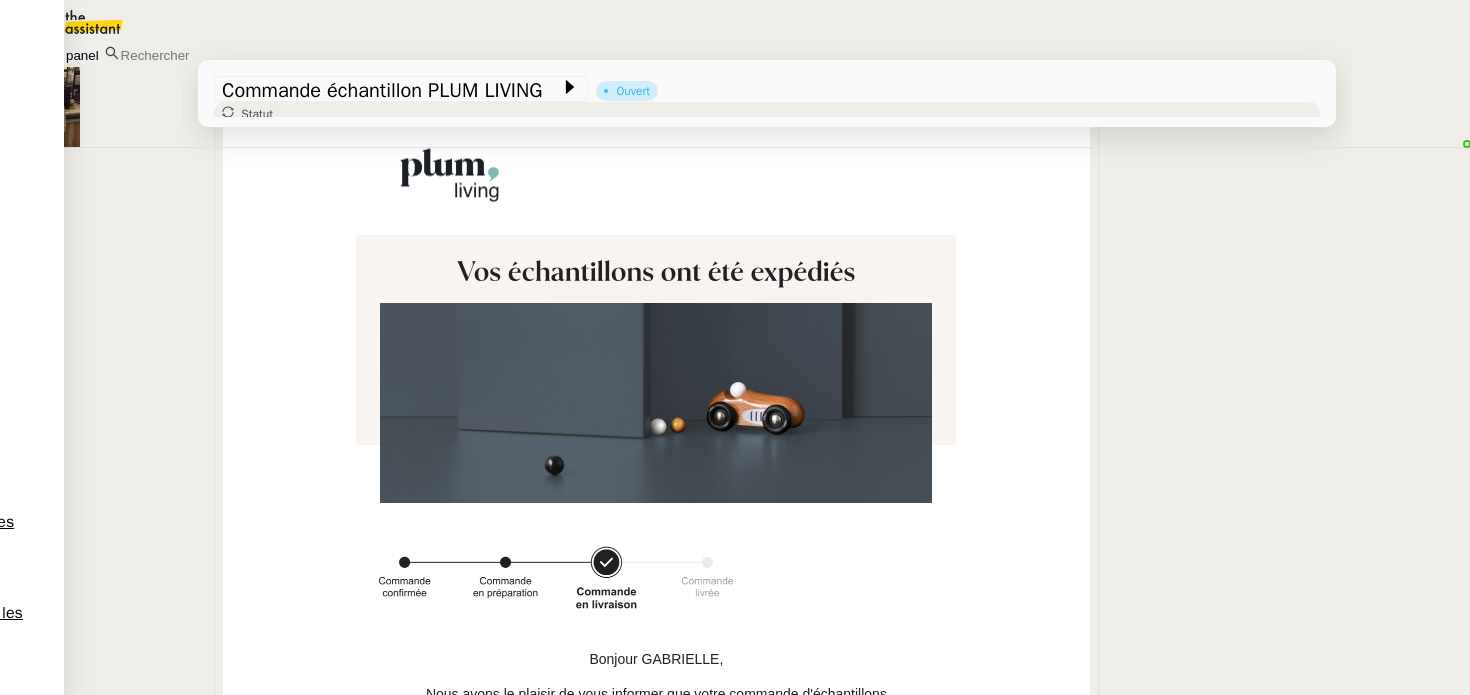 scroll, scrollTop: 8548, scrollLeft: 0, axis: vertical 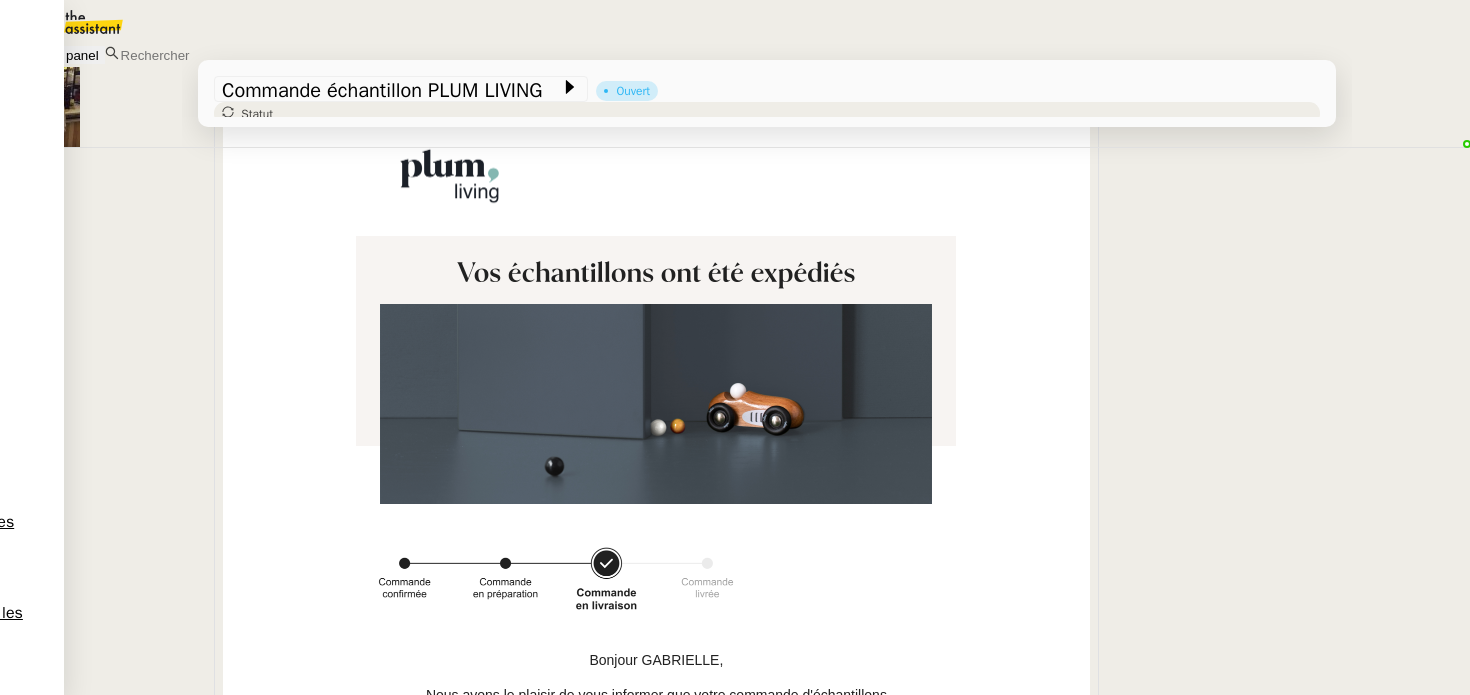 click on "Plus d'informations sur la livraison" at bounding box center (656, 885) 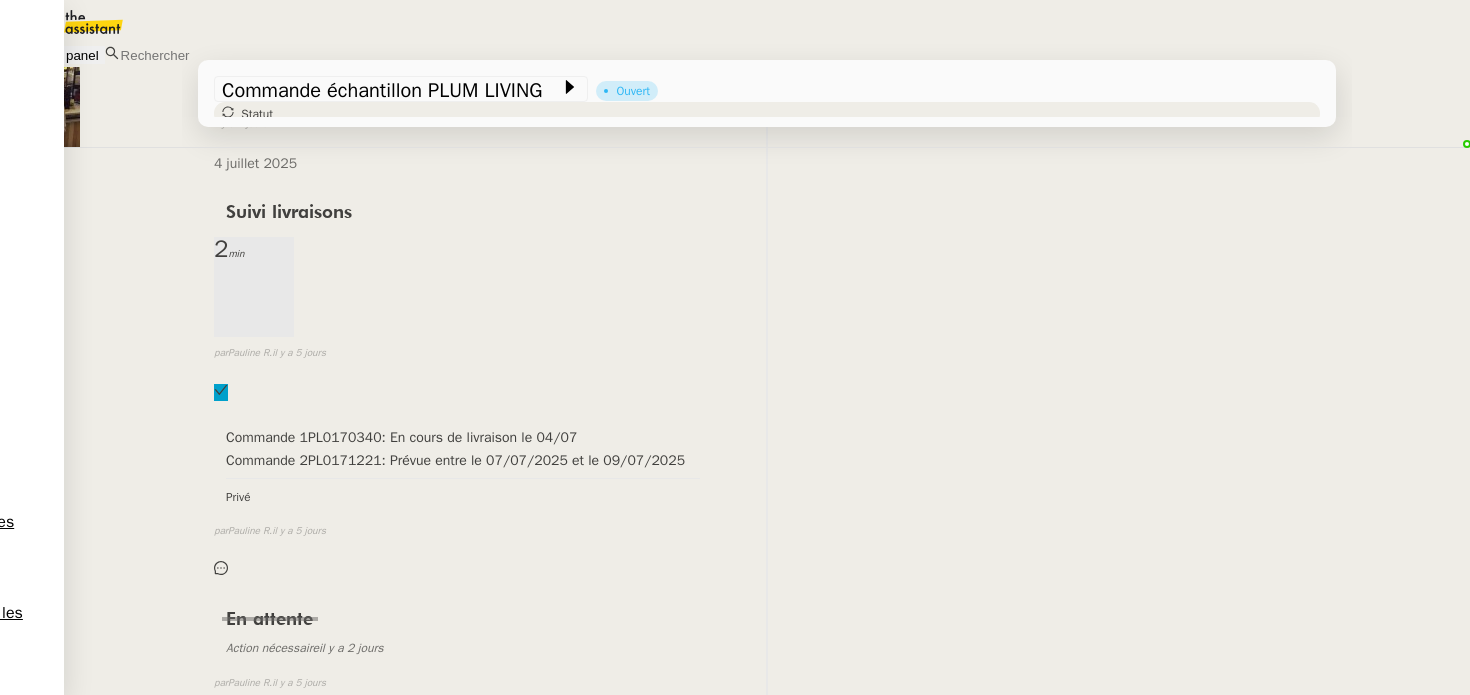 scroll, scrollTop: 9890, scrollLeft: 0, axis: vertical 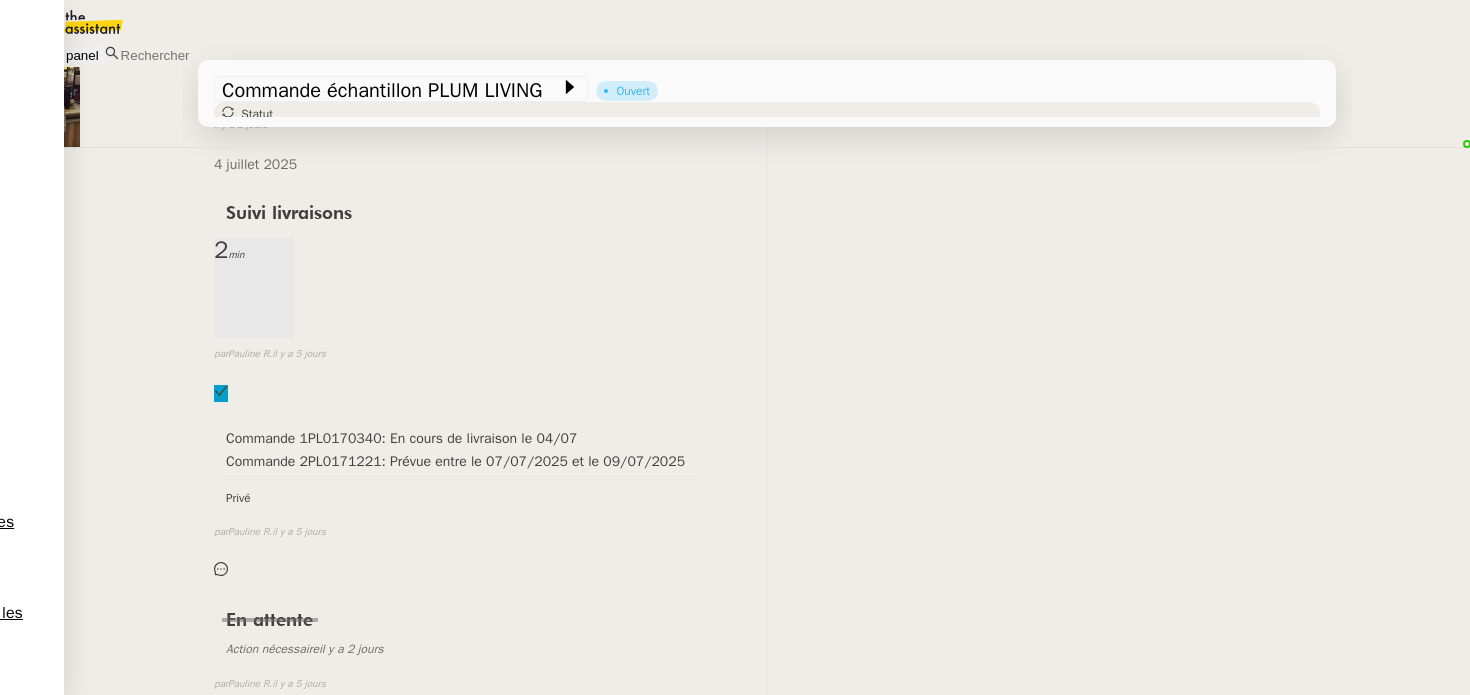click on "•••" at bounding box center (236, 1078) 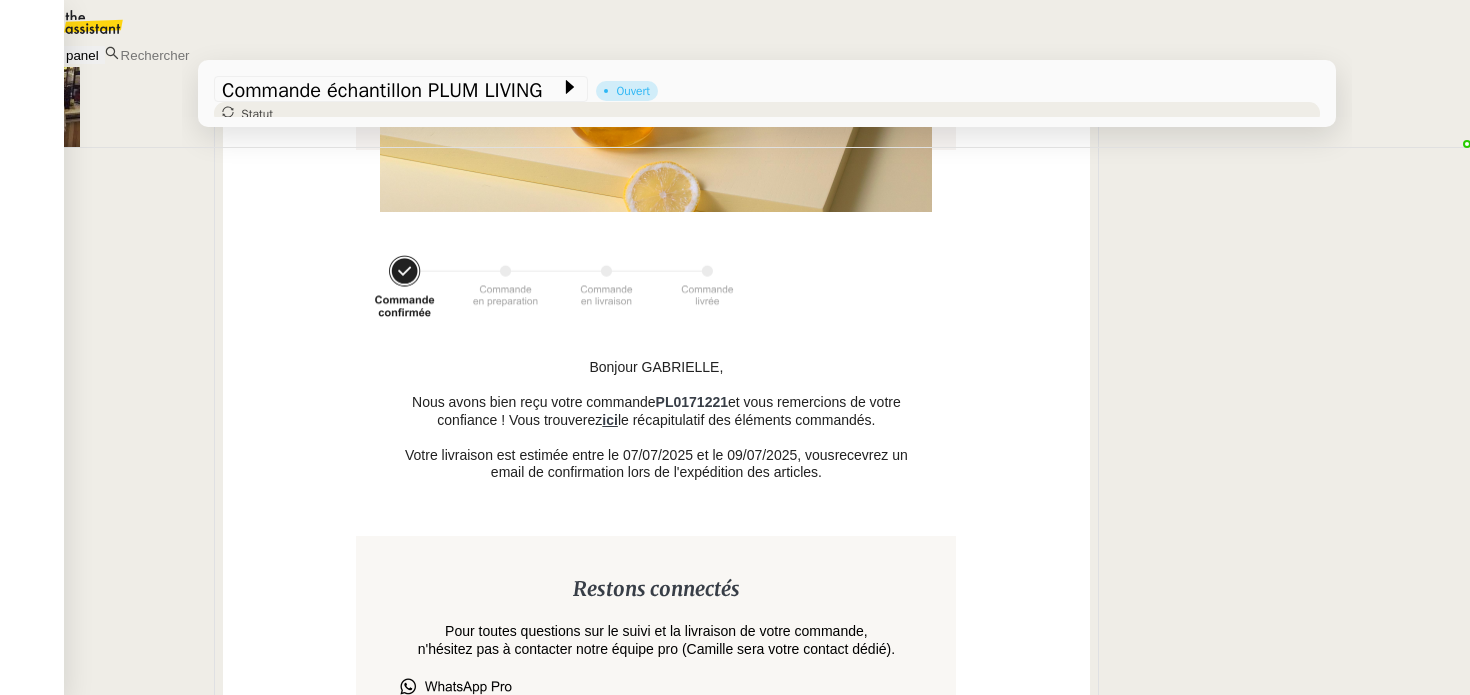 scroll, scrollTop: 10522, scrollLeft: 0, axis: vertical 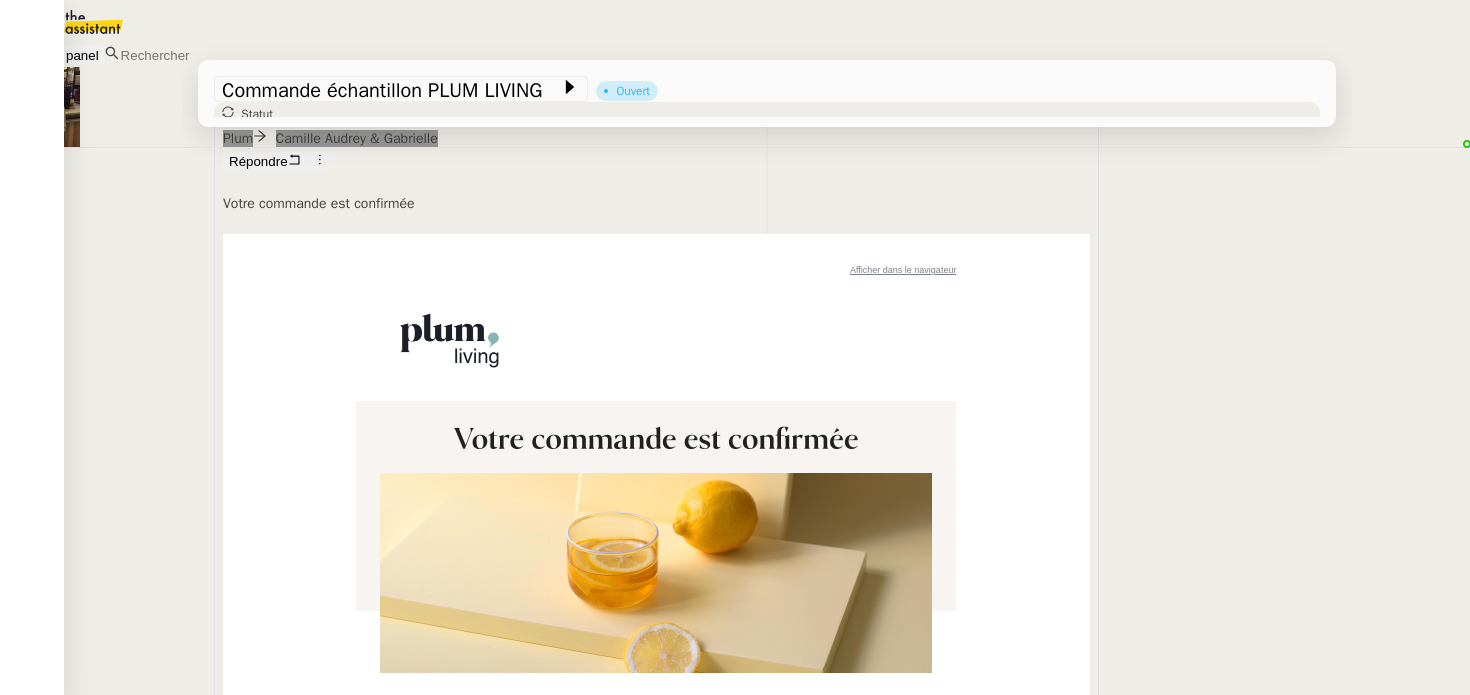 click on "ici" at bounding box center [610, 881] 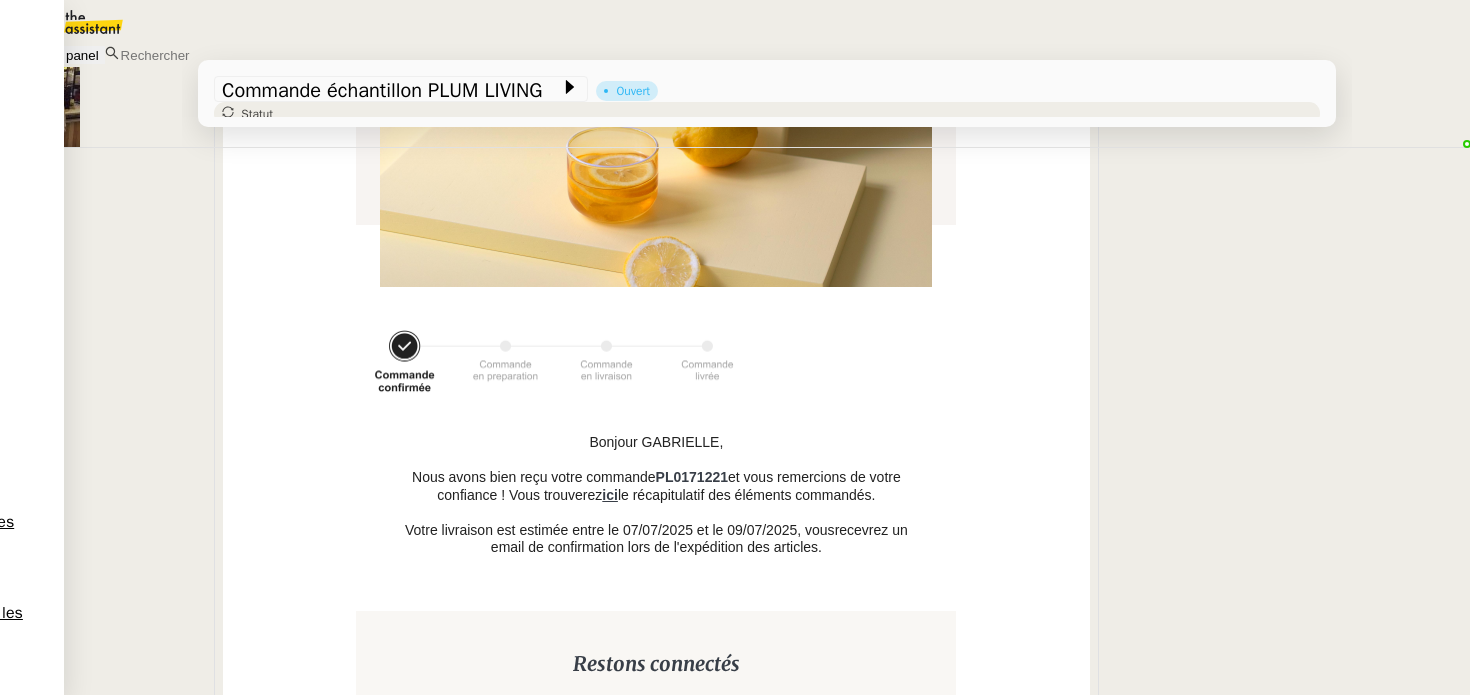 scroll, scrollTop: 11689, scrollLeft: 0, axis: vertical 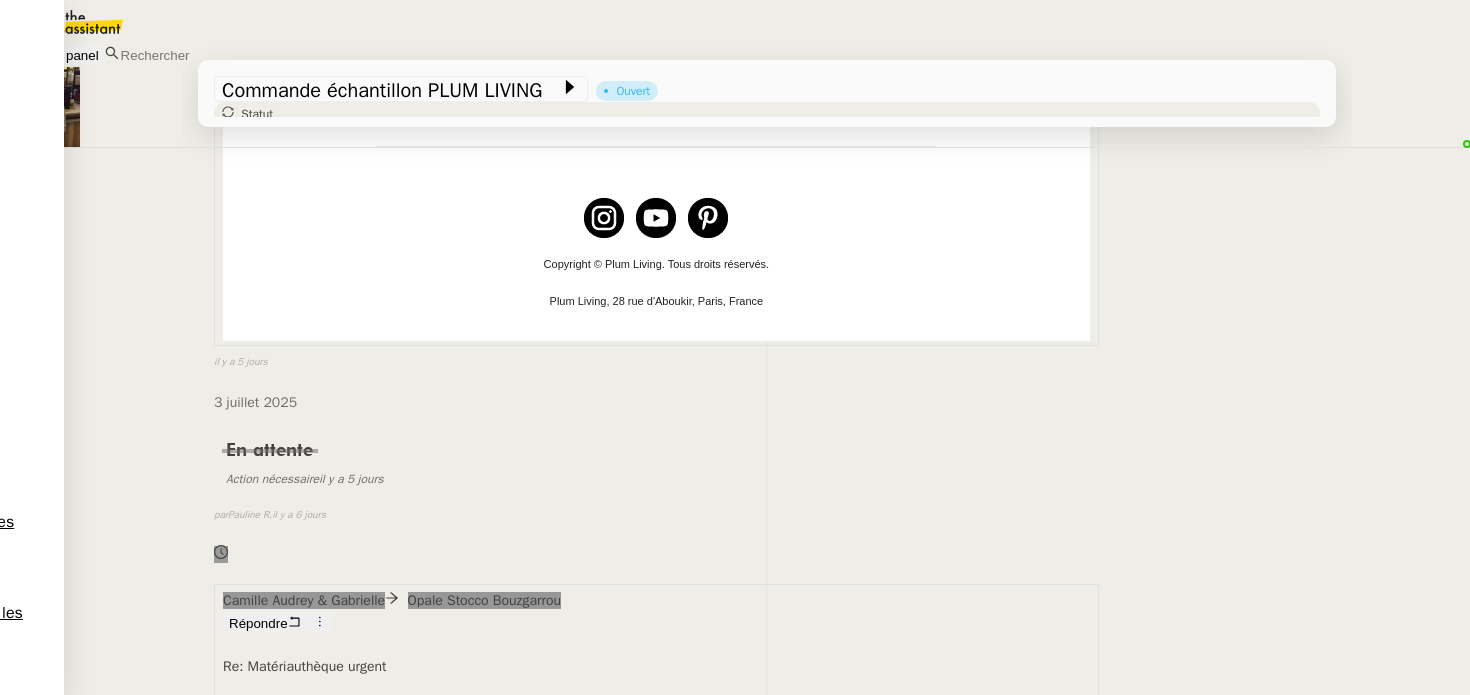 click on "le lien de suivi de la commande" at bounding box center [441, 754] 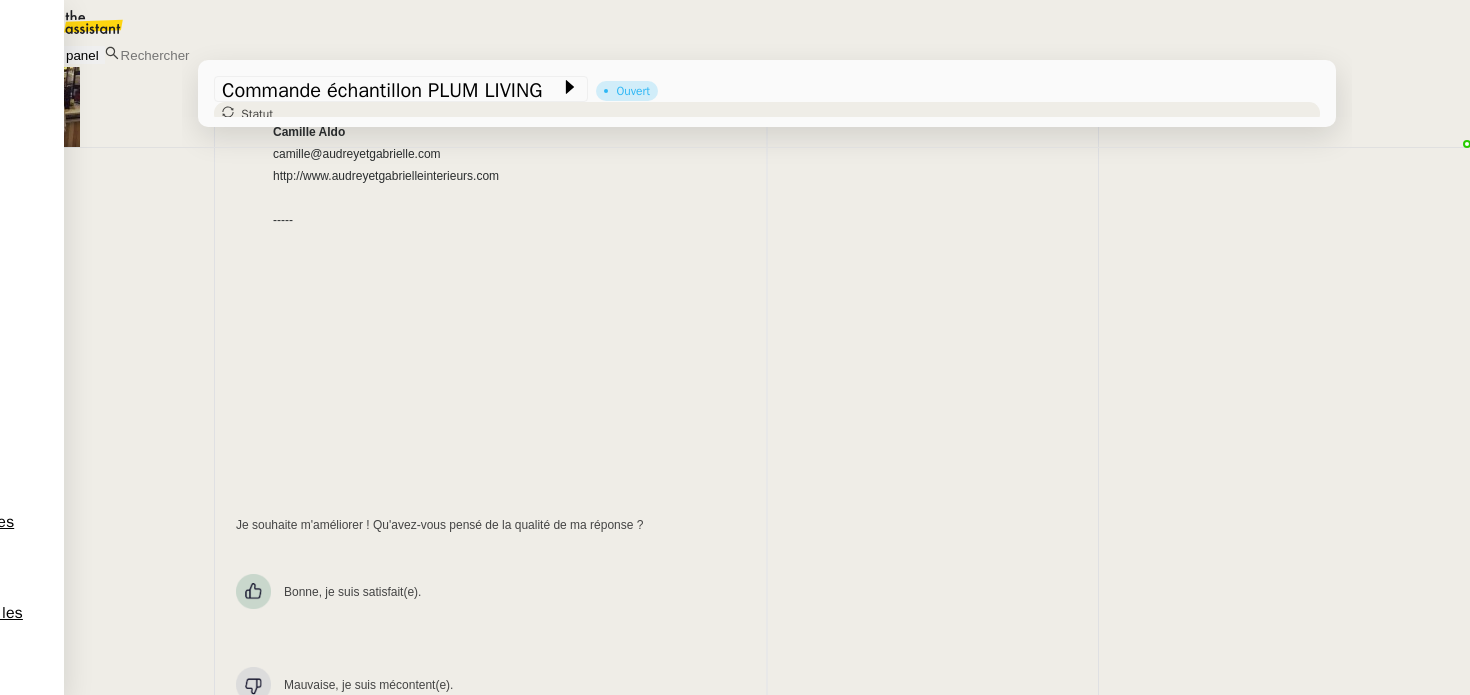 scroll, scrollTop: 13853, scrollLeft: 0, axis: vertical 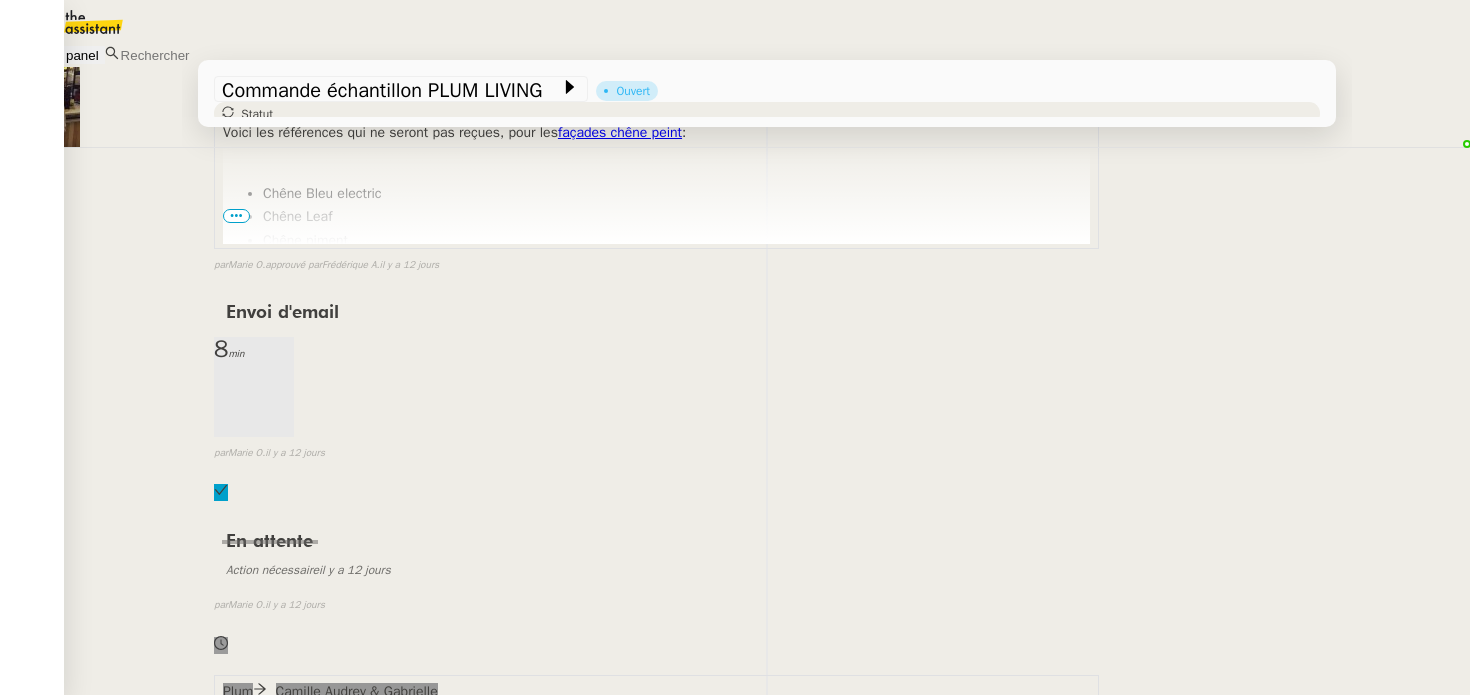 click on "Suivi" at bounding box center [463, 1940] 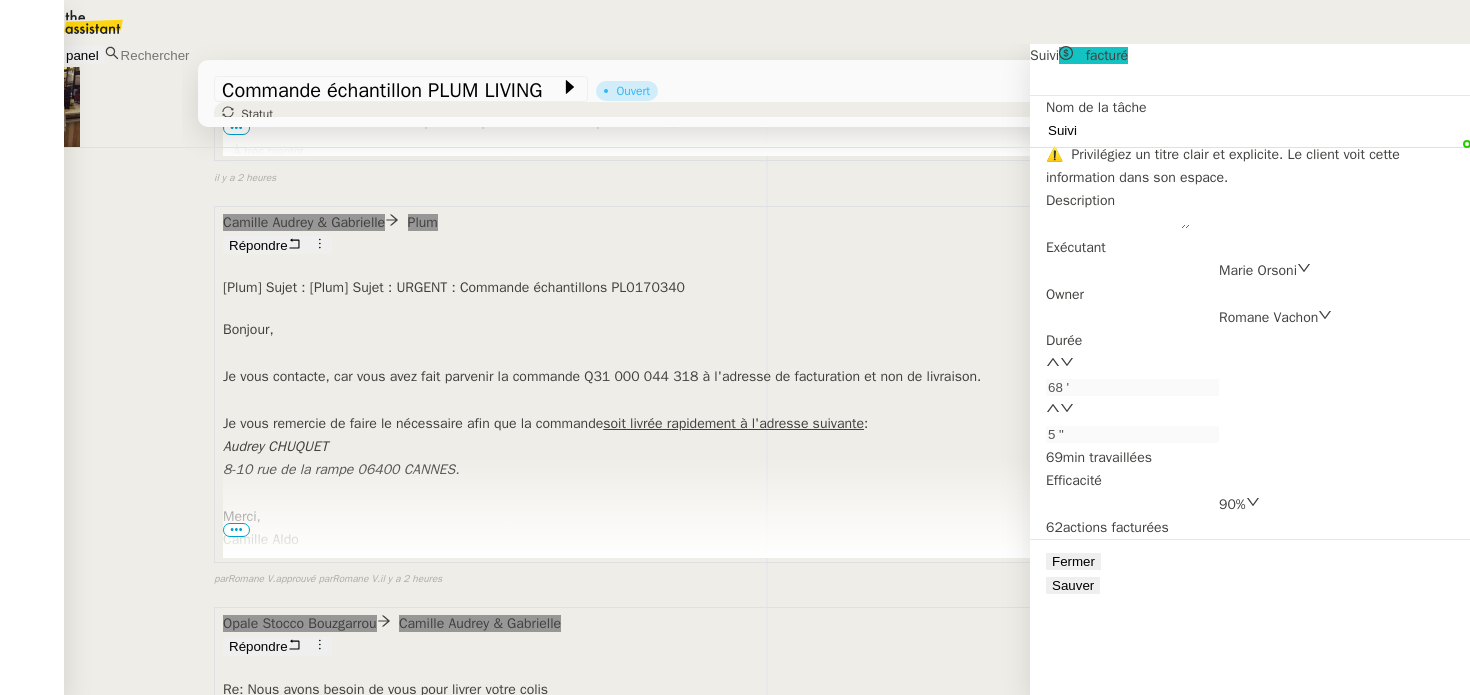 scroll, scrollTop: 0, scrollLeft: 0, axis: both 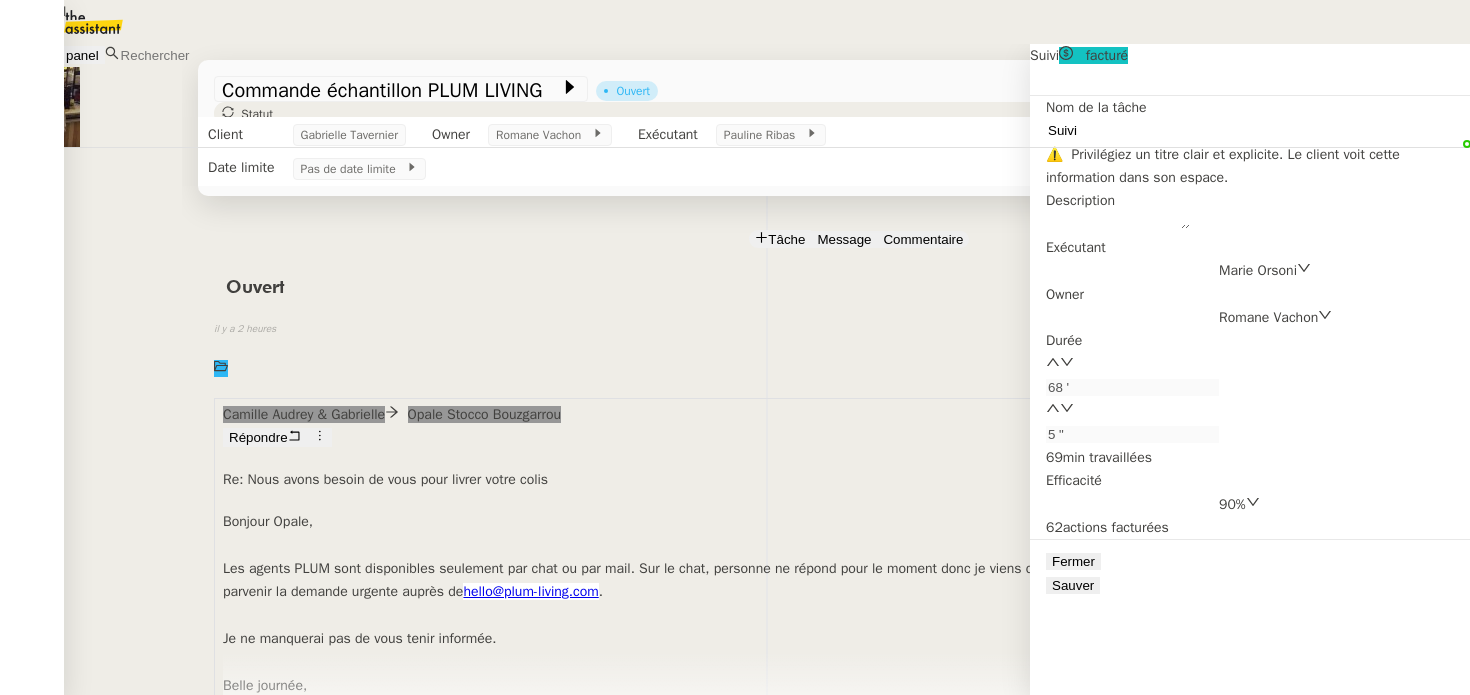 click at bounding box center (225, 158) 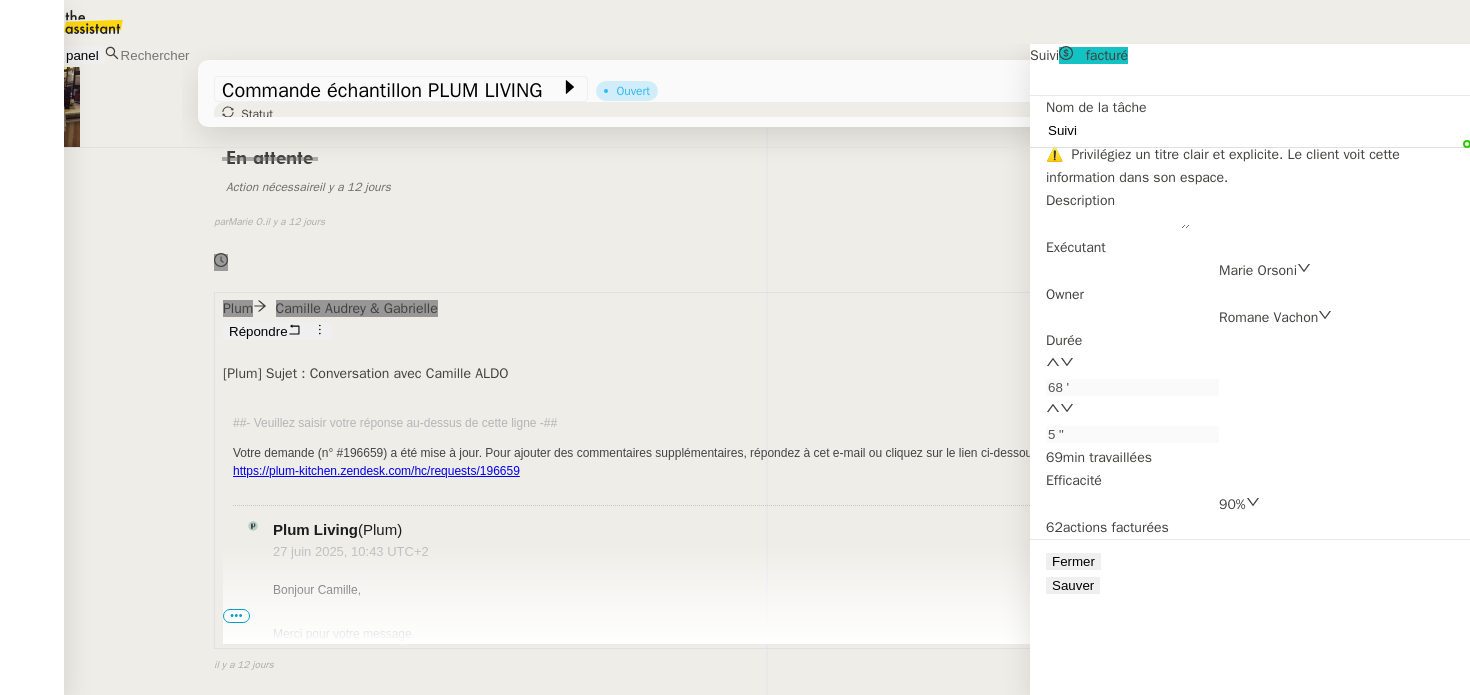 scroll, scrollTop: 18433, scrollLeft: 0, axis: vertical 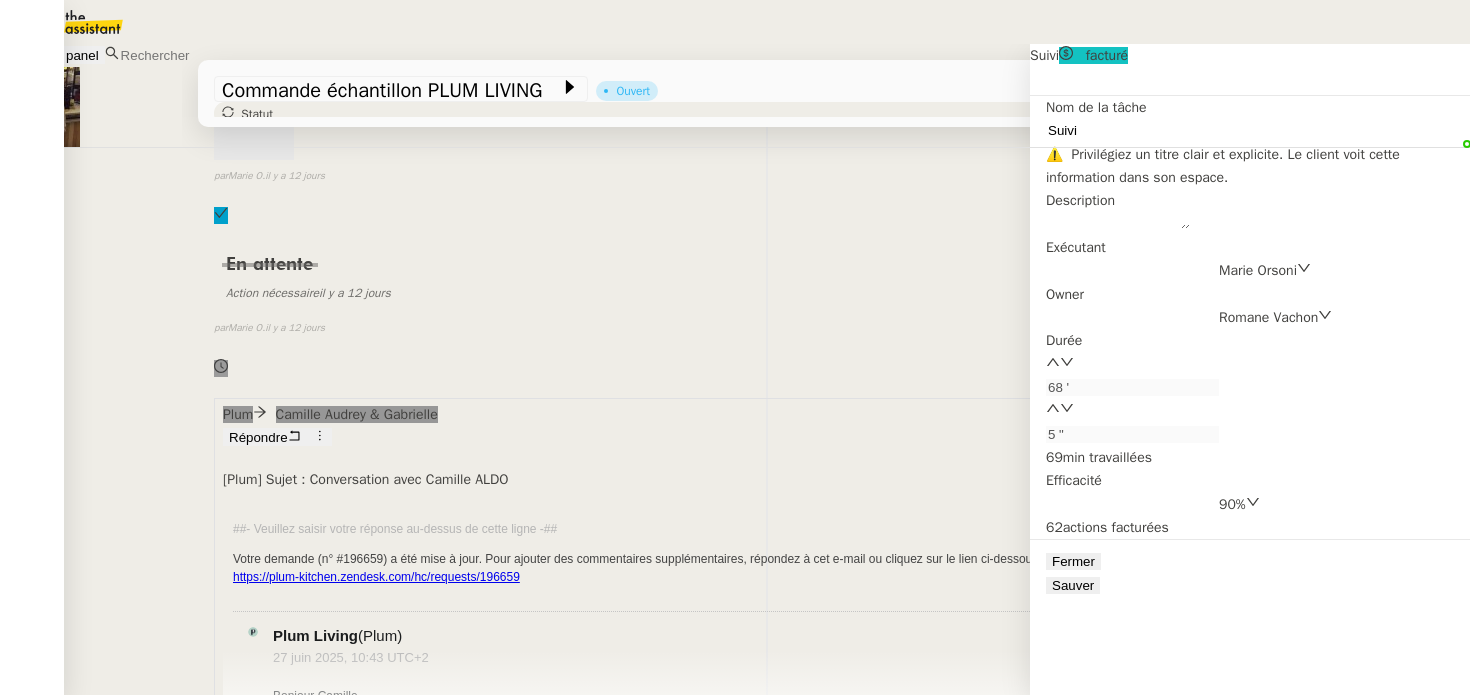 click on "Suivi     68 min false par   [FIRST] [LAST].   il y a [TIME]" at bounding box center (767, 1747) 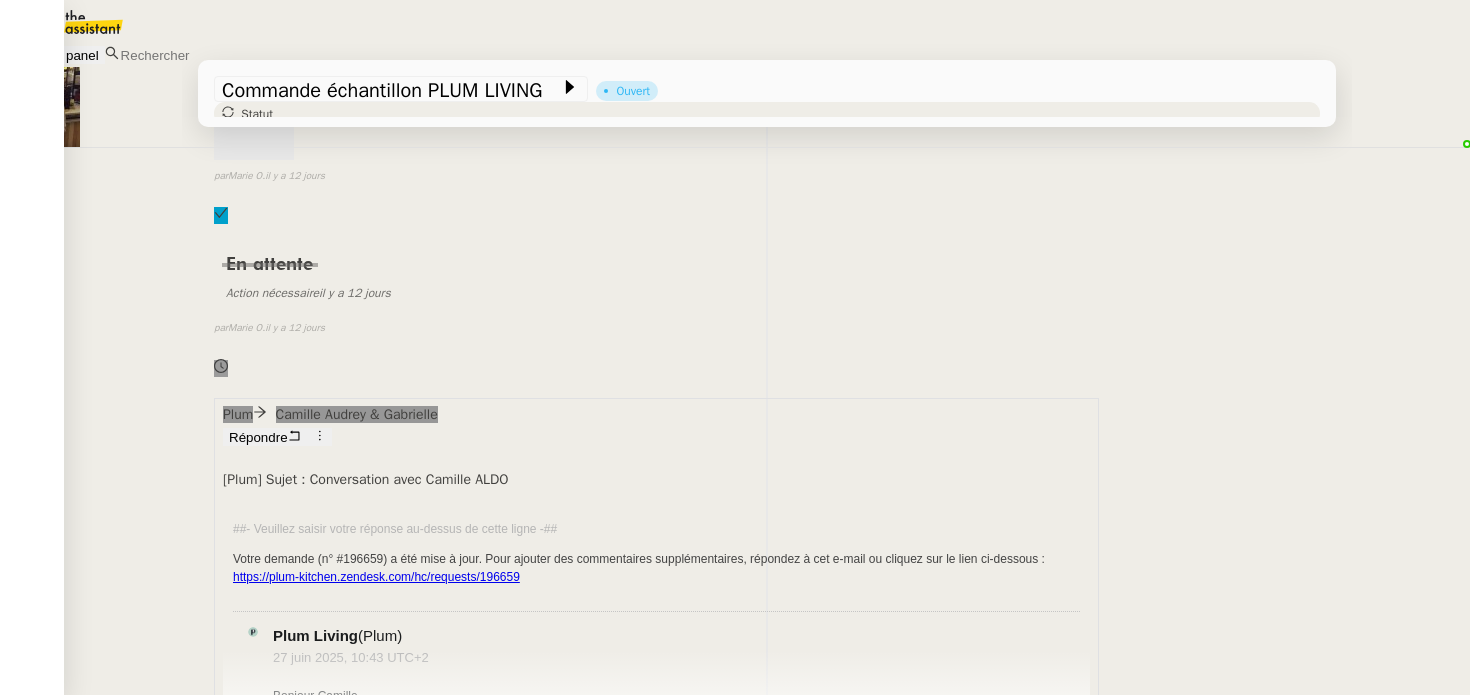 click on "Suivi" at bounding box center [463, 1663] 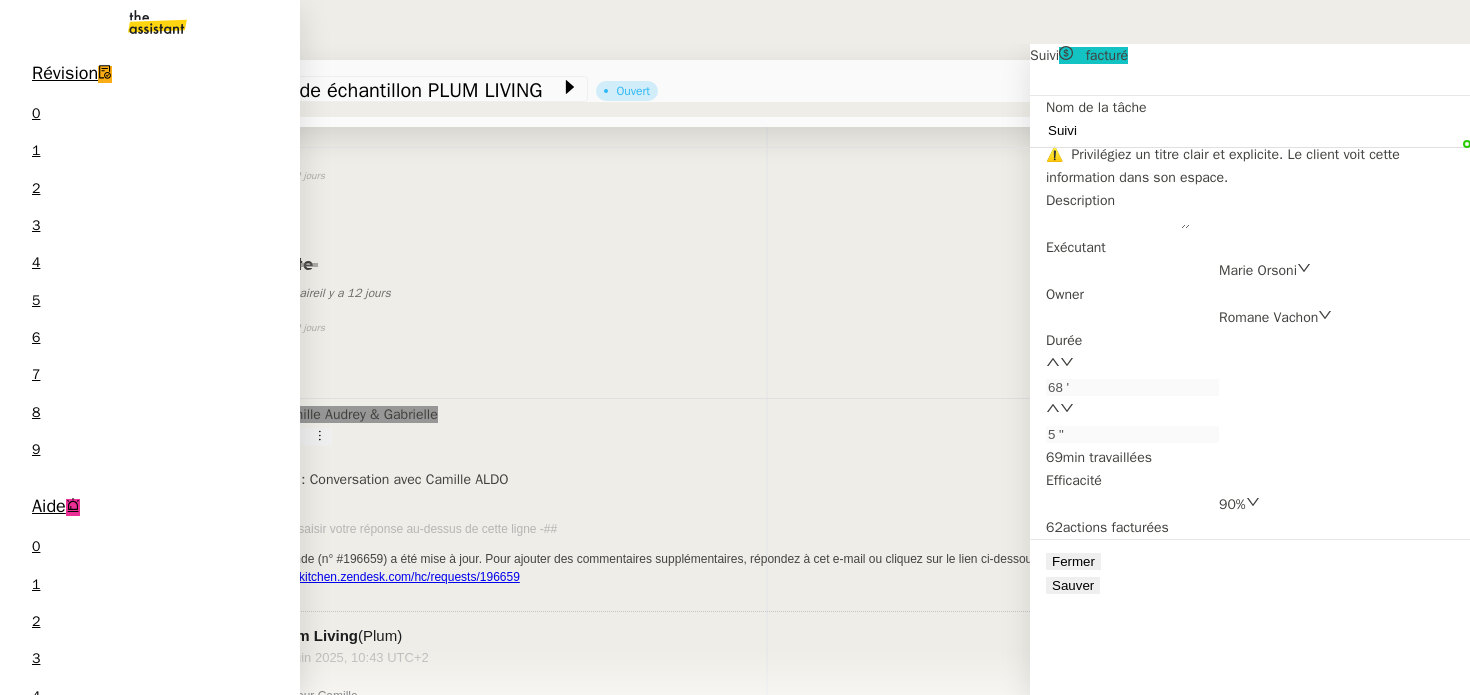 click on "Révision  0   1   2   3   4   5   6   7   8   9  Aide  0   1   2   3   4   5   6   7   8   9  Mes demandes Créer un fichier d'évolution des taux AT    [FIRST] [LAST]    Vérifiez les frais et organisez les dossiers Blikk    [FIRST] [LAST]    Tableau des stocks    [FIRST] [LAST]    Dossier CSV    [FIRST] [LAST]    [FIRST] [LAST]    1 demandes en cours    Procédure - SUIVI DES FACTURES D'EXPLOITATION    [FIRST] [LAST]     0   1   2   3   4   5   6   7   8   9   0   1   2   3   4   5   6   7   8   9" at bounding box center [150, 698] 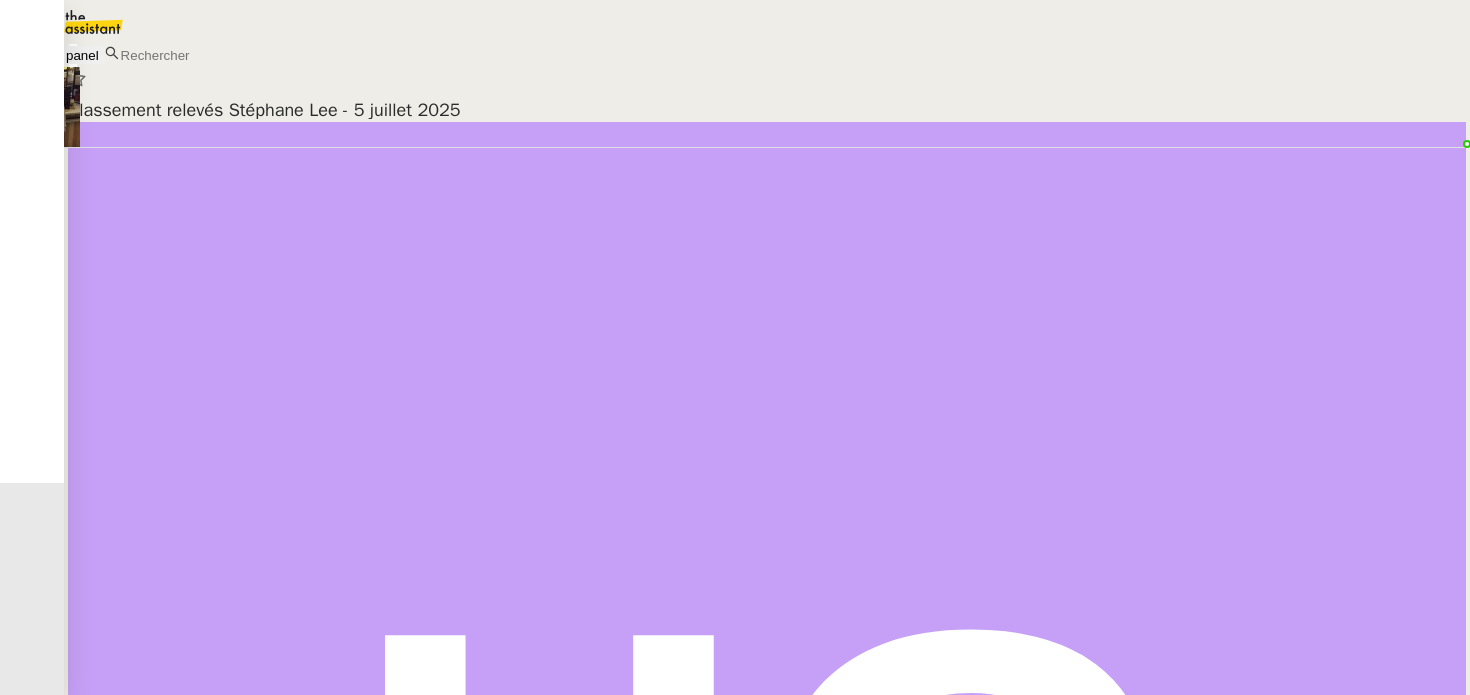 click on "Henri Grellois    client" at bounding box center [767, 832] 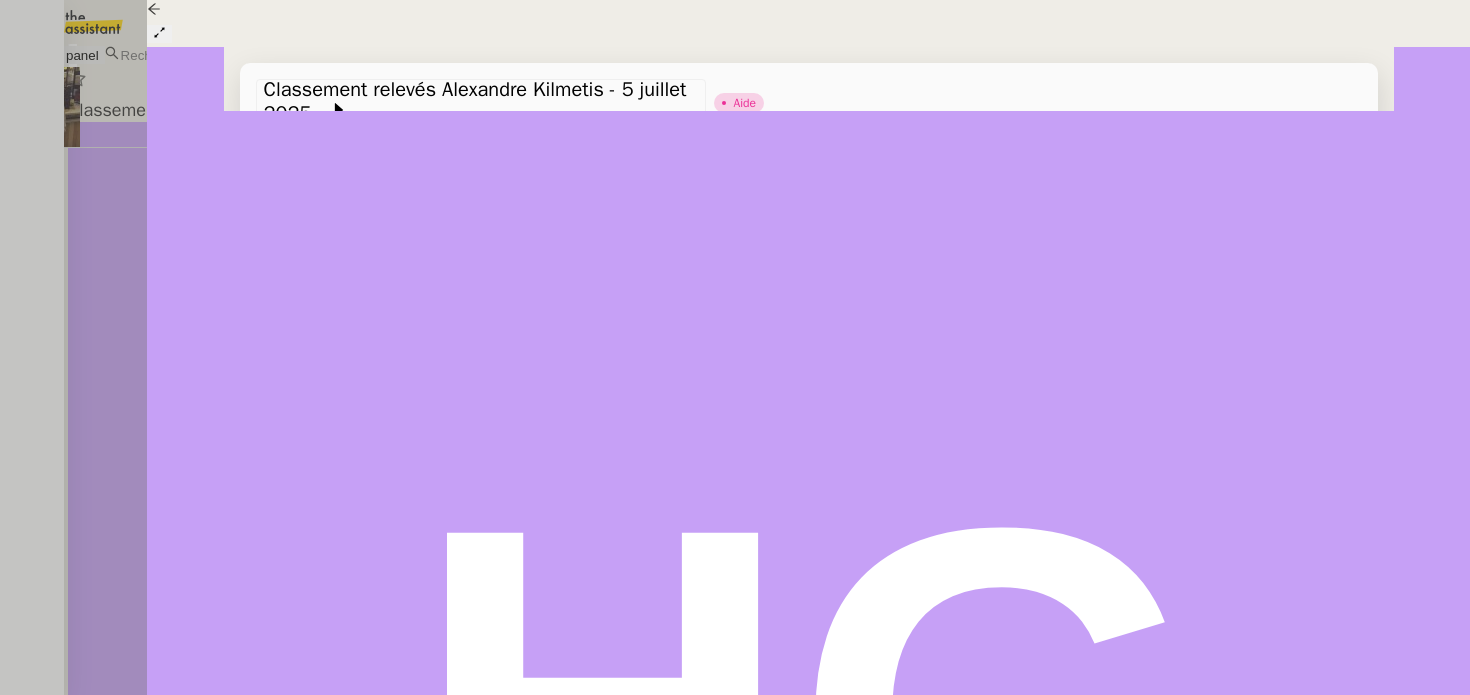 scroll, scrollTop: 209, scrollLeft: 0, axis: vertical 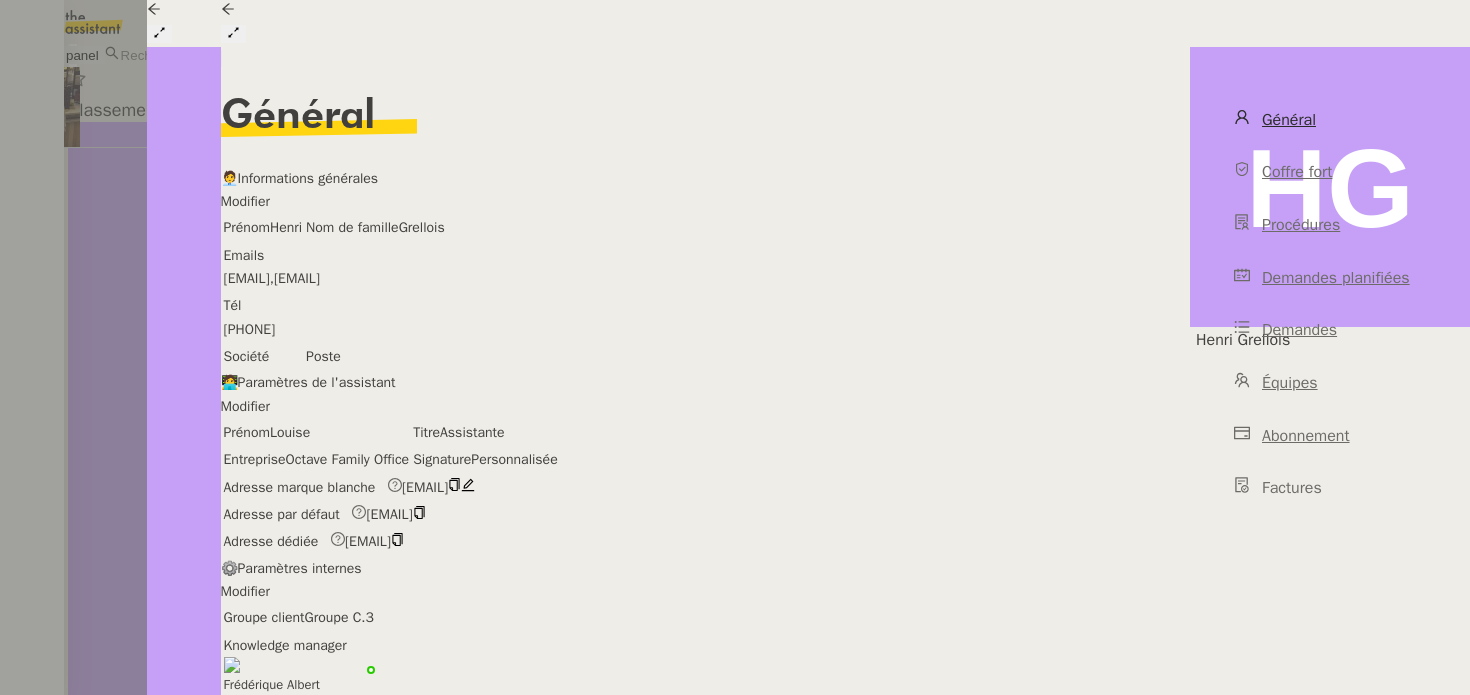 click on "Tâche Message Commentaire Veuillez patienter une erreur s'est produite 👌👌👌 message envoyé ✌️✌️✌️ Veuillez d'abord attribuer un client Une erreur s'est produite, veuillez réessayer Aide message en erreur (x2)    false par   [FIRST]-[LAST].   il y a [TIME] 👌👌👌 message envoyé ✌️✌️✌️ une erreur s'est produite 👌👌👌 message envoyé ✌️✌️✌️ Votre message va être revu ✌️✌️✌️ une erreur s'est produite La taille des fichiers doit être de 10Mb au maximum.
slack @Support Privé false par   [FIRST]  A.   il y a [TIME] 👌👌👌 message envoyé ✌️✌️✌️ une erreur s'est produite 👌👌👌 message envoyé ✌️✌️✌️ Votre message va être revu ✌️✌️✌️ une erreur s'est produite La taille des fichiers doit être de 10Mb au maximum.  OCTAVE - [FIRST]     [EMAIL] [FIRST] [LAST]  OCTAVE - [FIRST] [LAST]  Demande de relevé mensuel - Portefeuille [FIRST] [LAST]
•••" at bounding box center [809, 832] 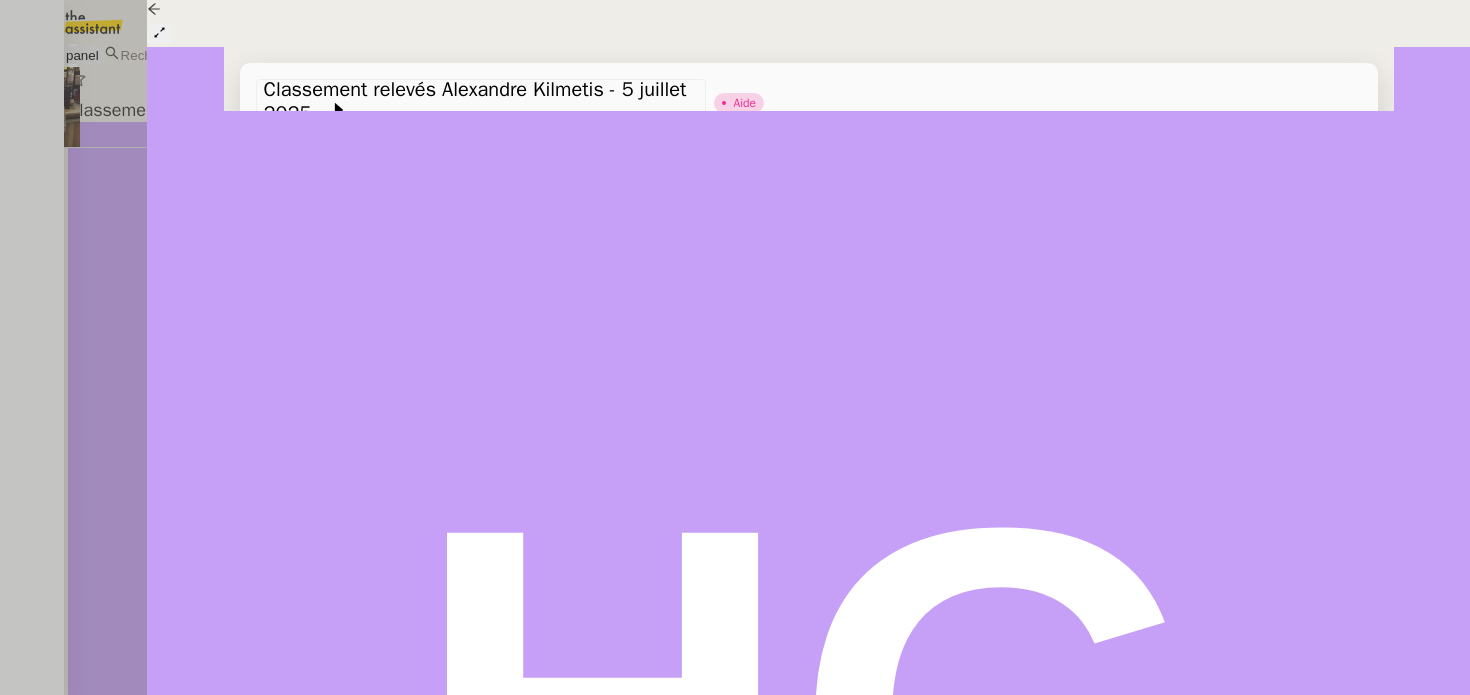 scroll, scrollTop: 269, scrollLeft: 0, axis: vertical 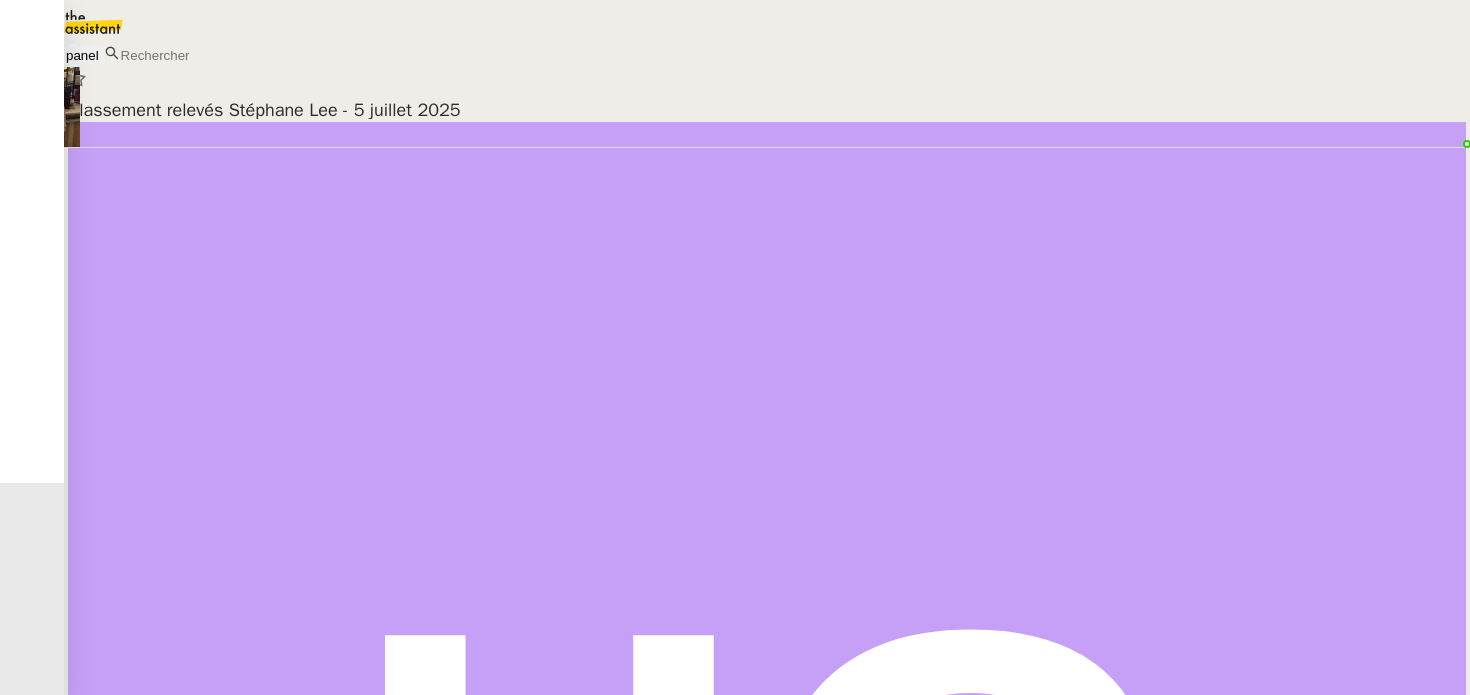 click on "Classement relevés Stéphane Lee - 5 juillet 2025" at bounding box center (767, 109) 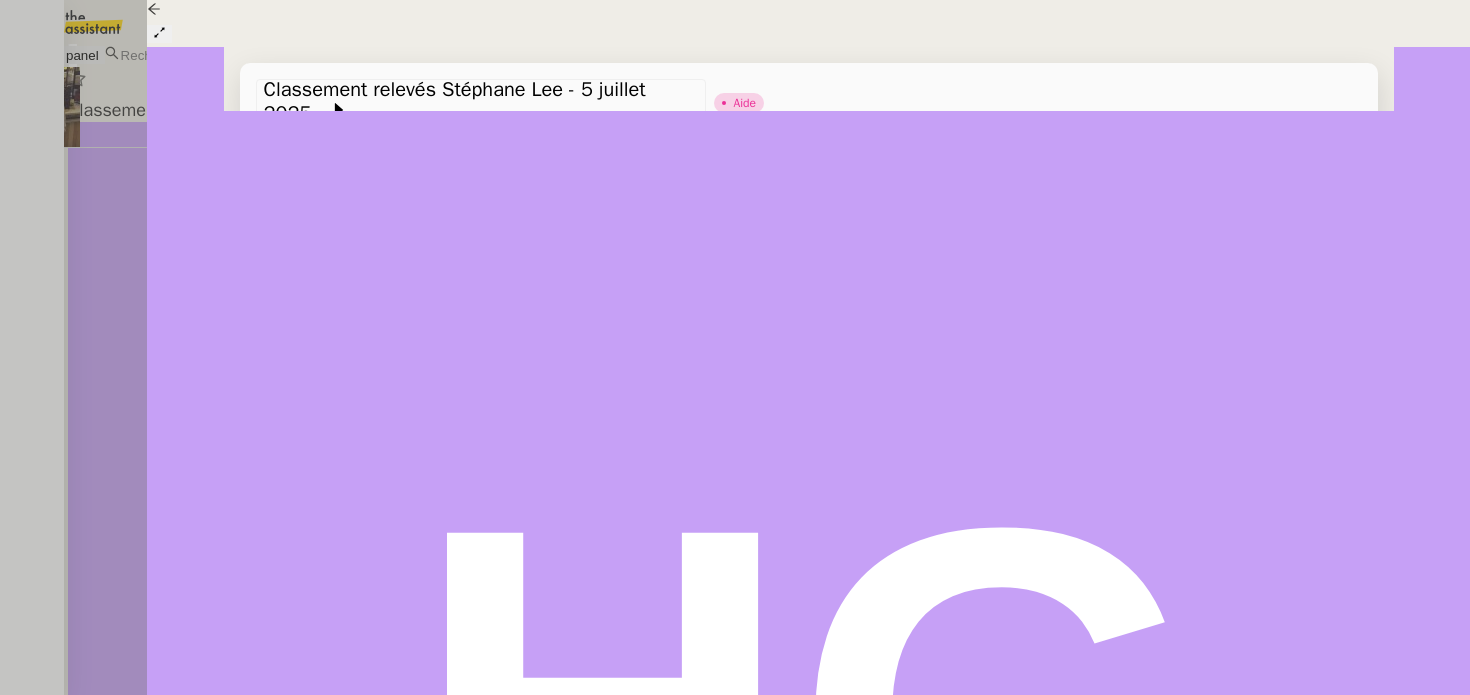 click at bounding box center (735, 347) 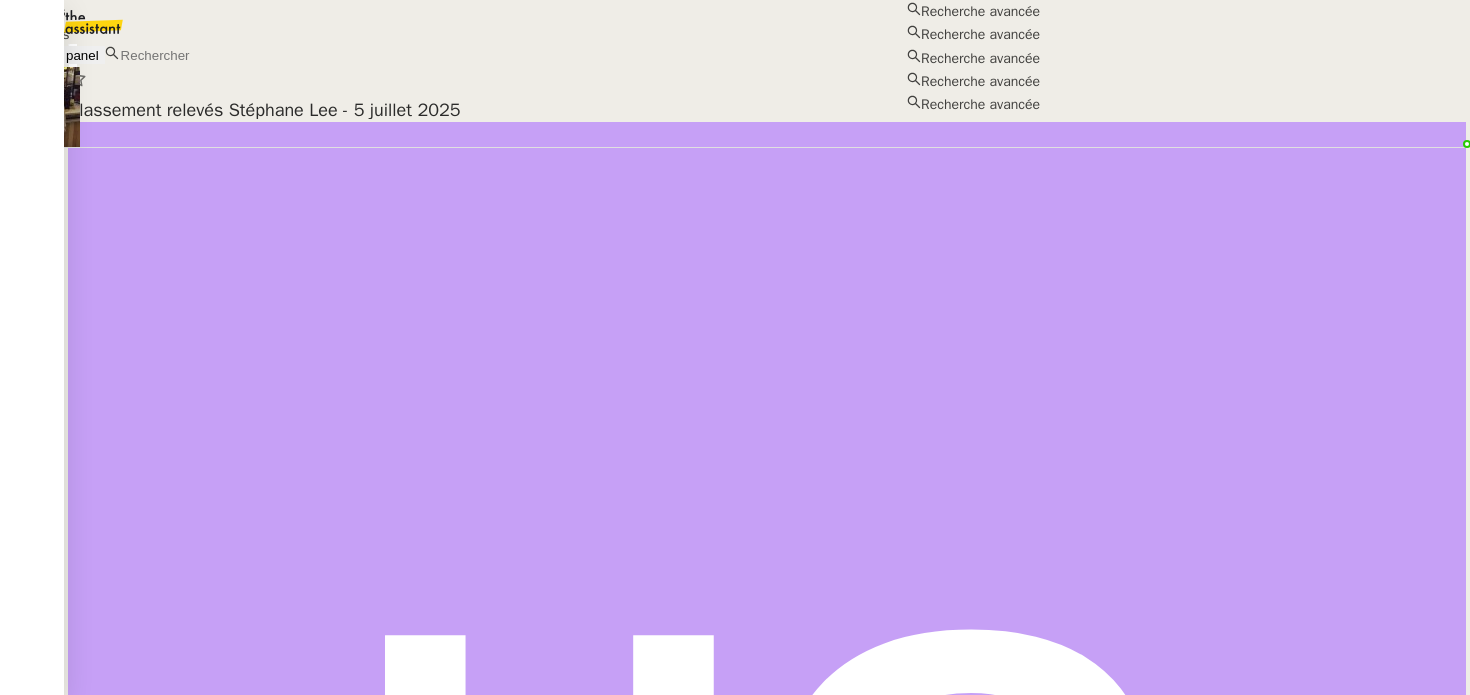 click at bounding box center [205, 55] 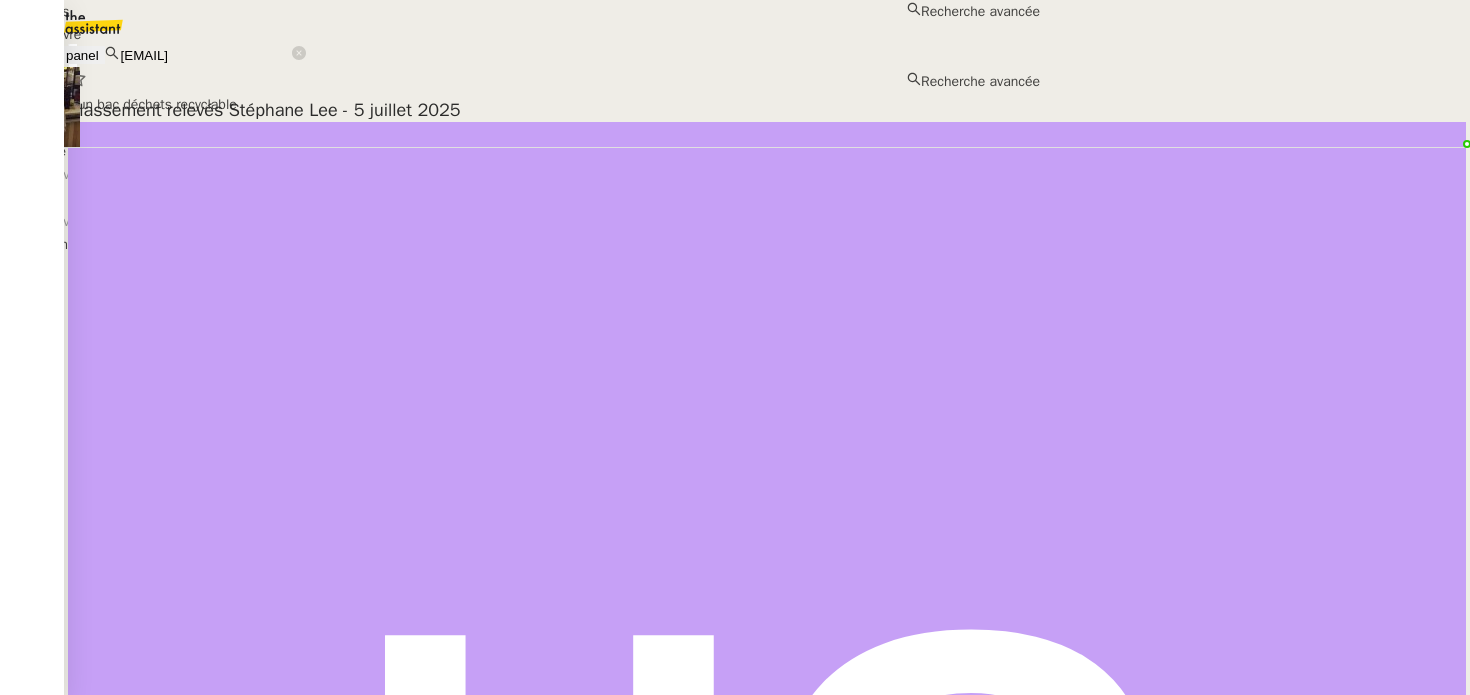click on "Louis Lefevre" at bounding box center [520, 34] 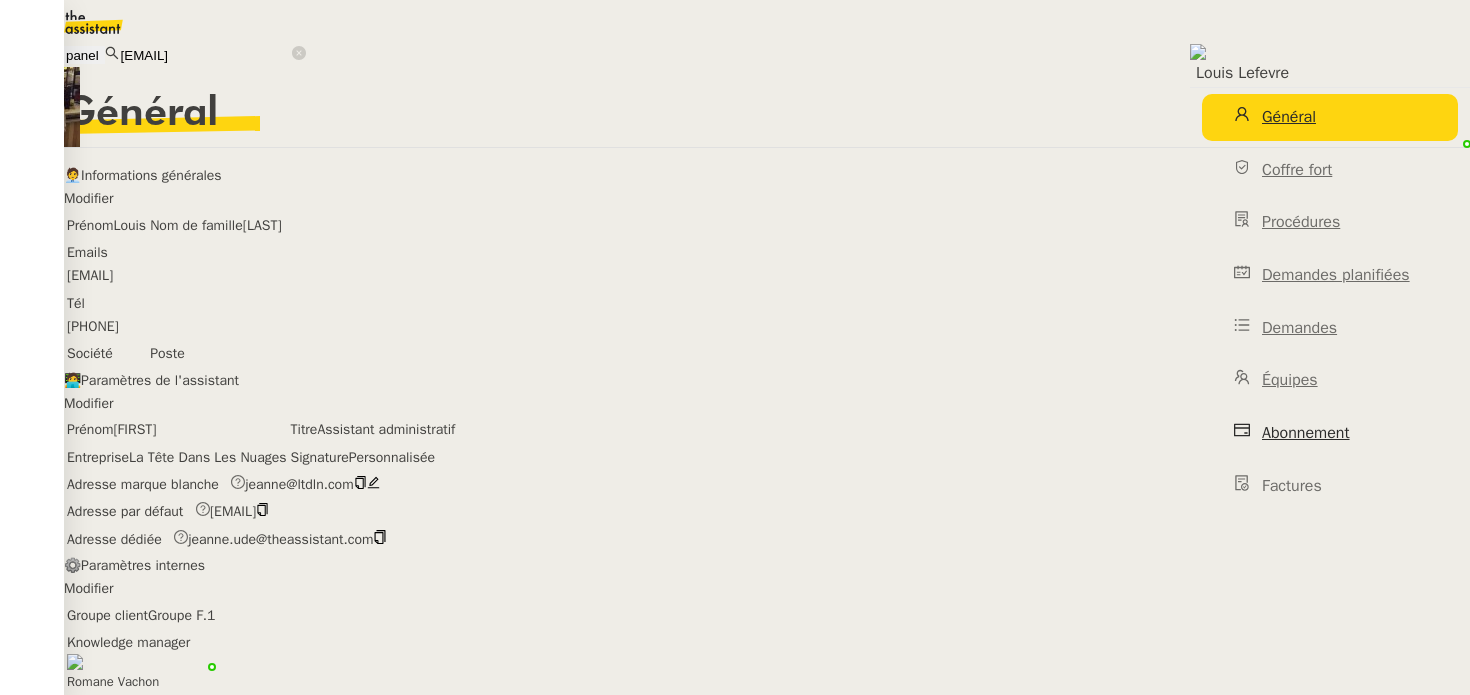 click on "Abonnement" at bounding box center (1306, 433) 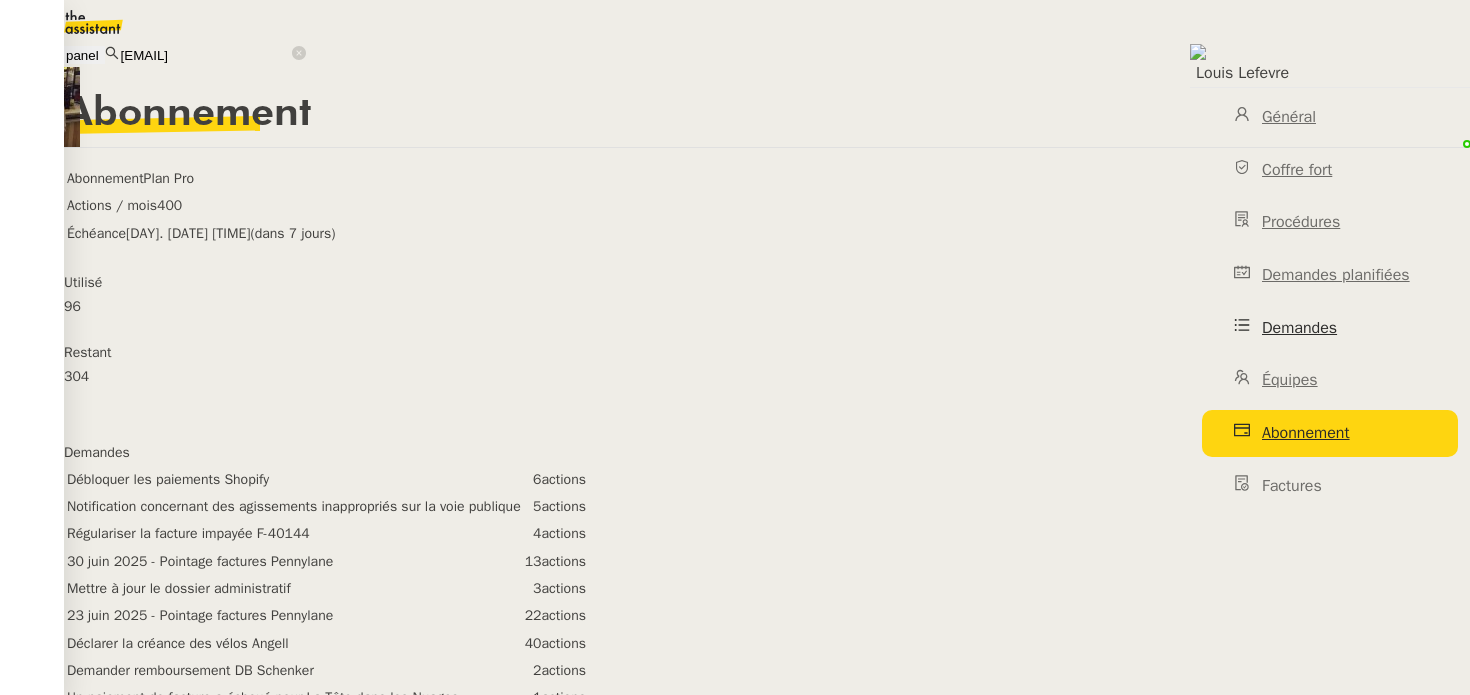 click on "Demandes" at bounding box center [1330, 328] 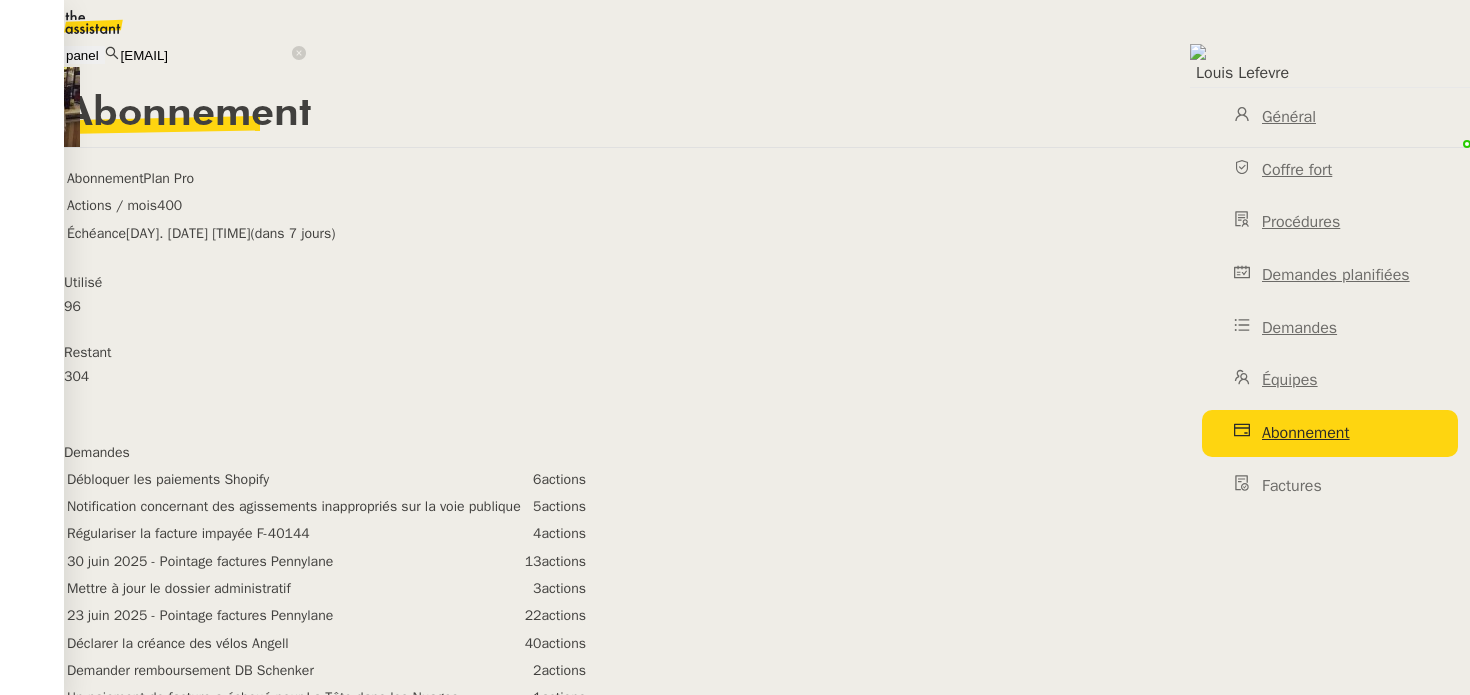 click on "Actions / mois   400" at bounding box center (201, 178) 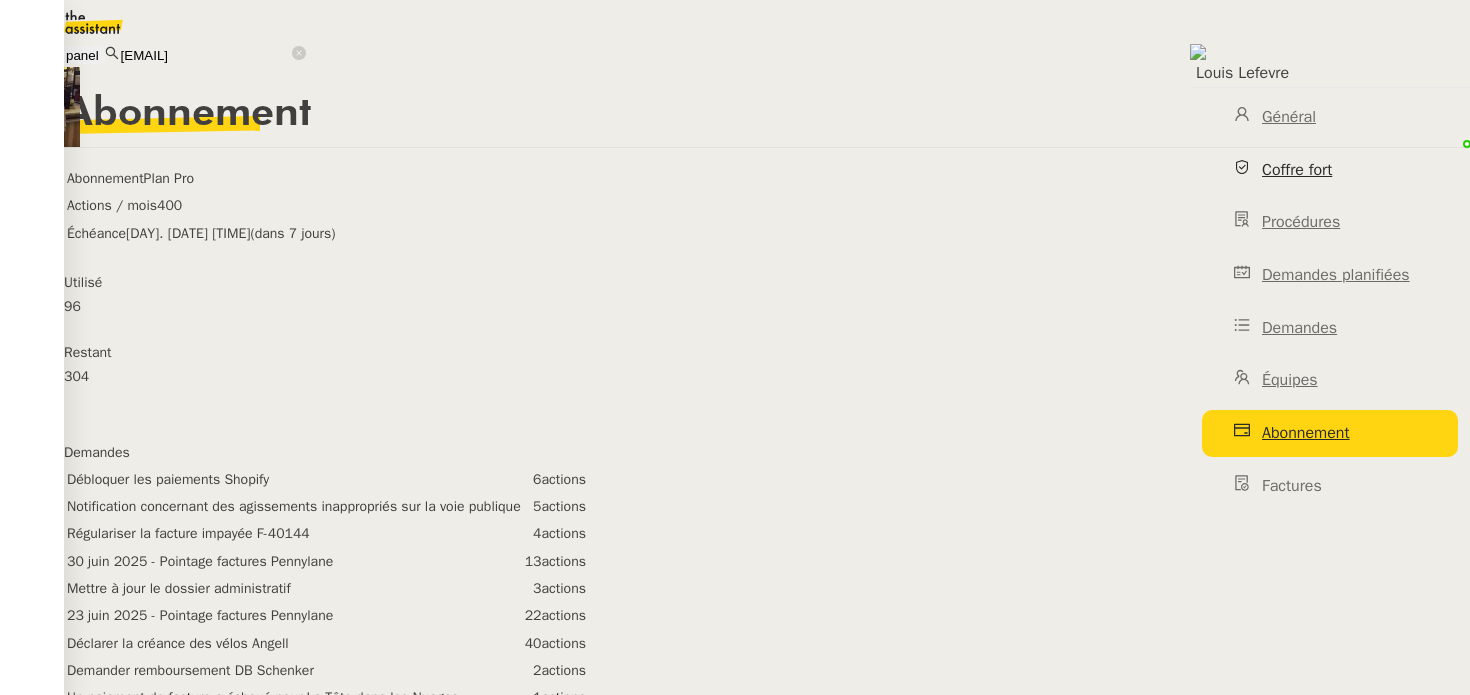 click on "Coffre fort" at bounding box center [1330, 170] 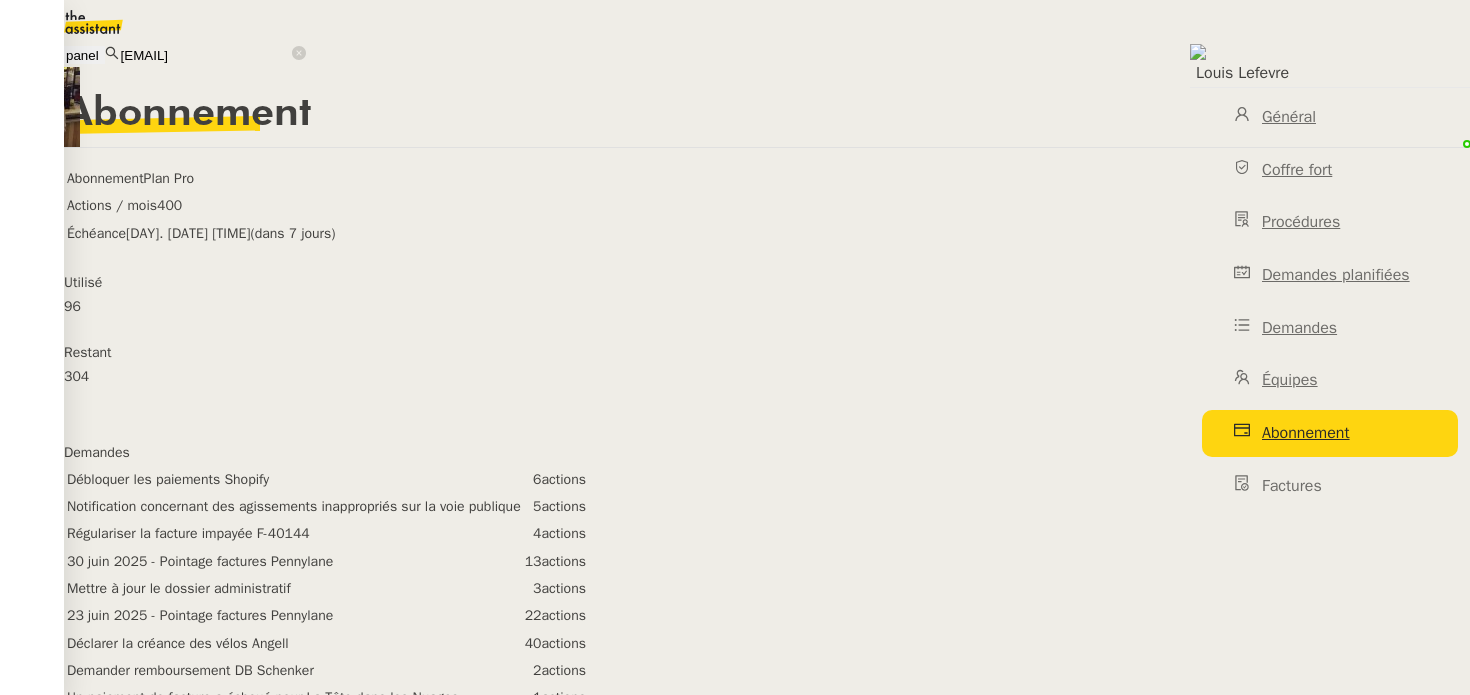 click on "Général Coffre fort Procédures Demandes planifiées Demandes Équipes Abonnement Factures" at bounding box center (1330, 301) 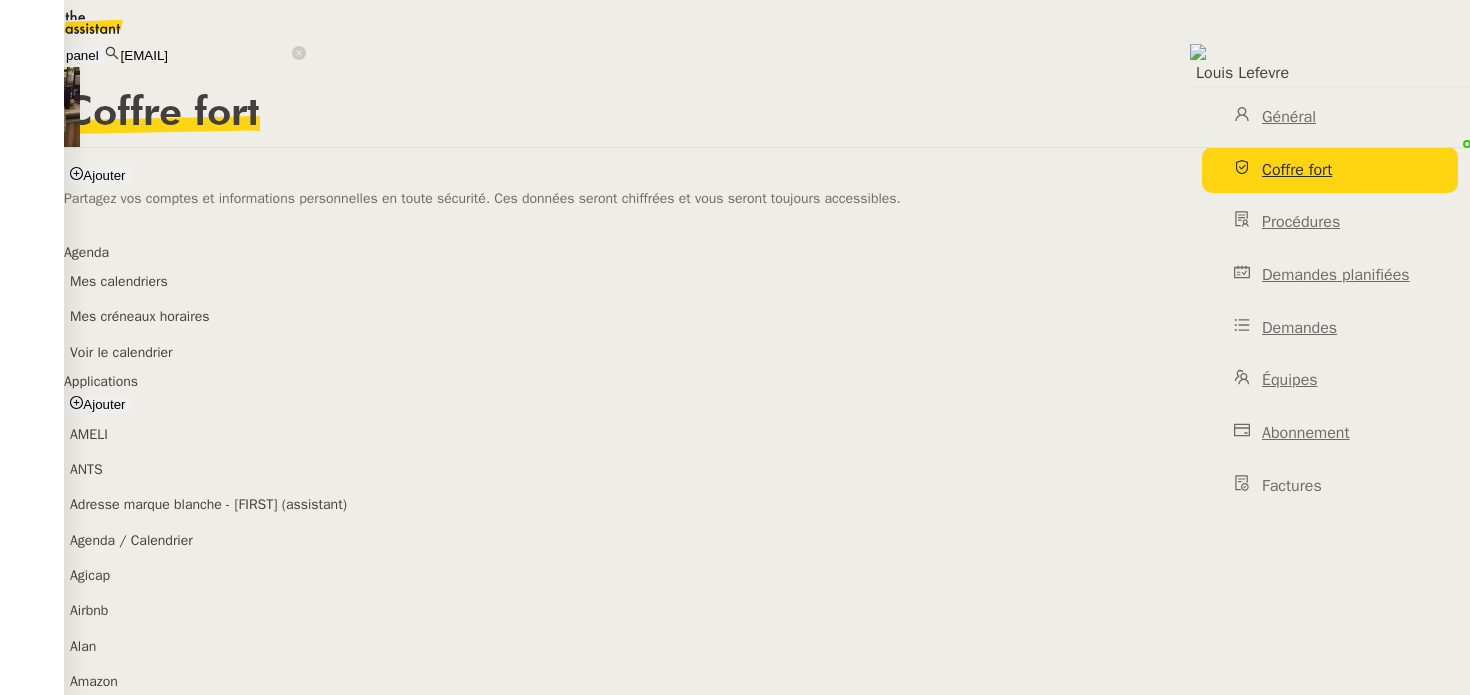 click on "Général Coffre fort Procédures Demandes planifiées Demandes Équipes Abonnement Factures" at bounding box center (1330, 301) 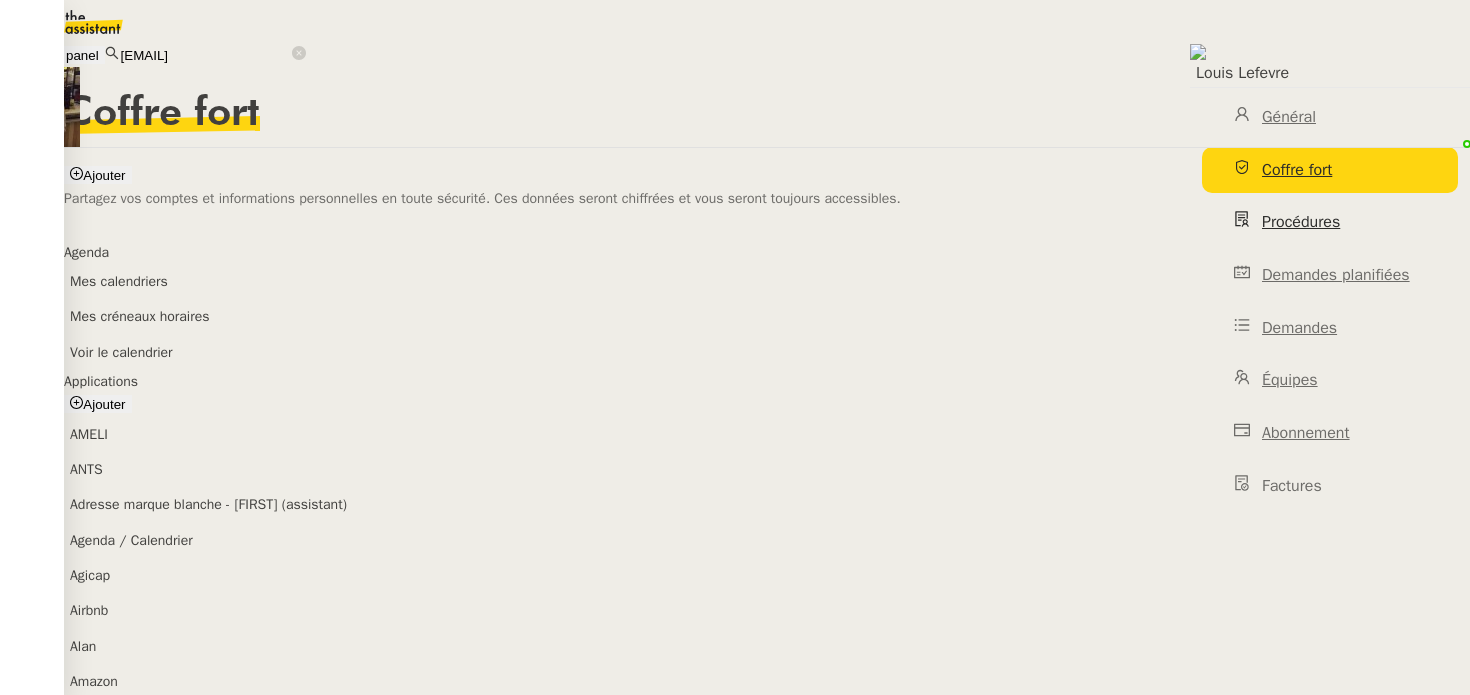 click on "Procédures" at bounding box center [1330, 222] 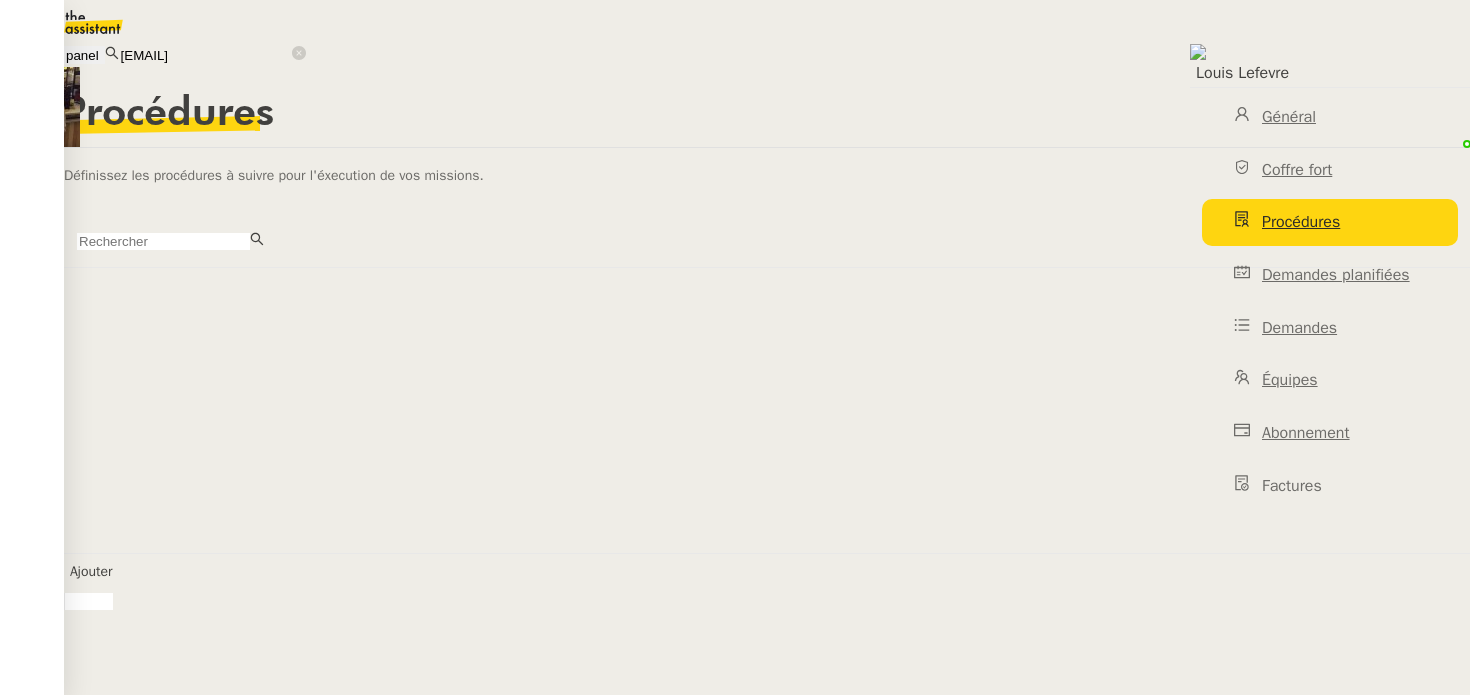 click on "Général Coffre fort Procédures Demandes planifiées Demandes Équipes Abonnement Factures" at bounding box center (1330, 301) 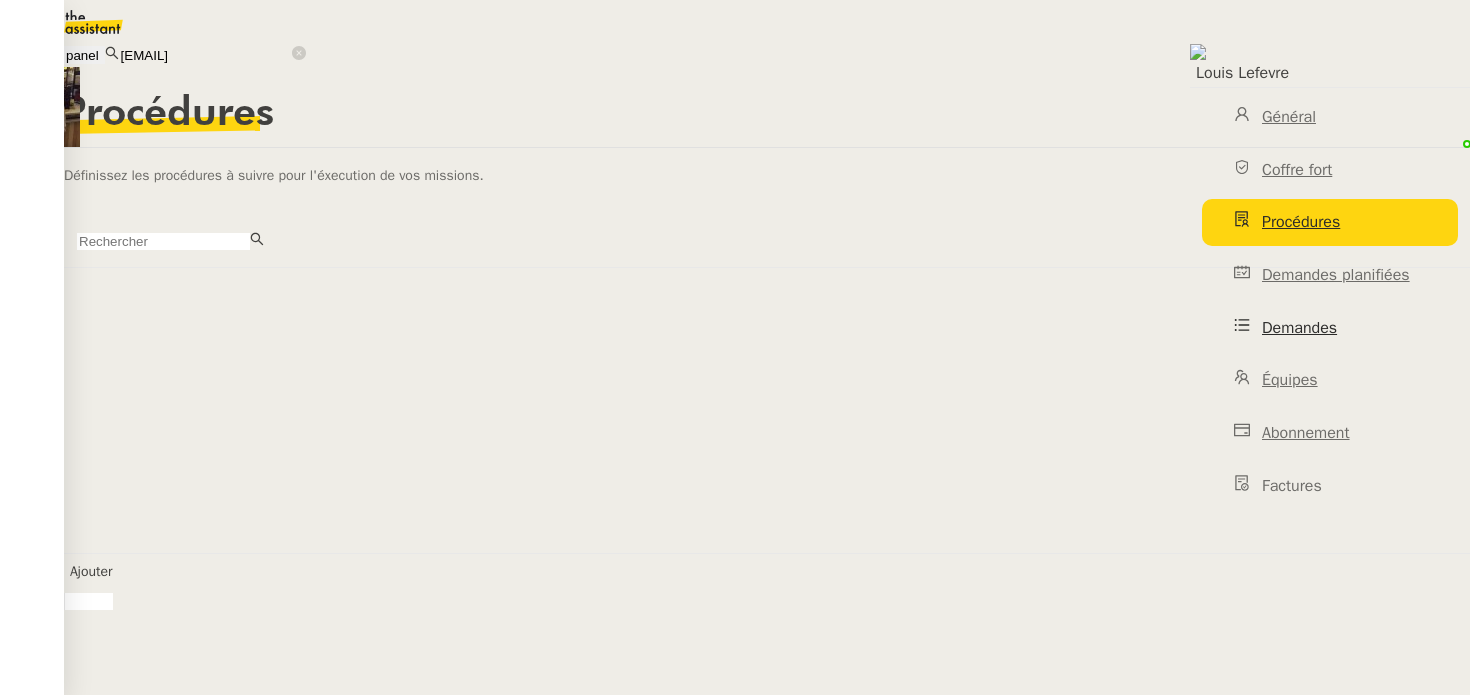 click on "Demandes" at bounding box center (1330, 328) 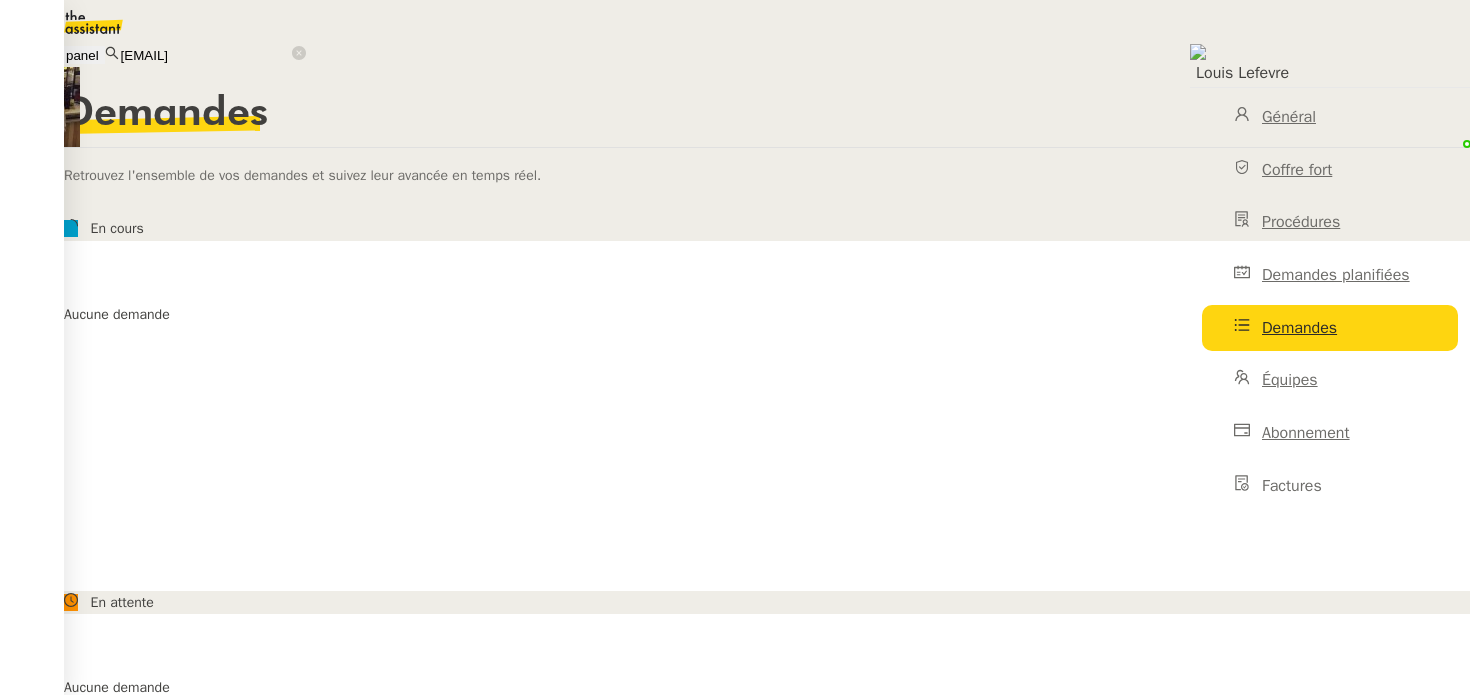 click on "Demandes" at bounding box center (1330, 328) 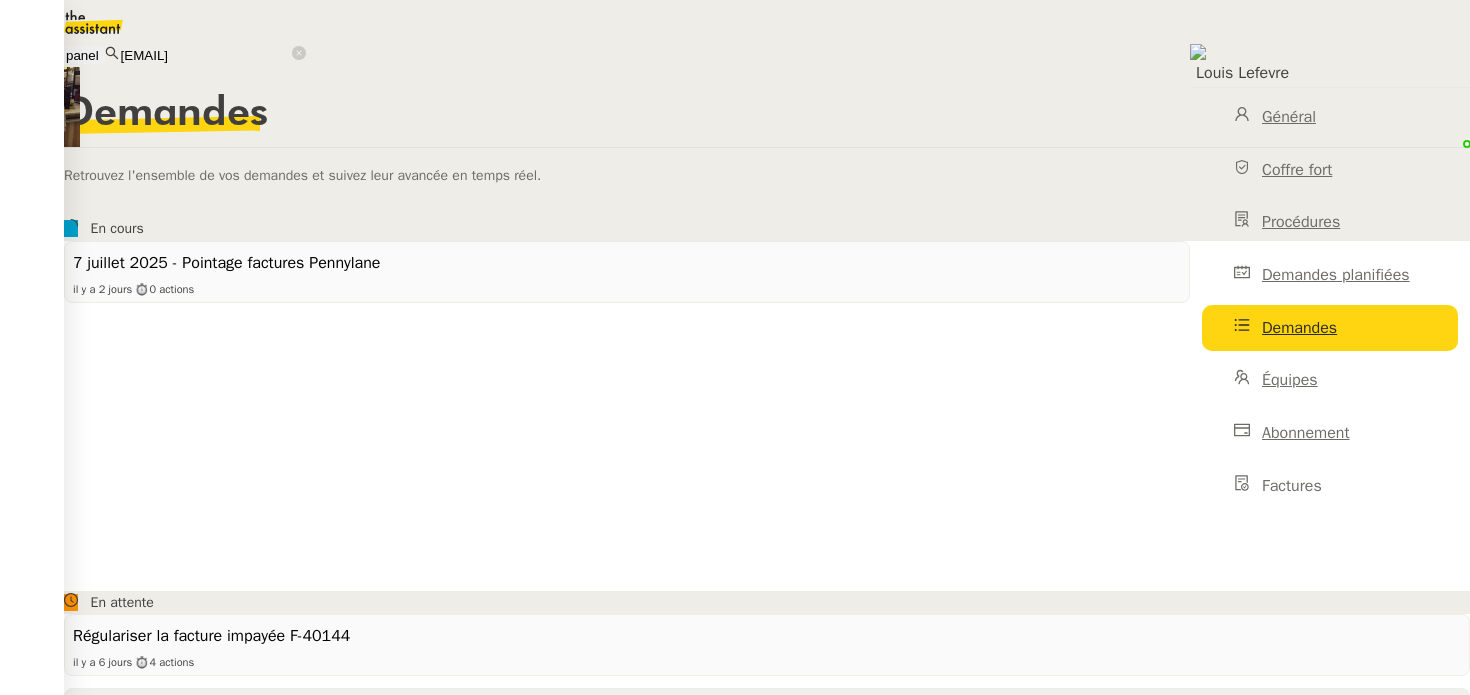 click on "Déclarer la créance des vélos Angell" at bounding box center (627, 263) 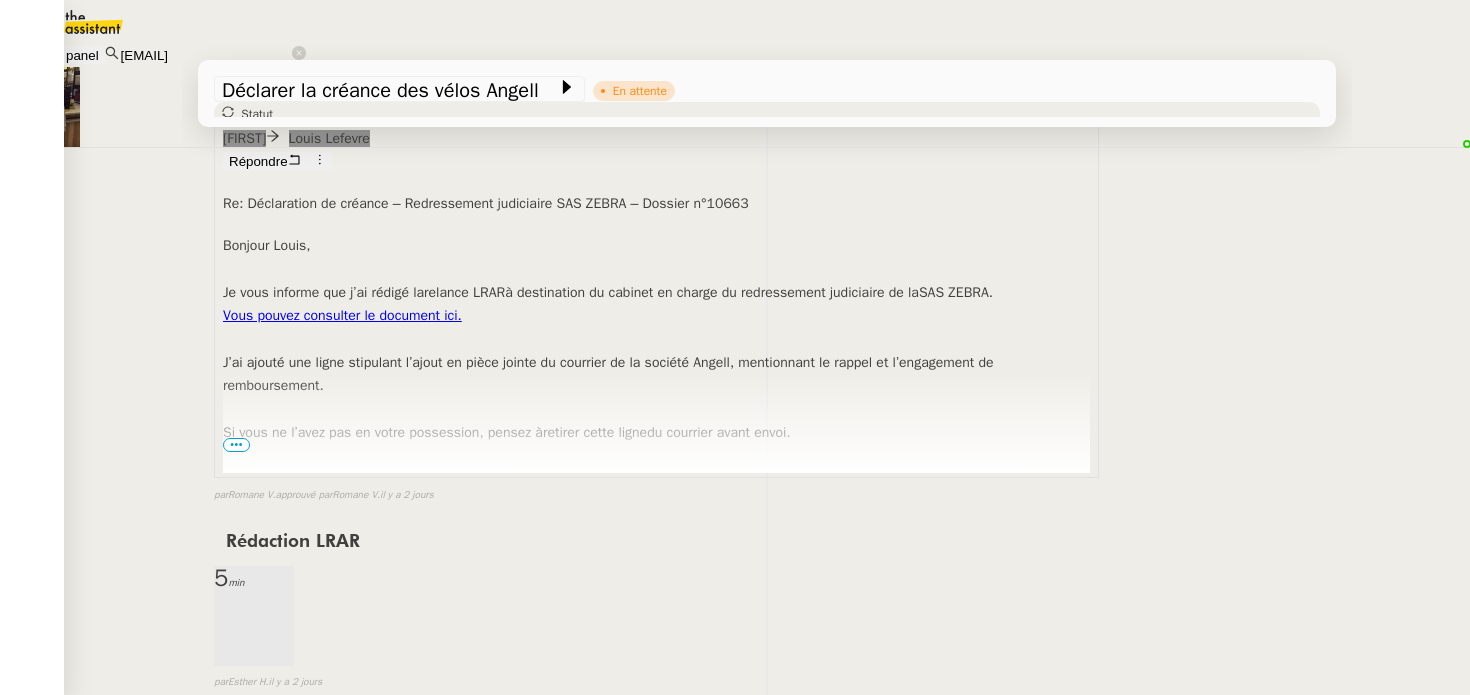 scroll, scrollTop: 1465, scrollLeft: 0, axis: vertical 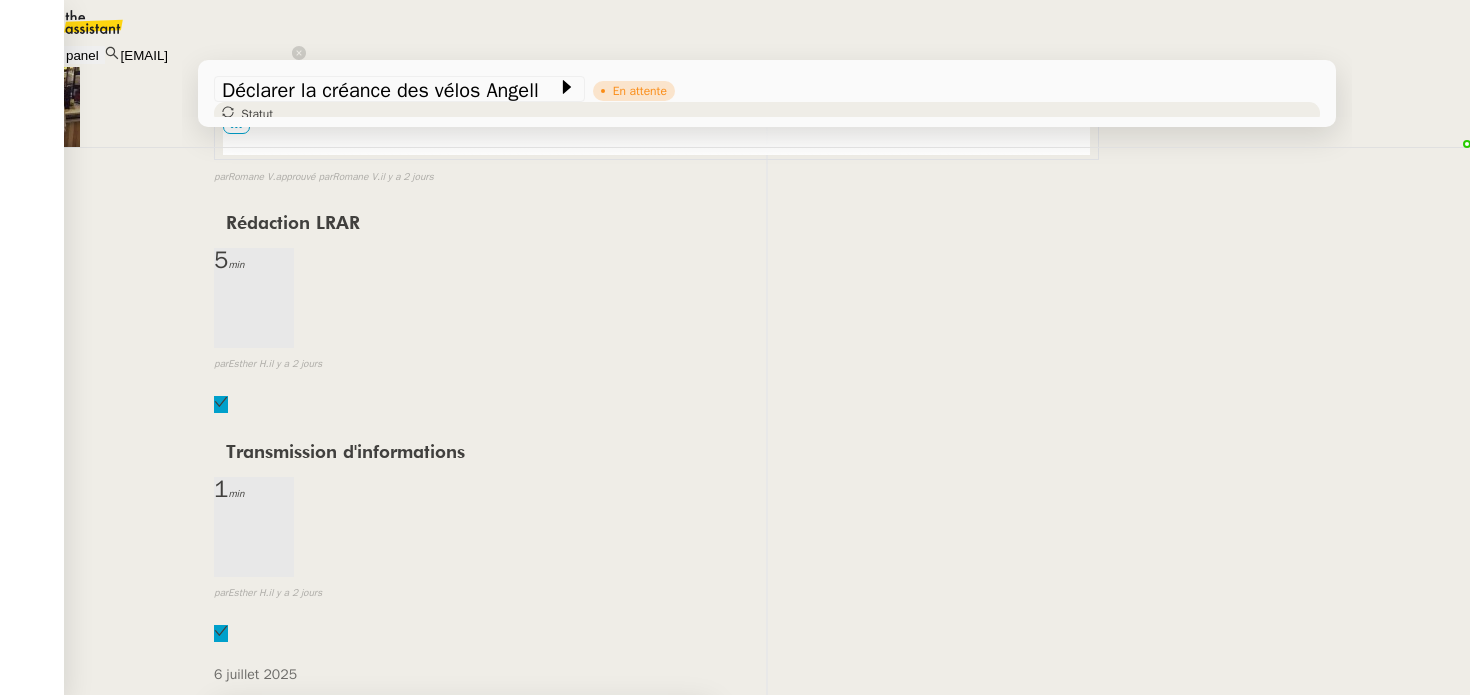 click on "Rédaction LRAR" at bounding box center [463, 721] 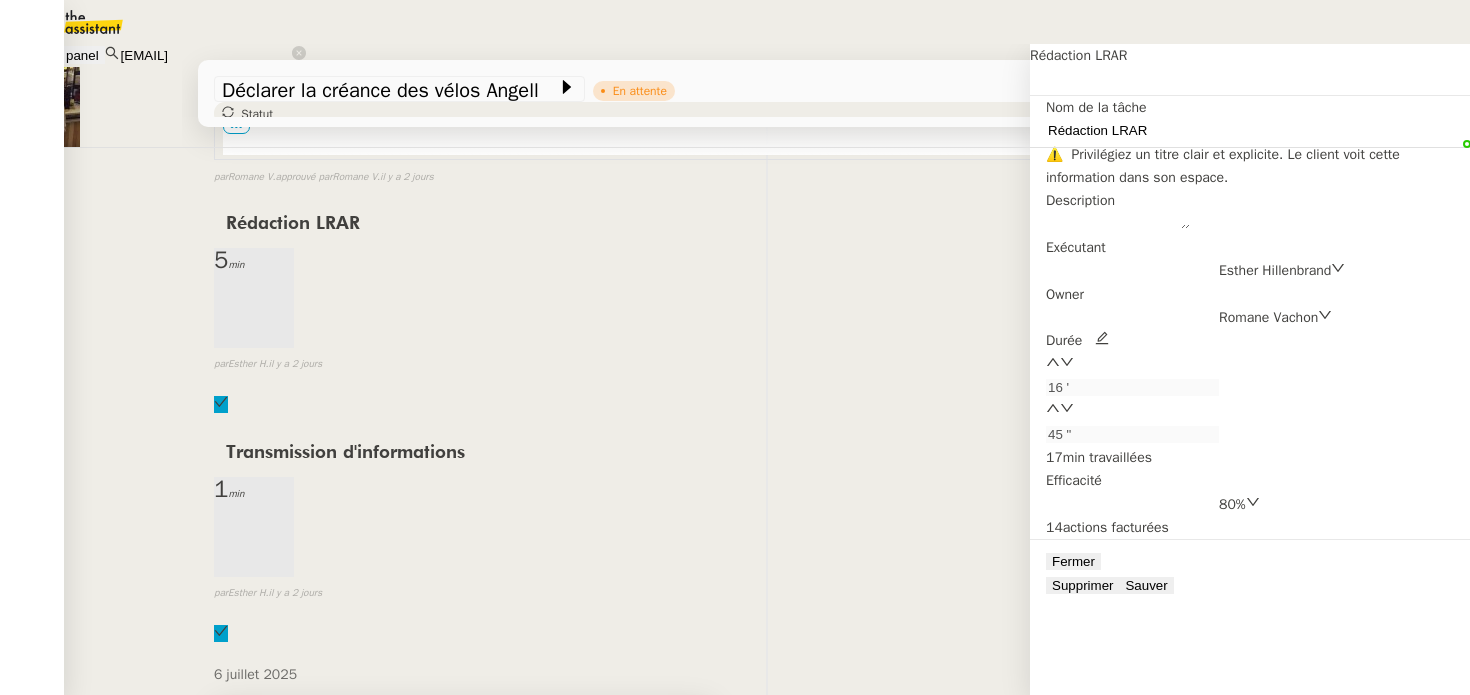 click on "27 juin 2025" at bounding box center (254, 944) 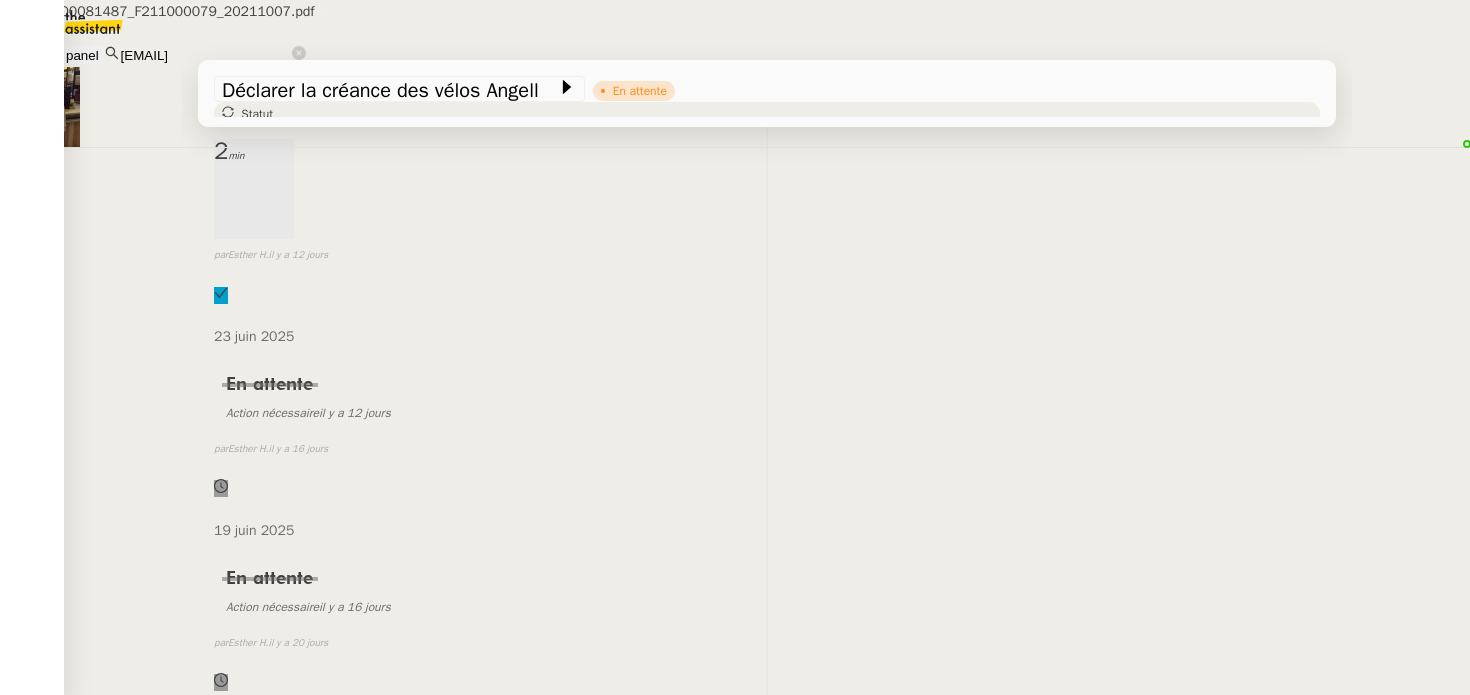 click on "Déclaration de créance - relance" at bounding box center [365, 1296] 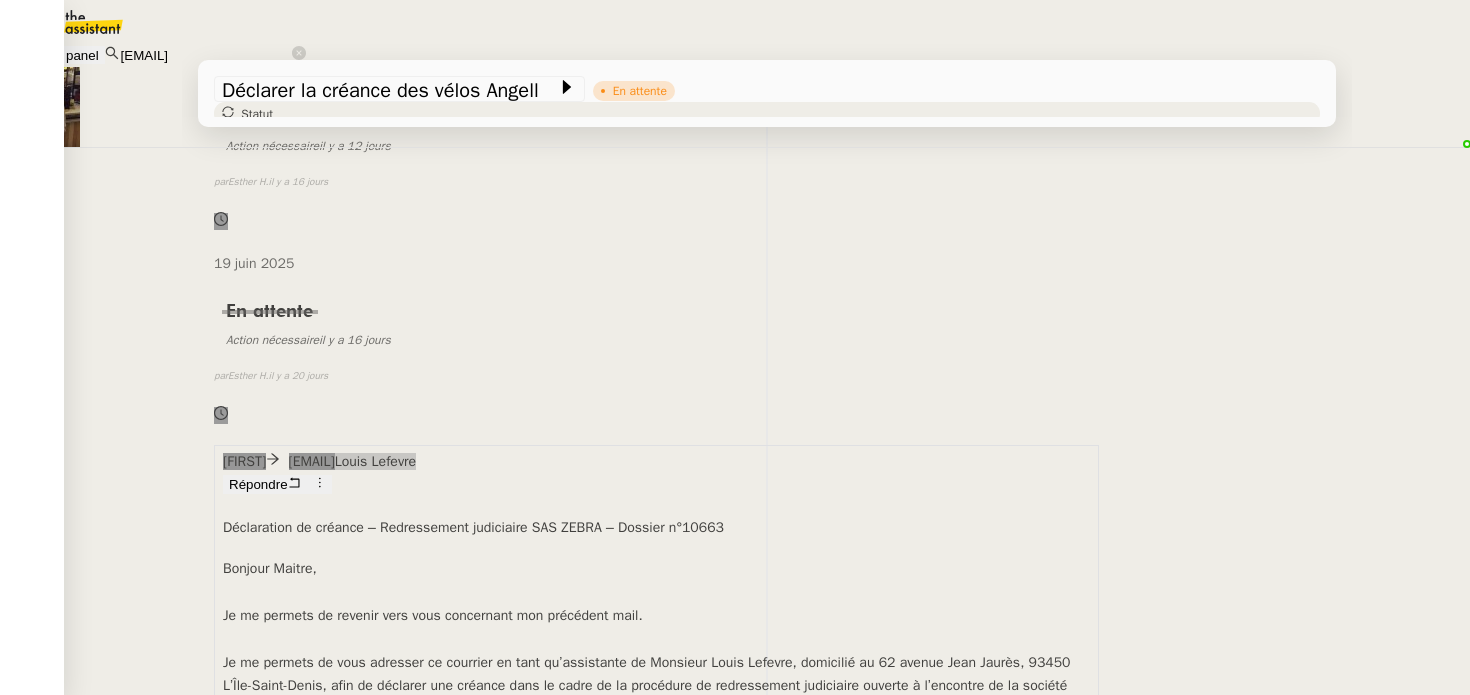 scroll, scrollTop: 4226, scrollLeft: 0, axis: vertical 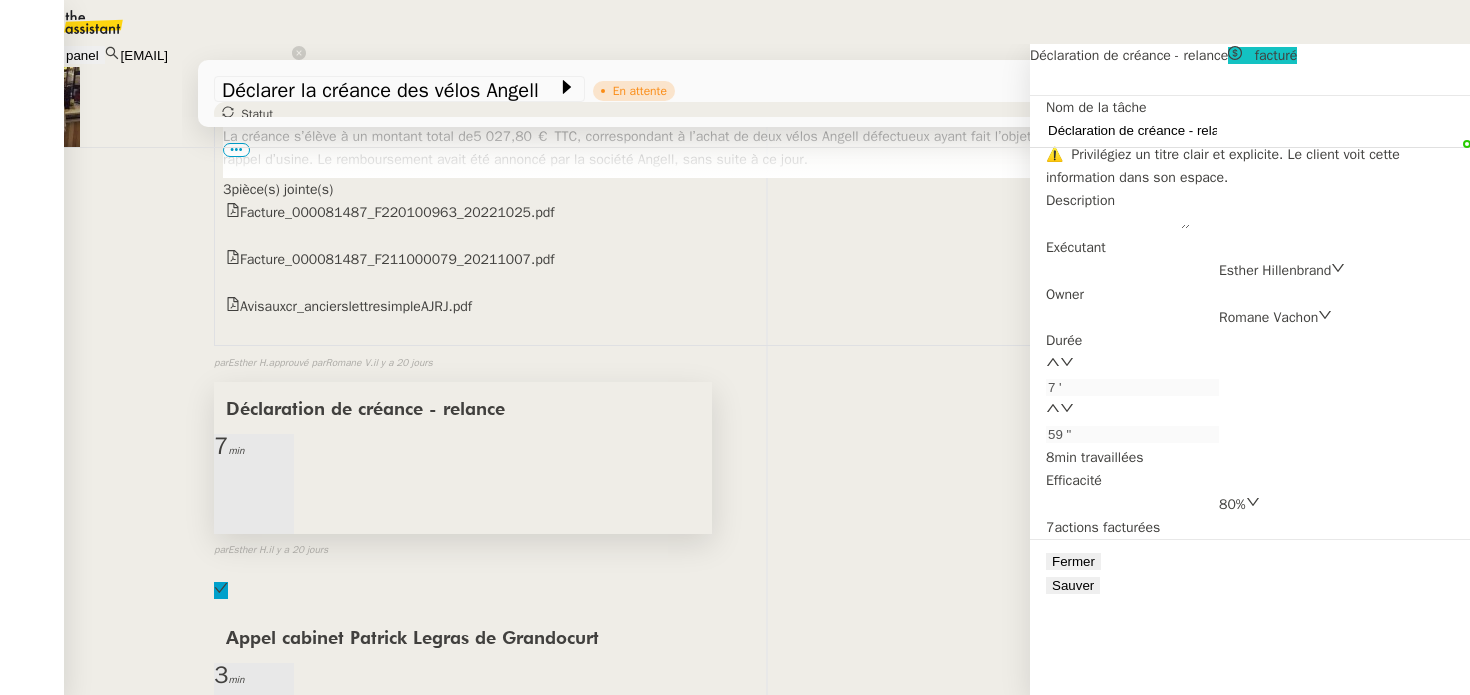 click on "Tâche Message Commentaire Veuillez patienter une erreur s'est produite 👌👌👌 message envoyé ✌️✌️✌️ Veuillez d'abord attribuer un client Une erreur s'est produite, veuillez réessayer En attente Action nécessaire  dans [TIME]  false par   [FIRST] [LAST].   il y a [TIME] 👌👌👌 message envoyé ✌️✌️✌️ une erreur s'est produite 👌👌👌 message envoyé ✌️✌️✌️ Votre message va être revu ✌️✌️✌️ une erreur s'est produite La taille des fichiers doit être de 10Mb au maximum.  [FIRST]     [FIRST] [LAST]  Répondre Re: Déclaration de créance – Redressement judiciaire SAS ZEBRA – Dossier n°10663
Bonjour ﻿[FIRST]﻿, Je me permets de revenir vers vous concernant mon précédent message. Je vous informe que j’ai rédigé la  relance LRAR  à destination du cabinet en charge du redressement judiciaire de la  SAS ZEBRA . Vous pouvez consulter le document ici. J’ai ajouté une ligne stipulant l’  retirer cette ligne  Merci.   -----" at bounding box center [767, 251] 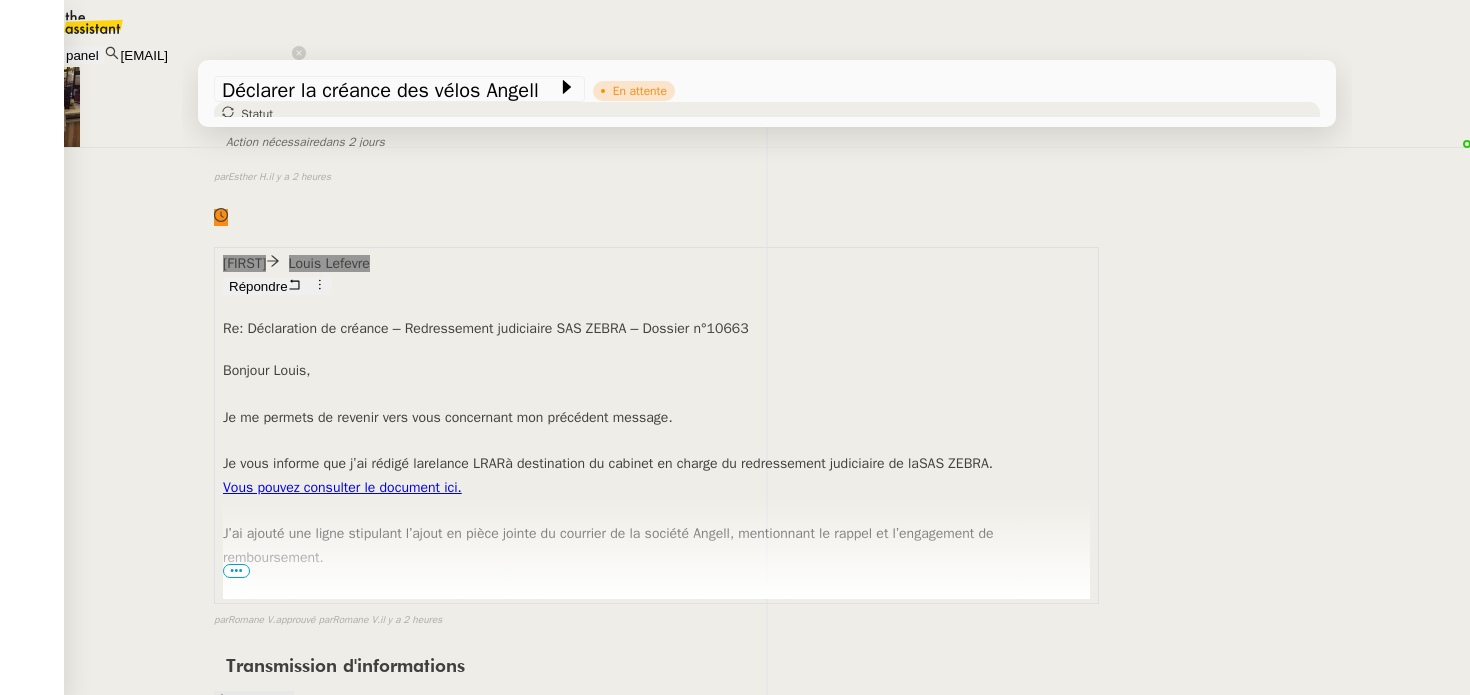 scroll, scrollTop: 0, scrollLeft: 0, axis: both 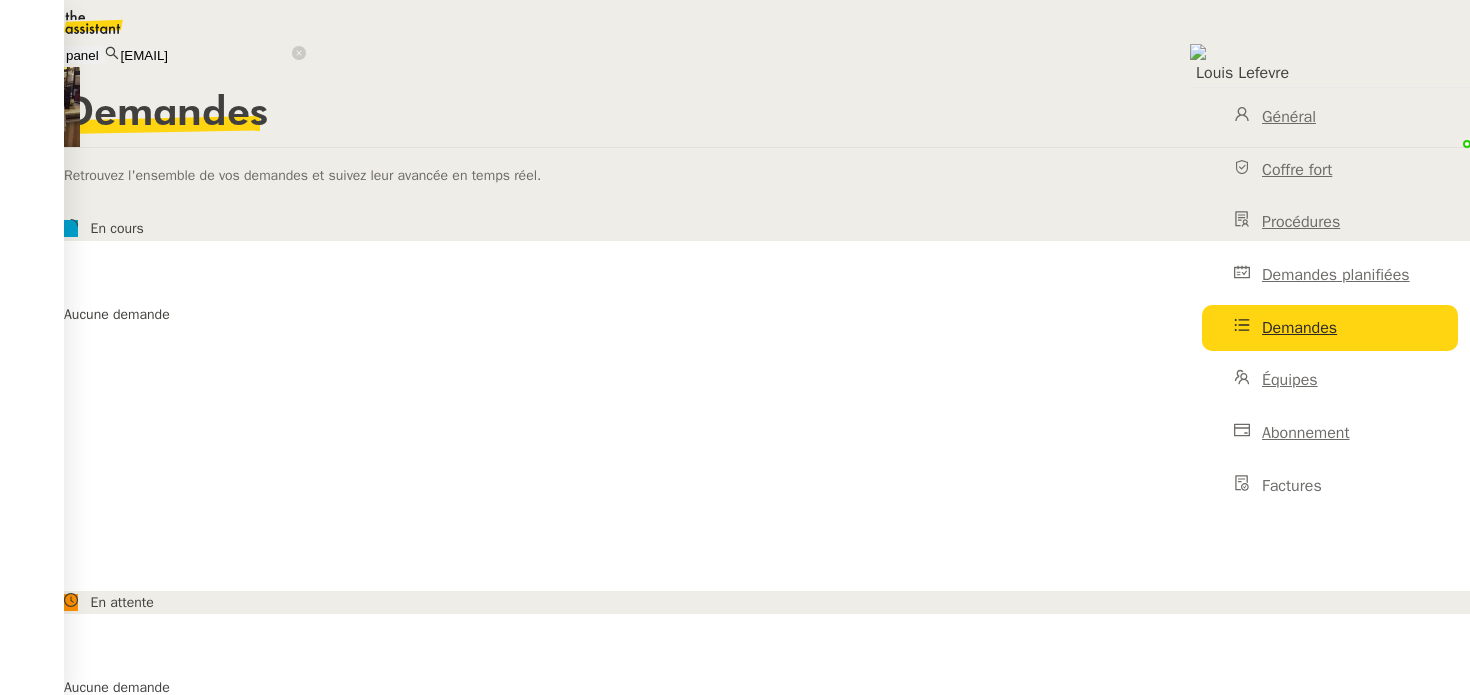 click on "Aucune demande" at bounding box center [627, 416] 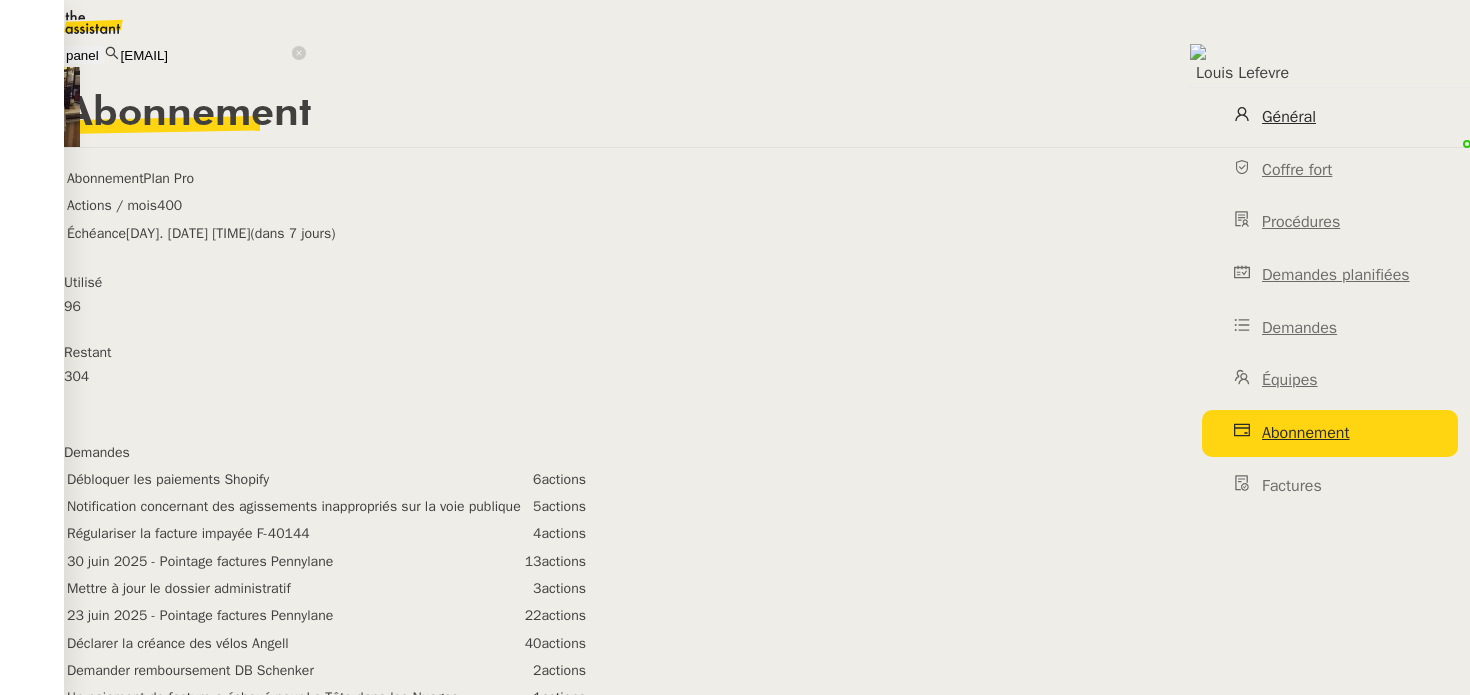 click on "Général" at bounding box center (1289, 117) 